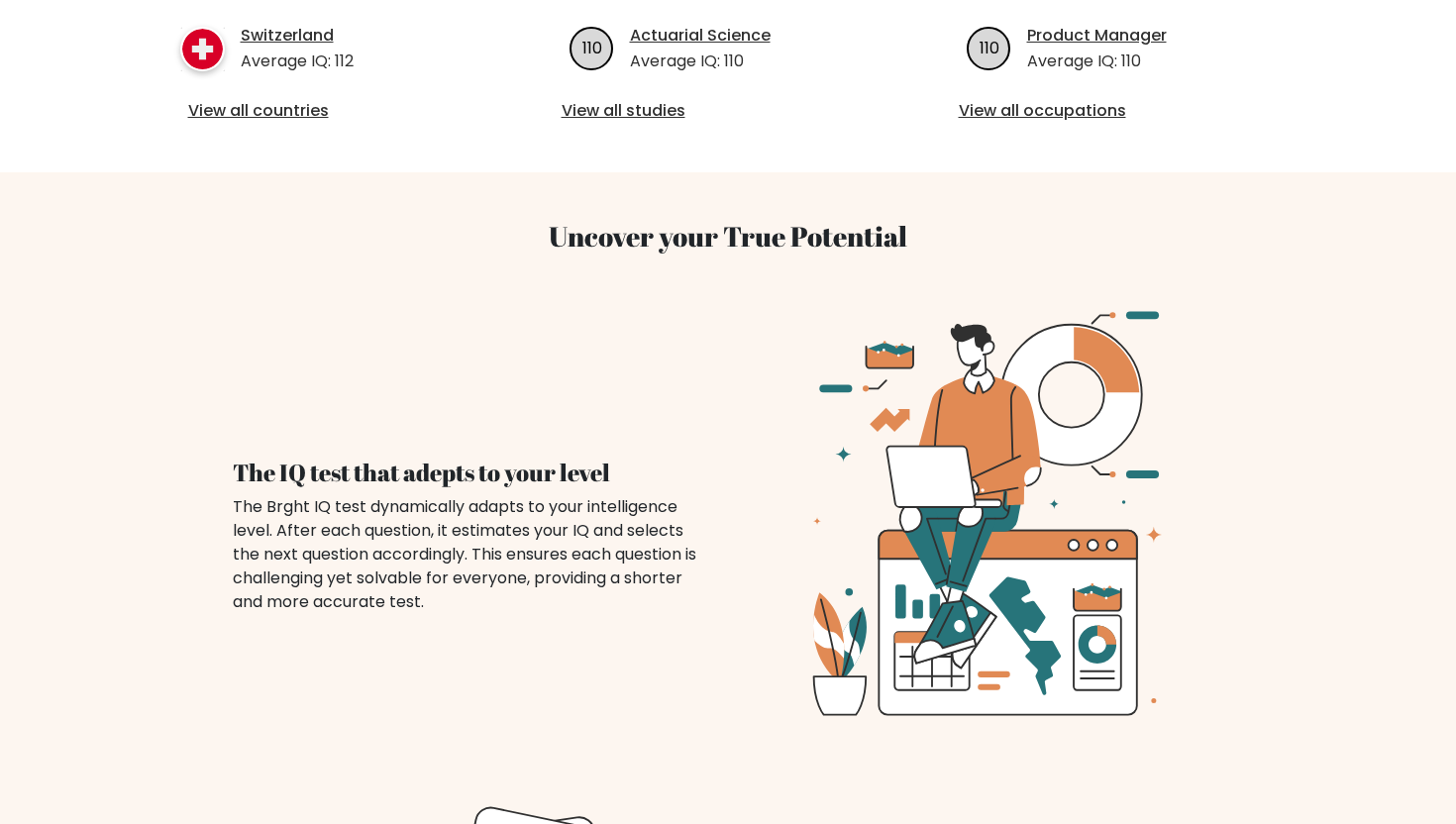 scroll, scrollTop: 0, scrollLeft: 0, axis: both 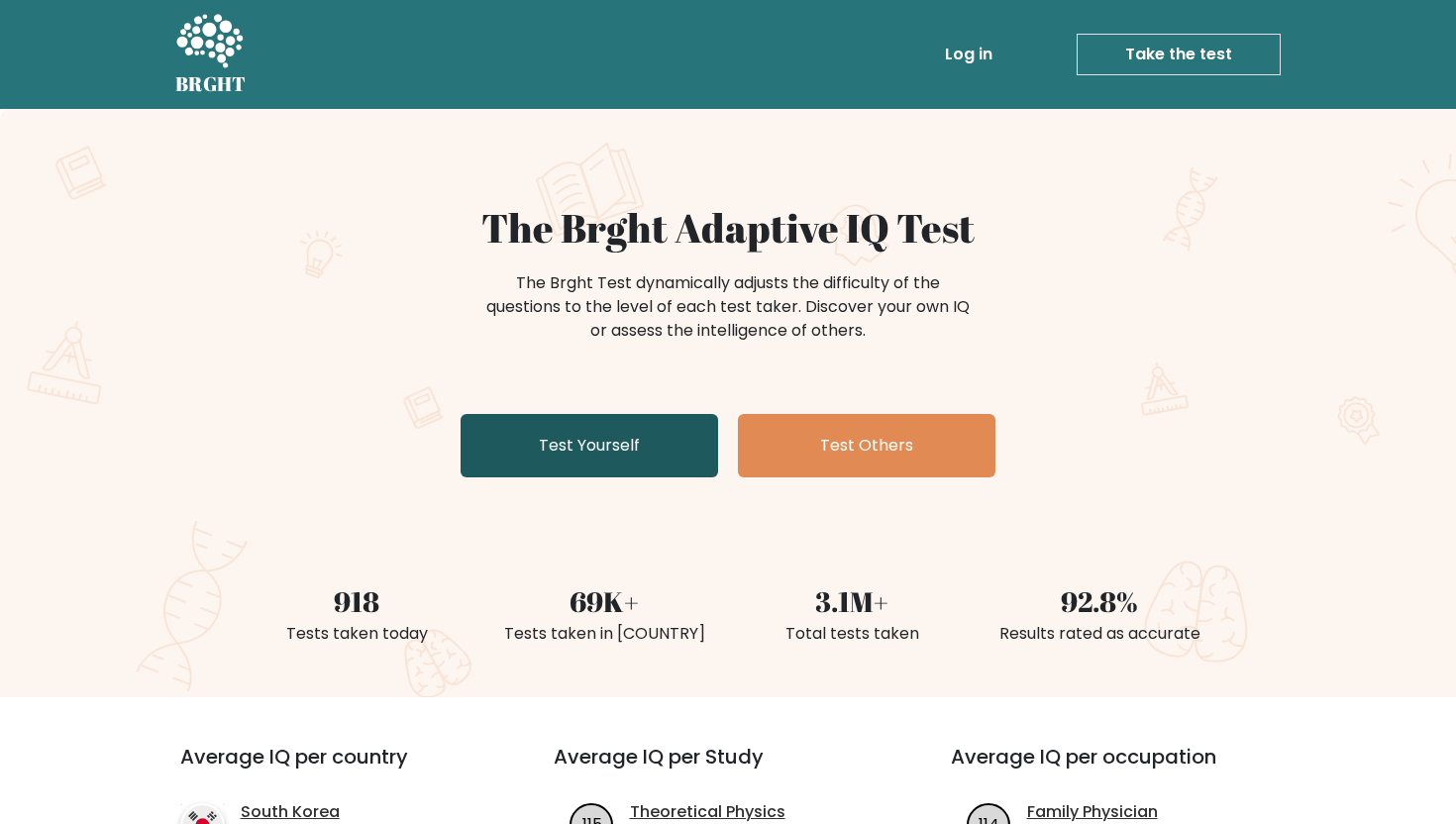 click on "Test Yourself" at bounding box center [589, 446] 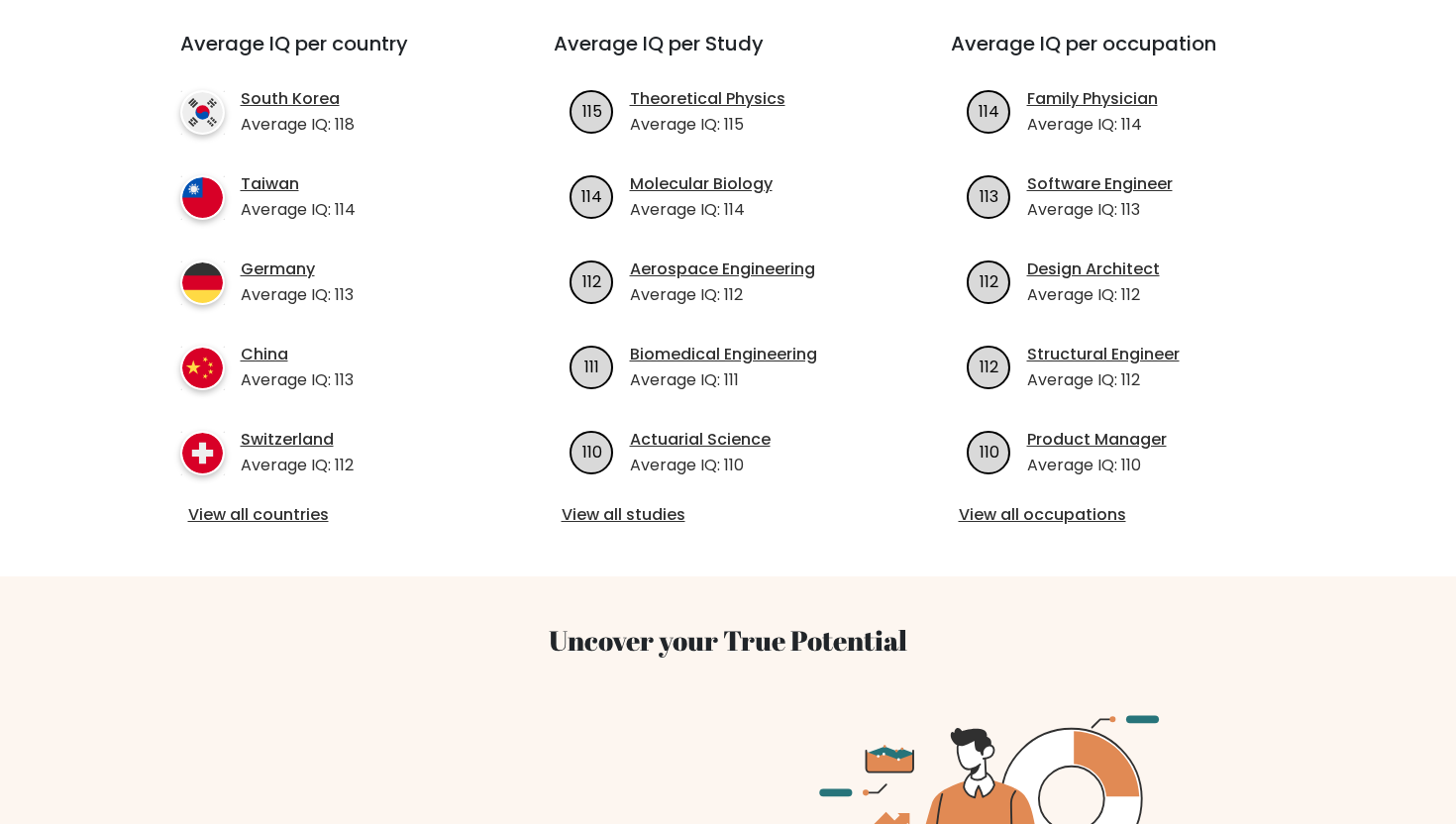 scroll, scrollTop: 710, scrollLeft: 0, axis: vertical 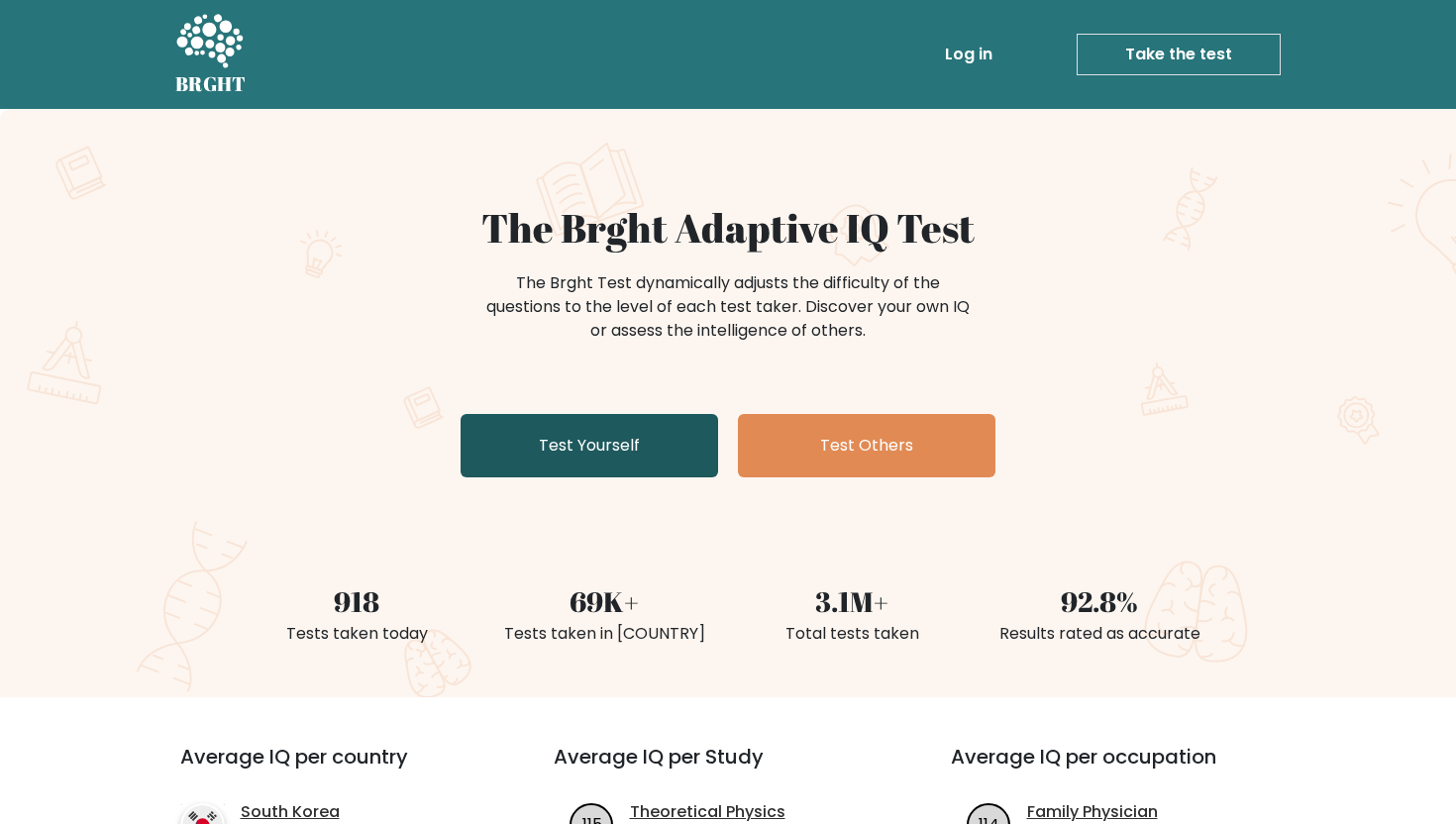 click on "Test Yourself" at bounding box center (589, 446) 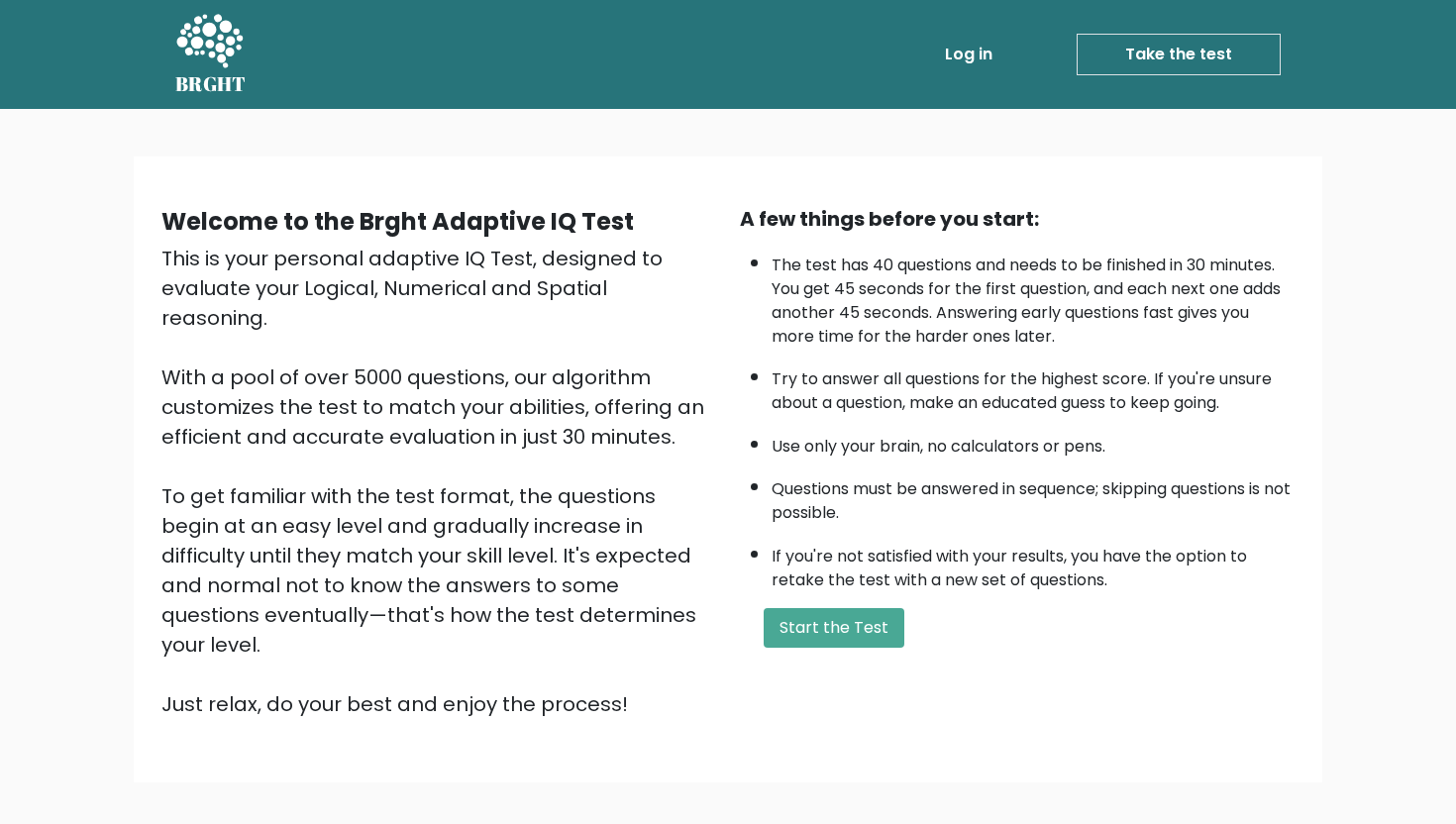 scroll, scrollTop: 0, scrollLeft: 0, axis: both 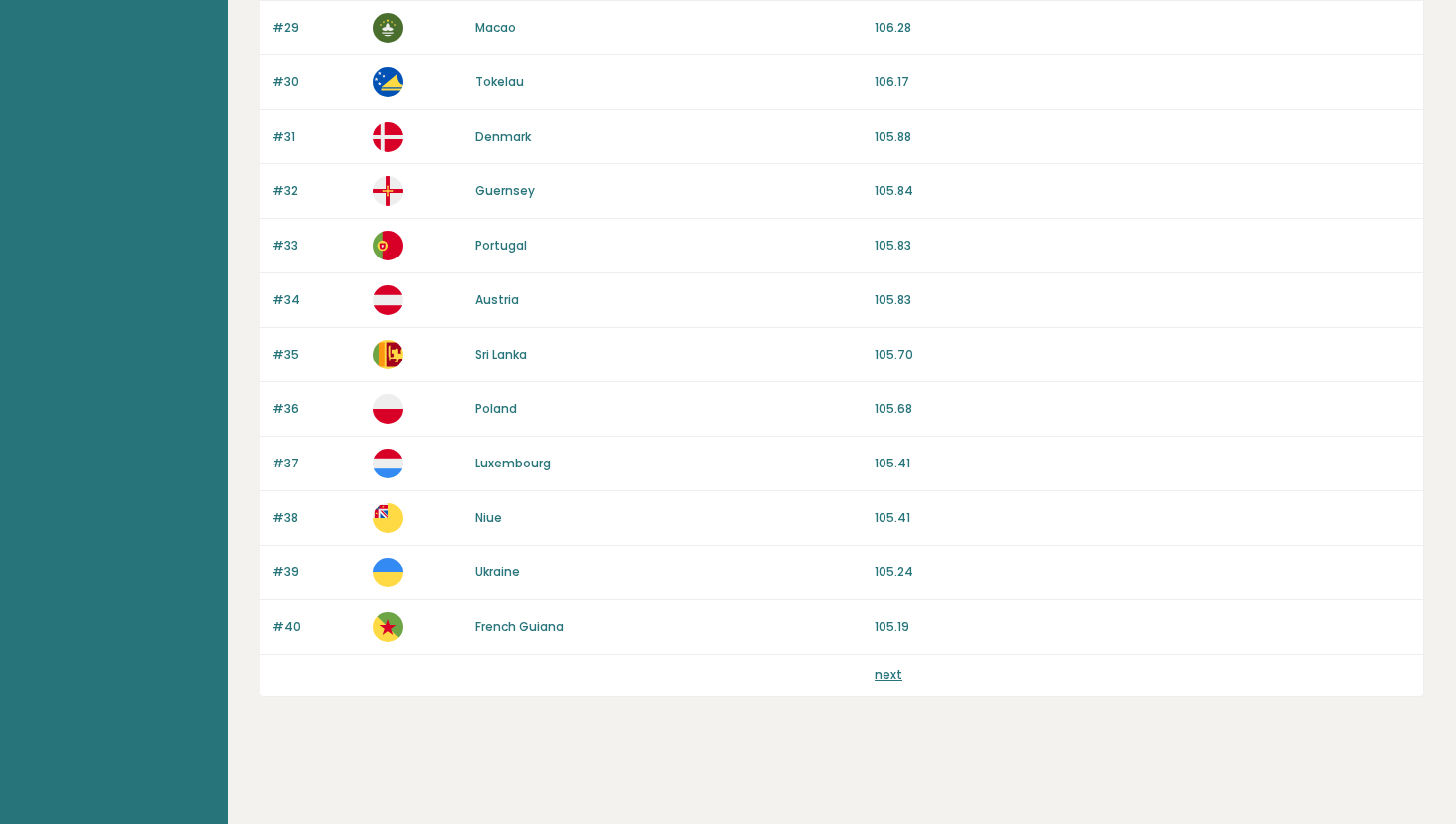click on "next" at bounding box center [888, 674] 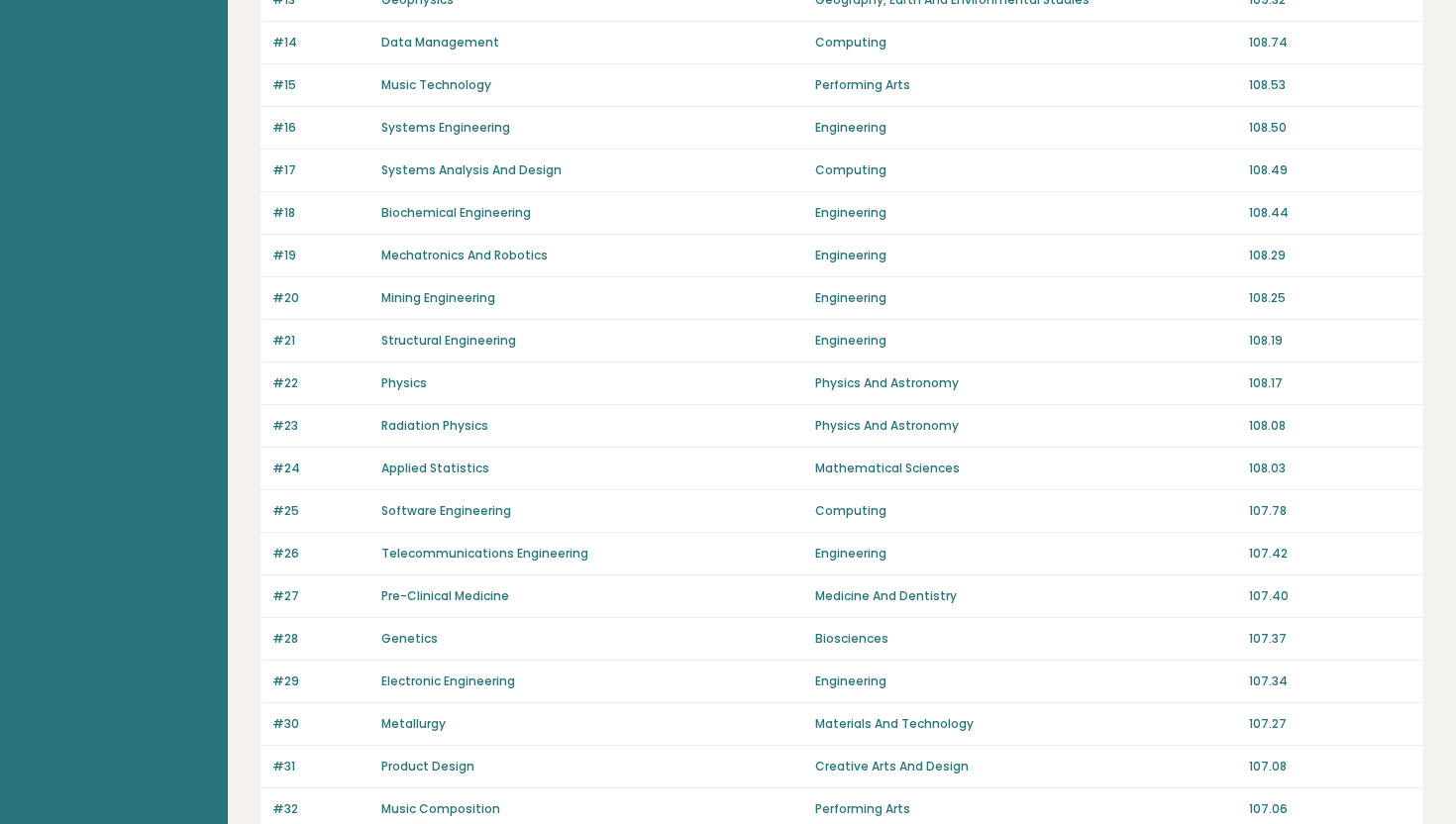 scroll, scrollTop: 1273, scrollLeft: 0, axis: vertical 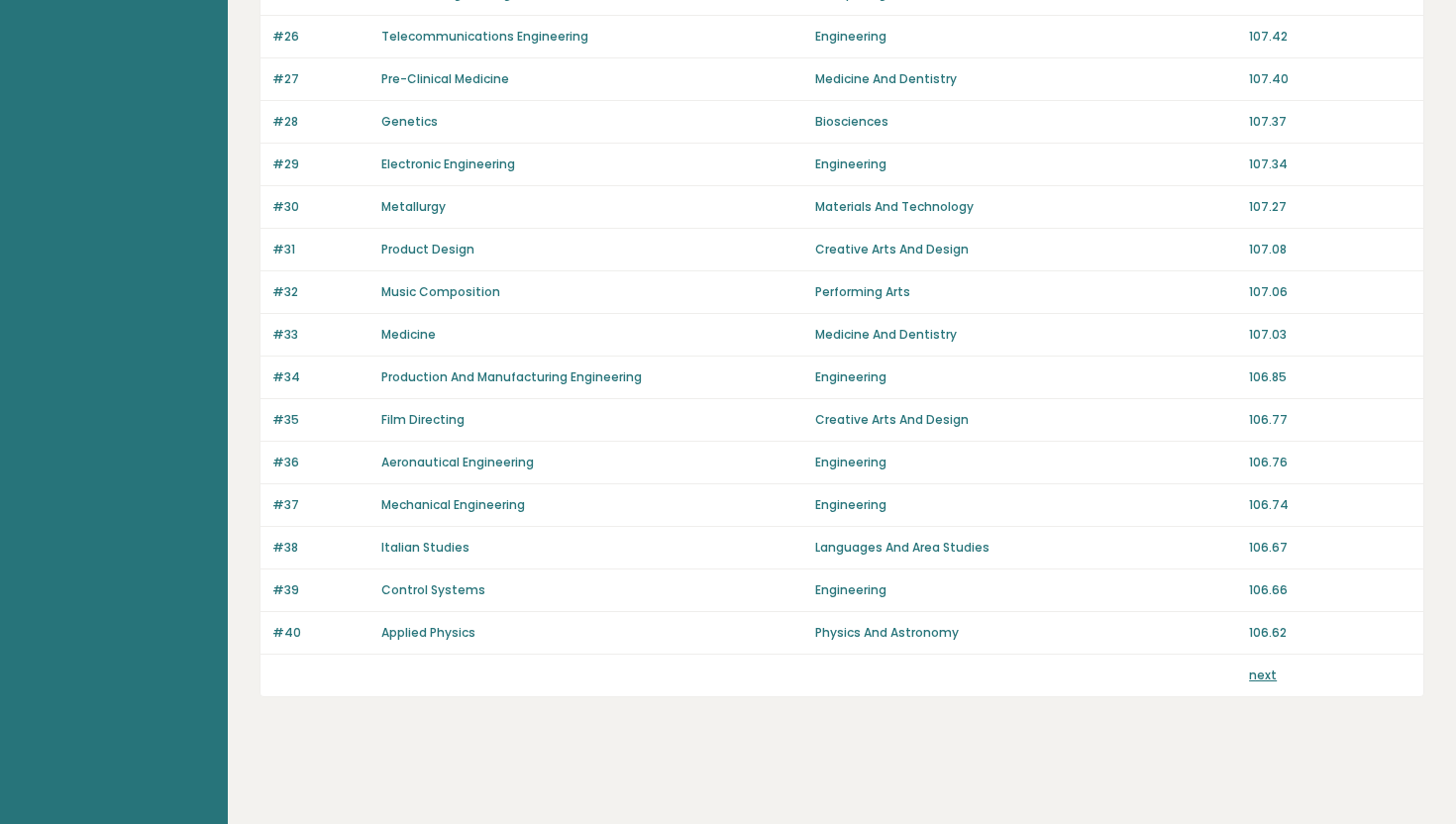 click on "next" at bounding box center (1263, 674) 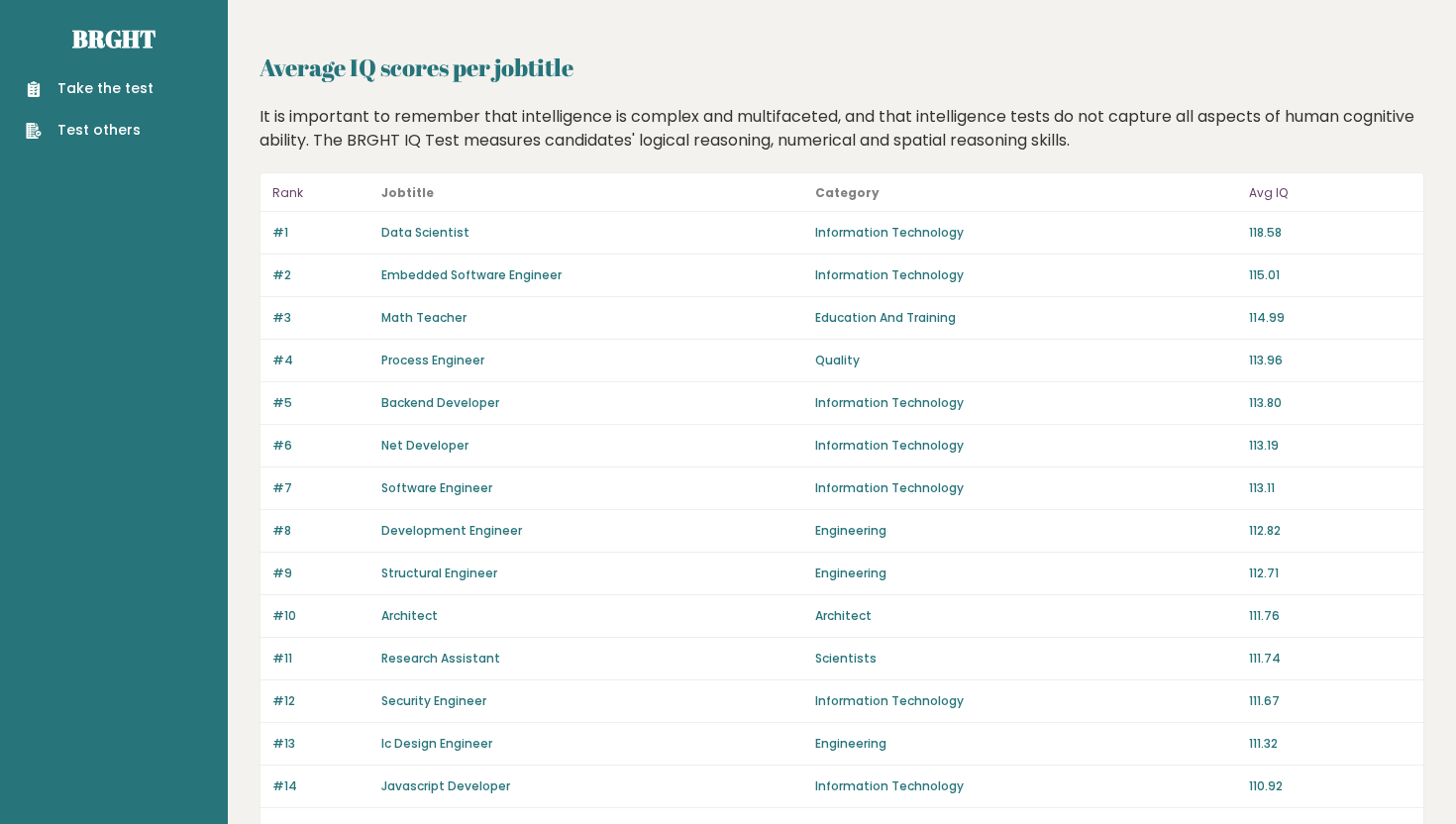 scroll, scrollTop: 14, scrollLeft: 0, axis: vertical 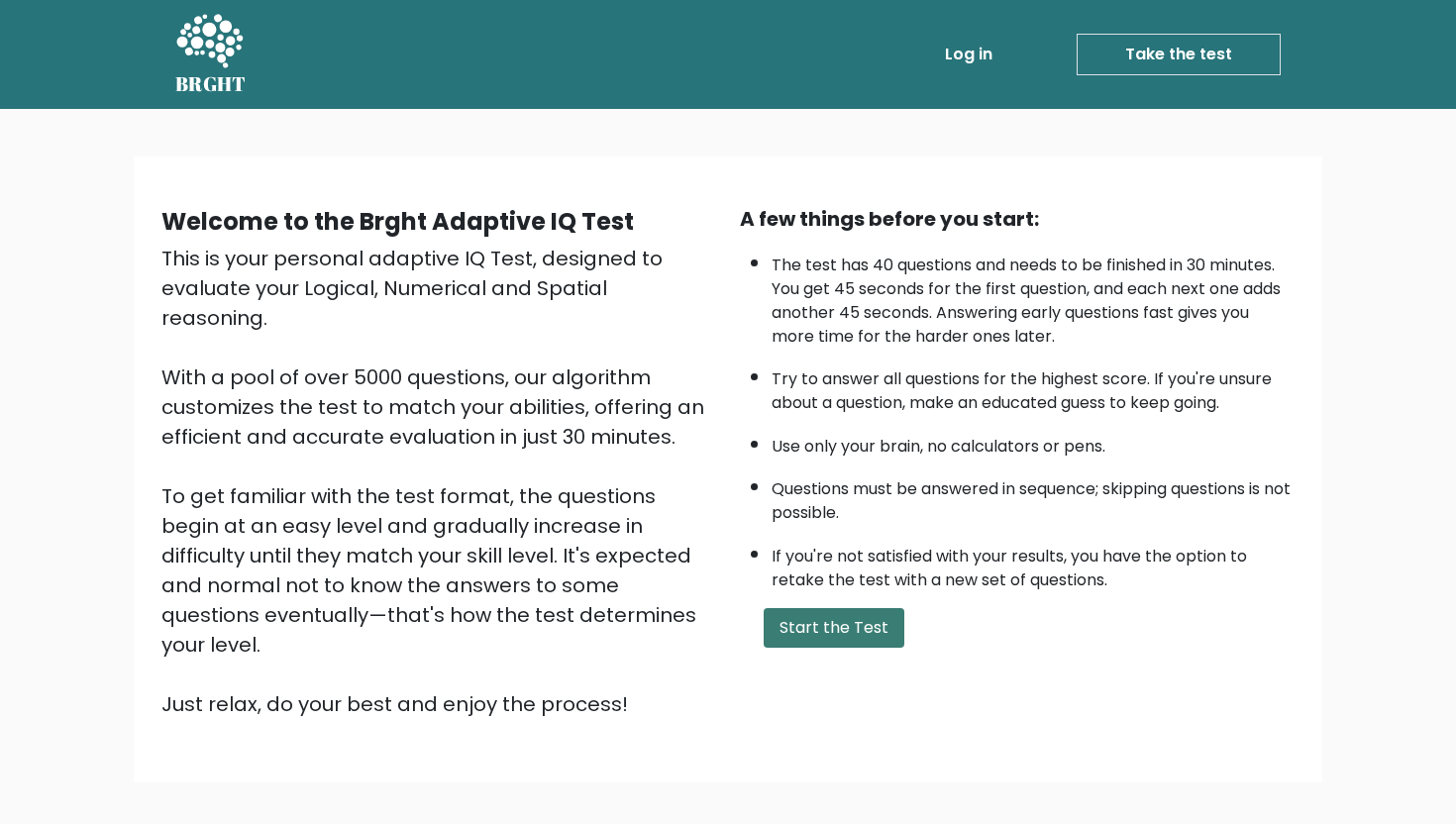 click on "Start the Test" at bounding box center (834, 628) 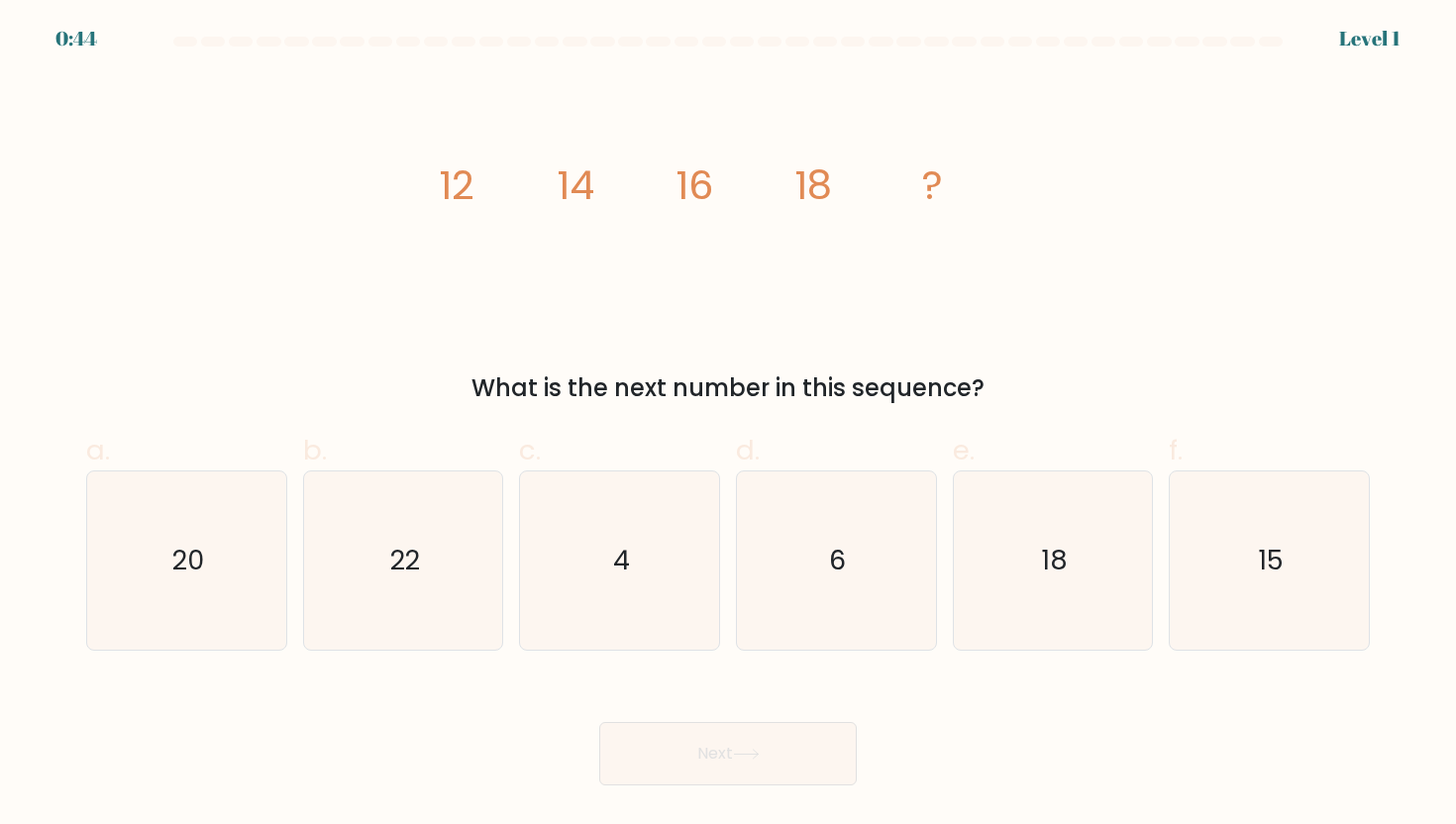 scroll, scrollTop: 0, scrollLeft: 0, axis: both 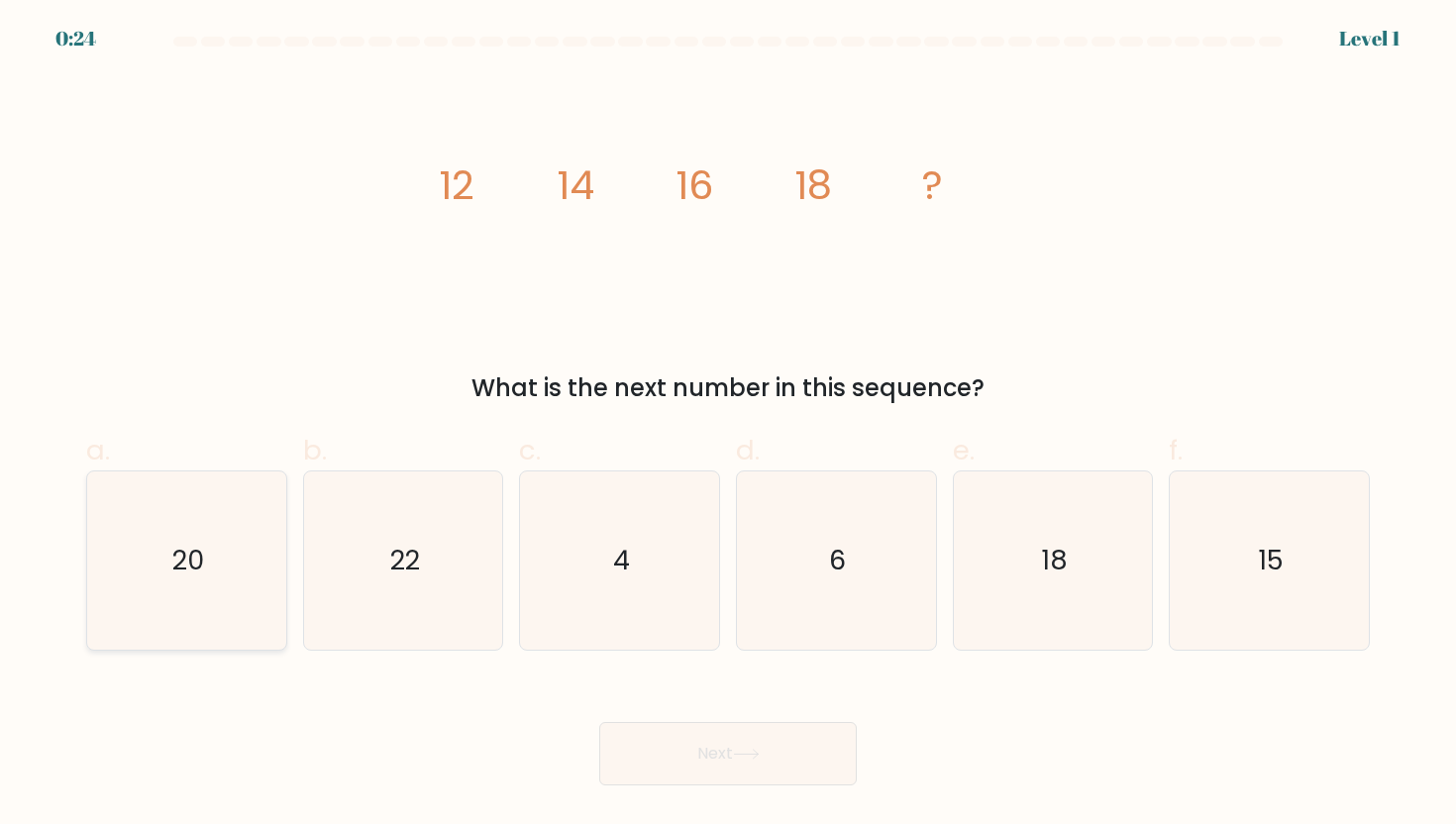 click on "20" 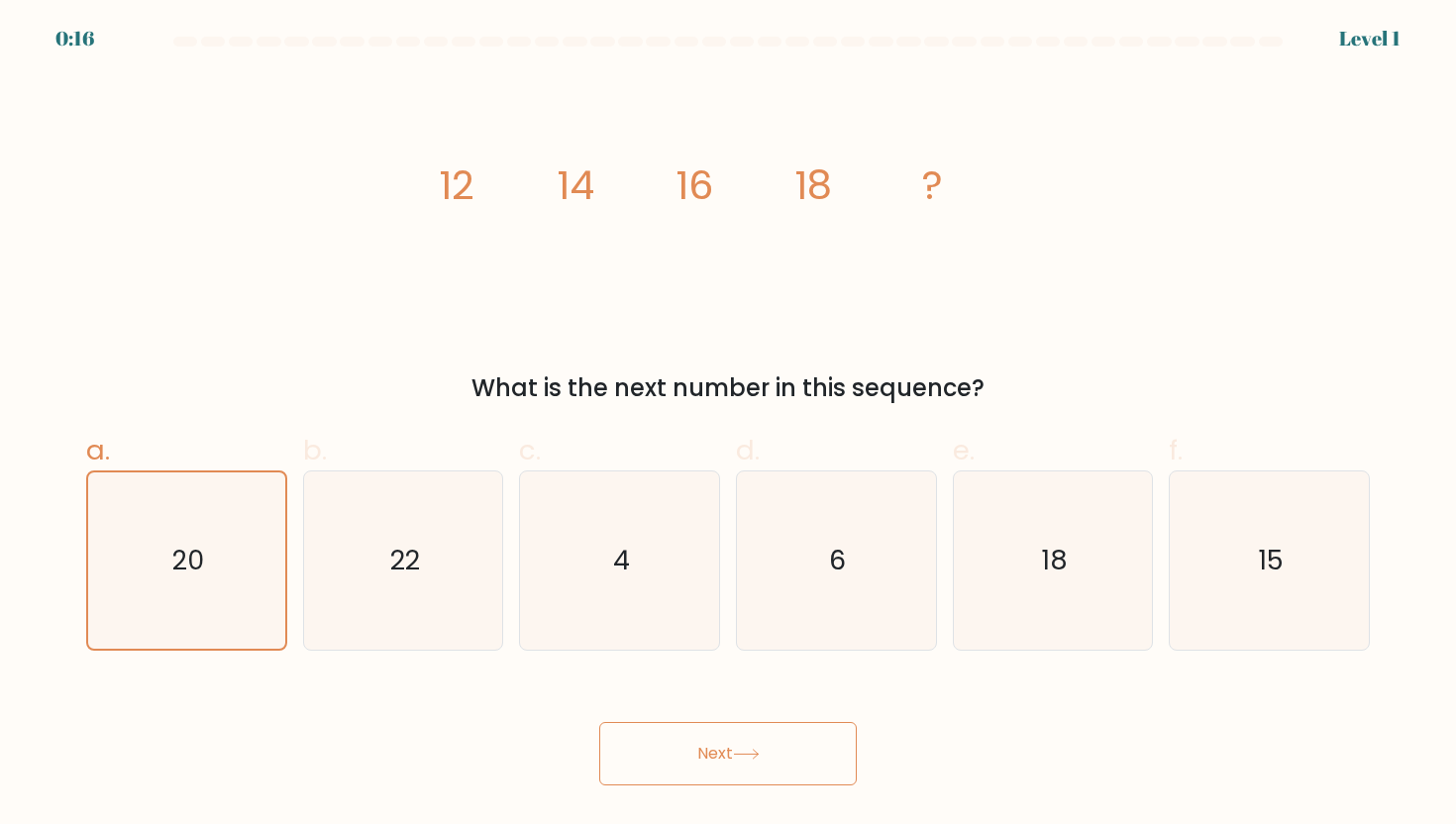 click on "Next" at bounding box center (728, 754) 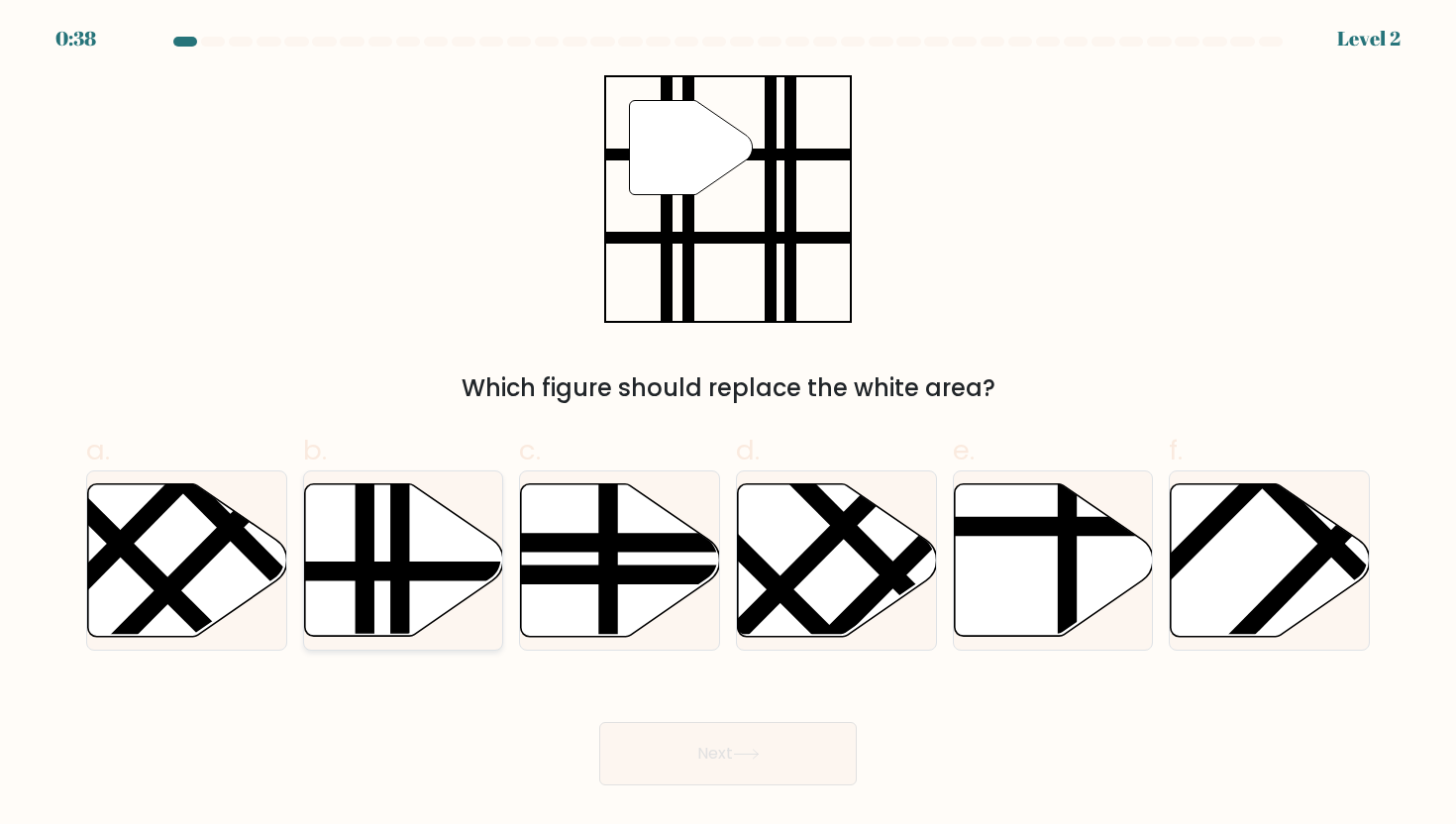 click 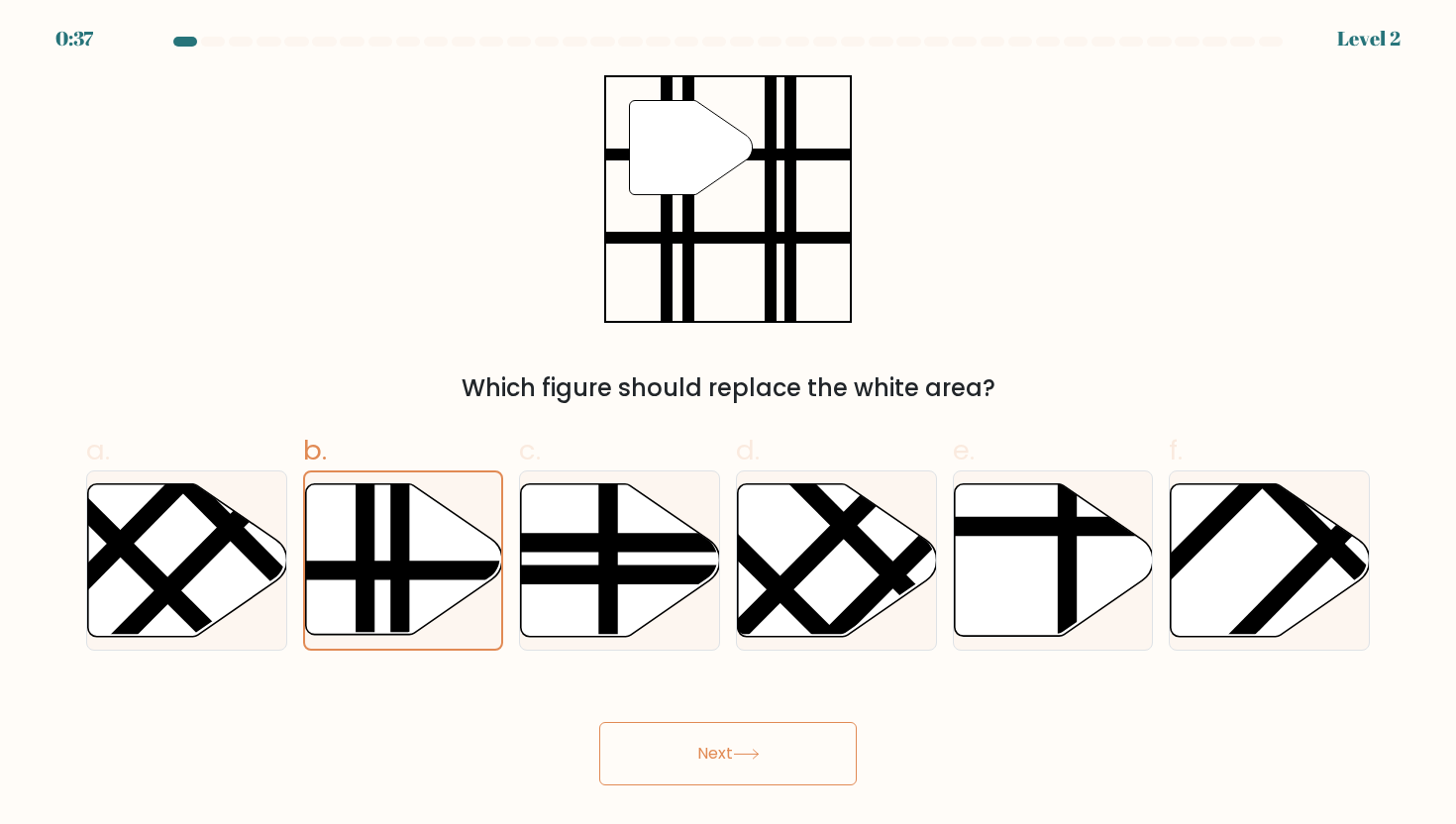click on "Next" at bounding box center [728, 754] 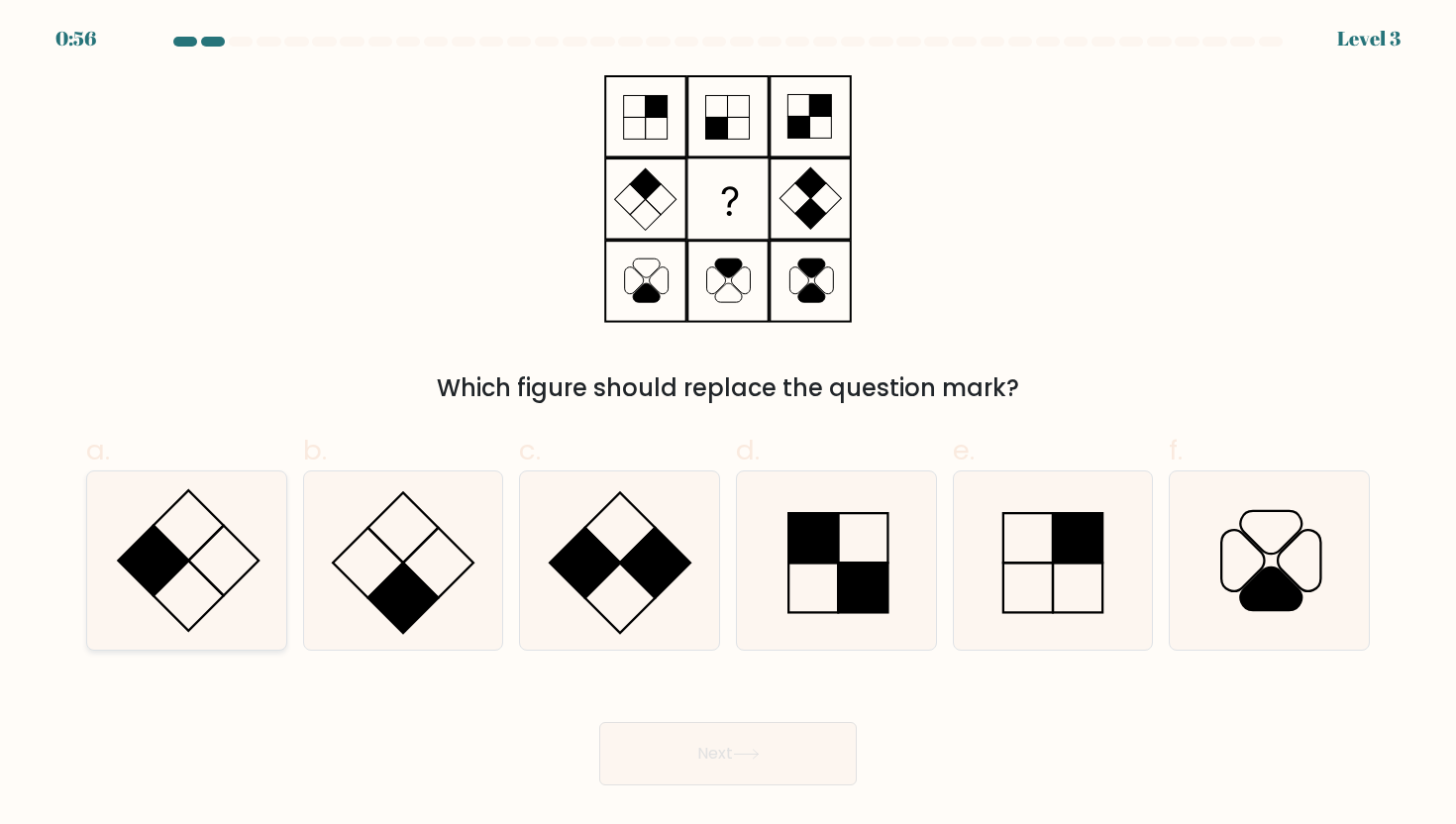 click 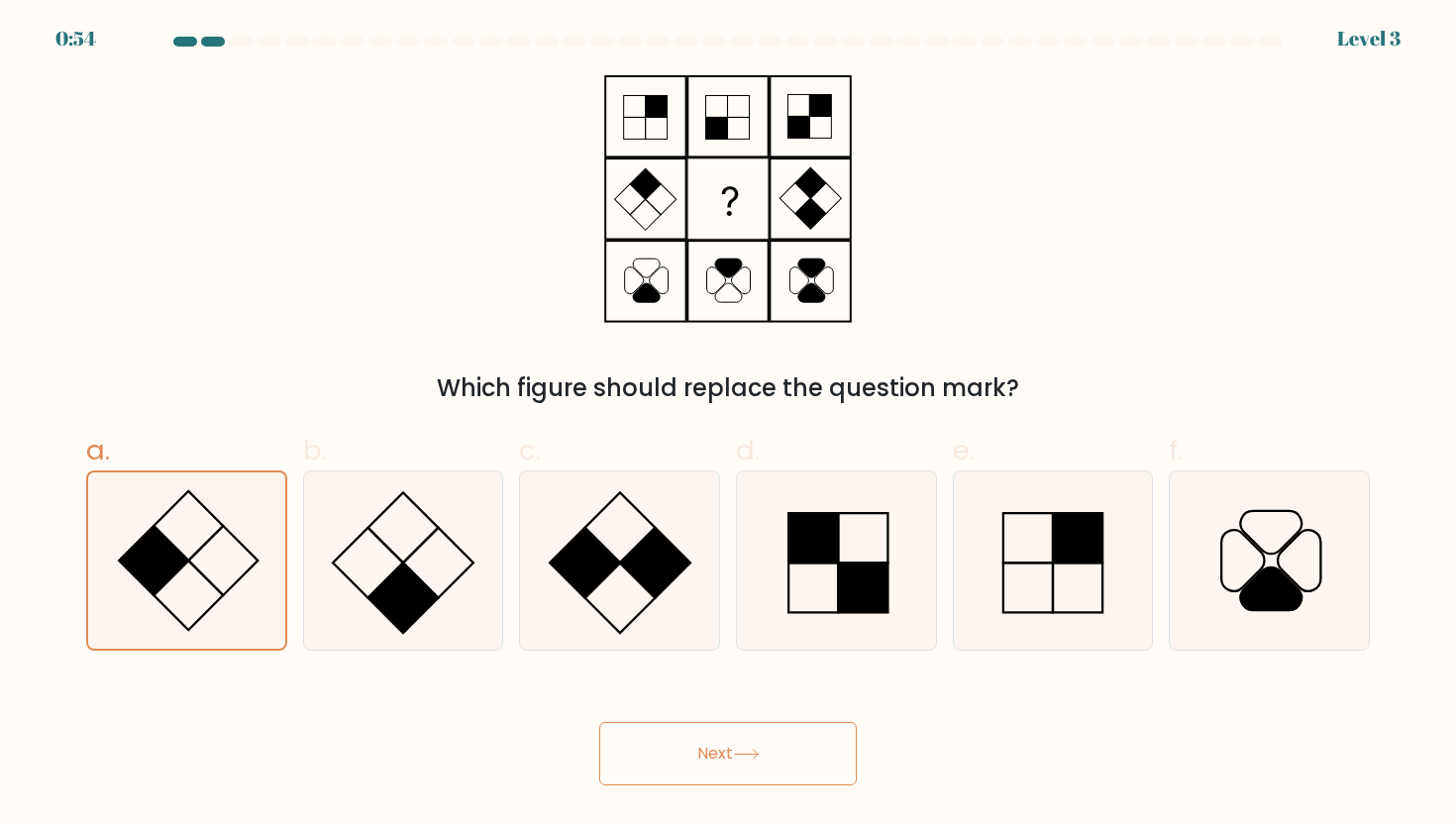click on "Next" at bounding box center (728, 754) 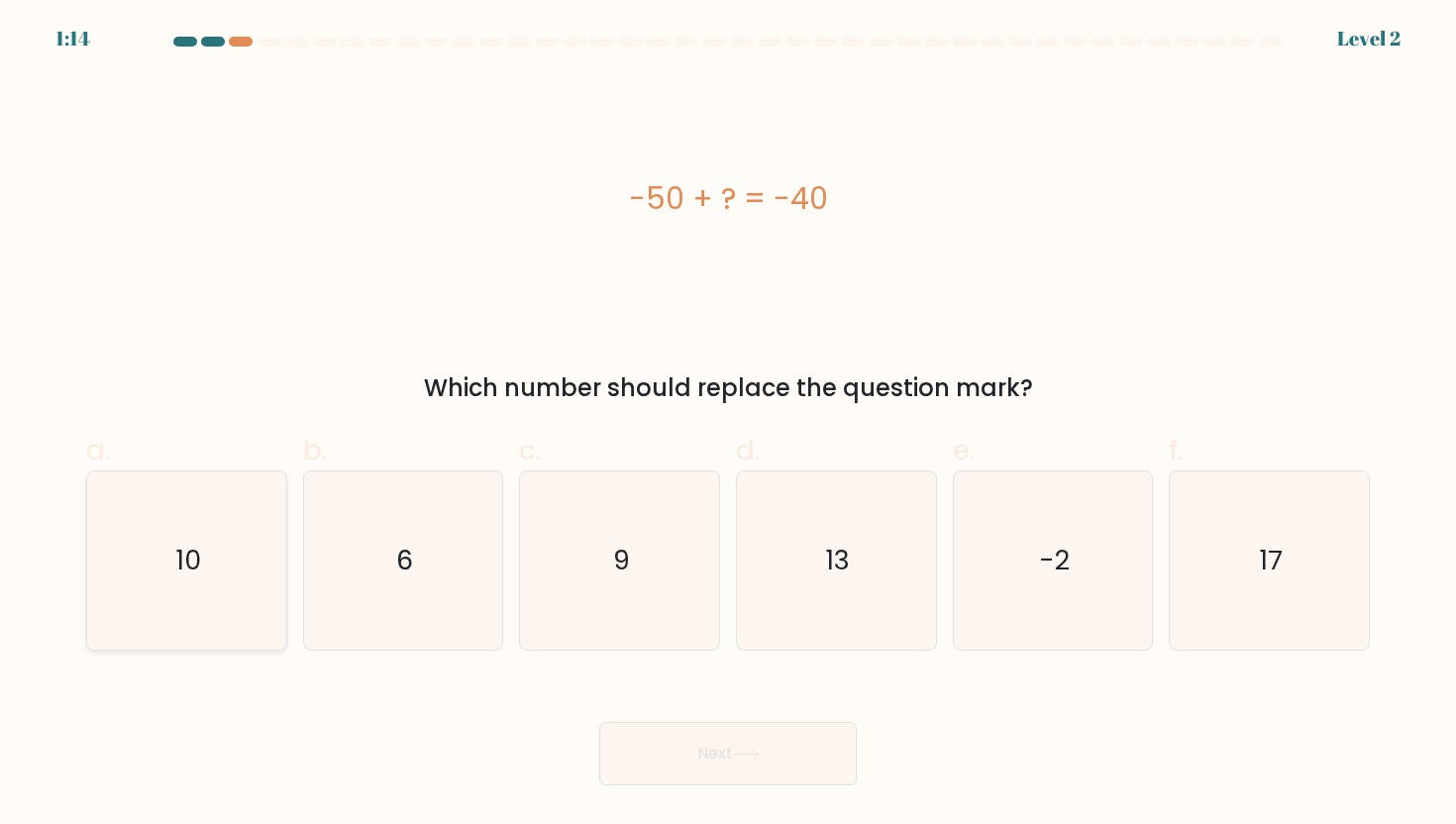 click on "10" 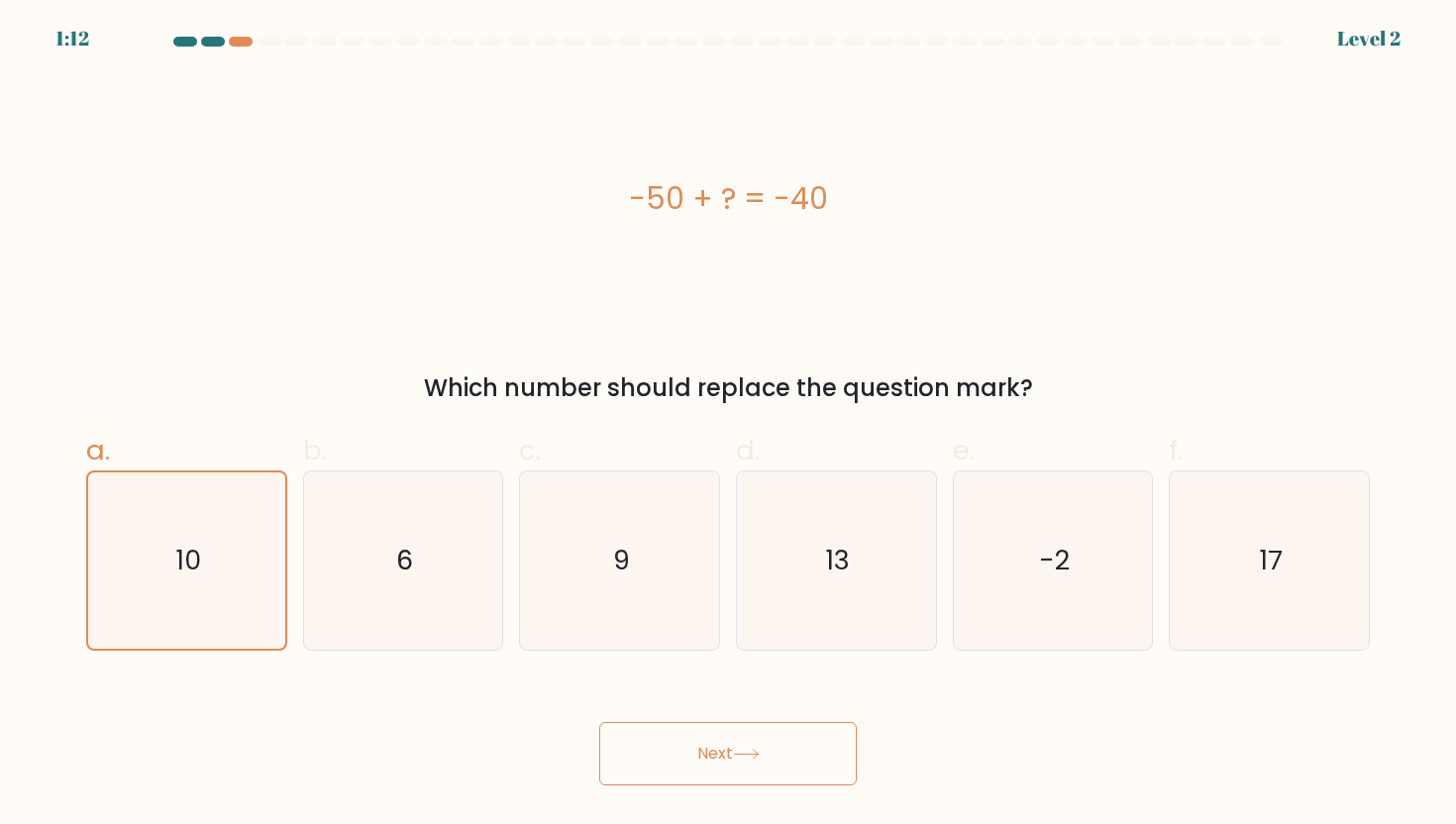 click on "Next" at bounding box center (728, 754) 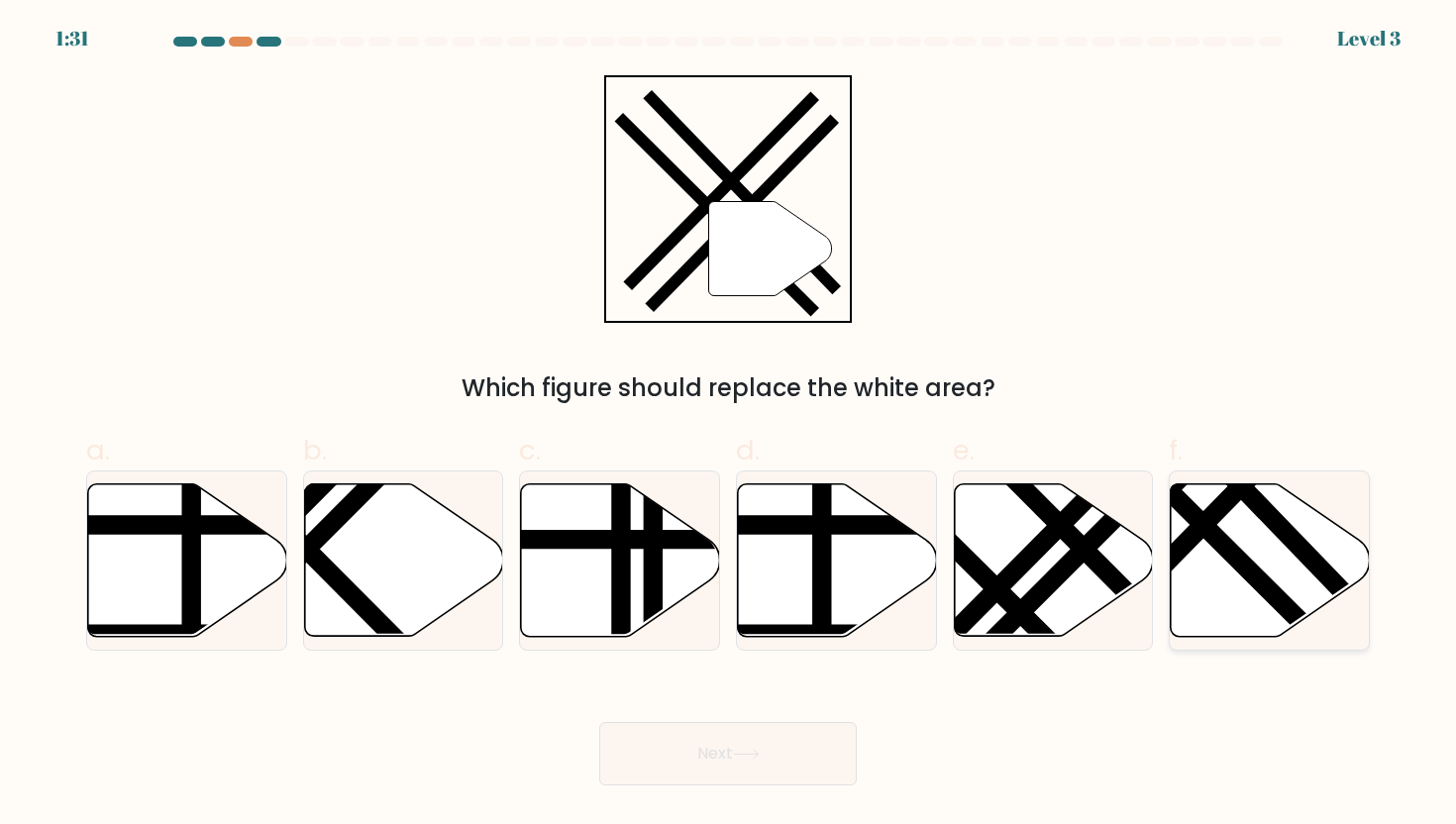click 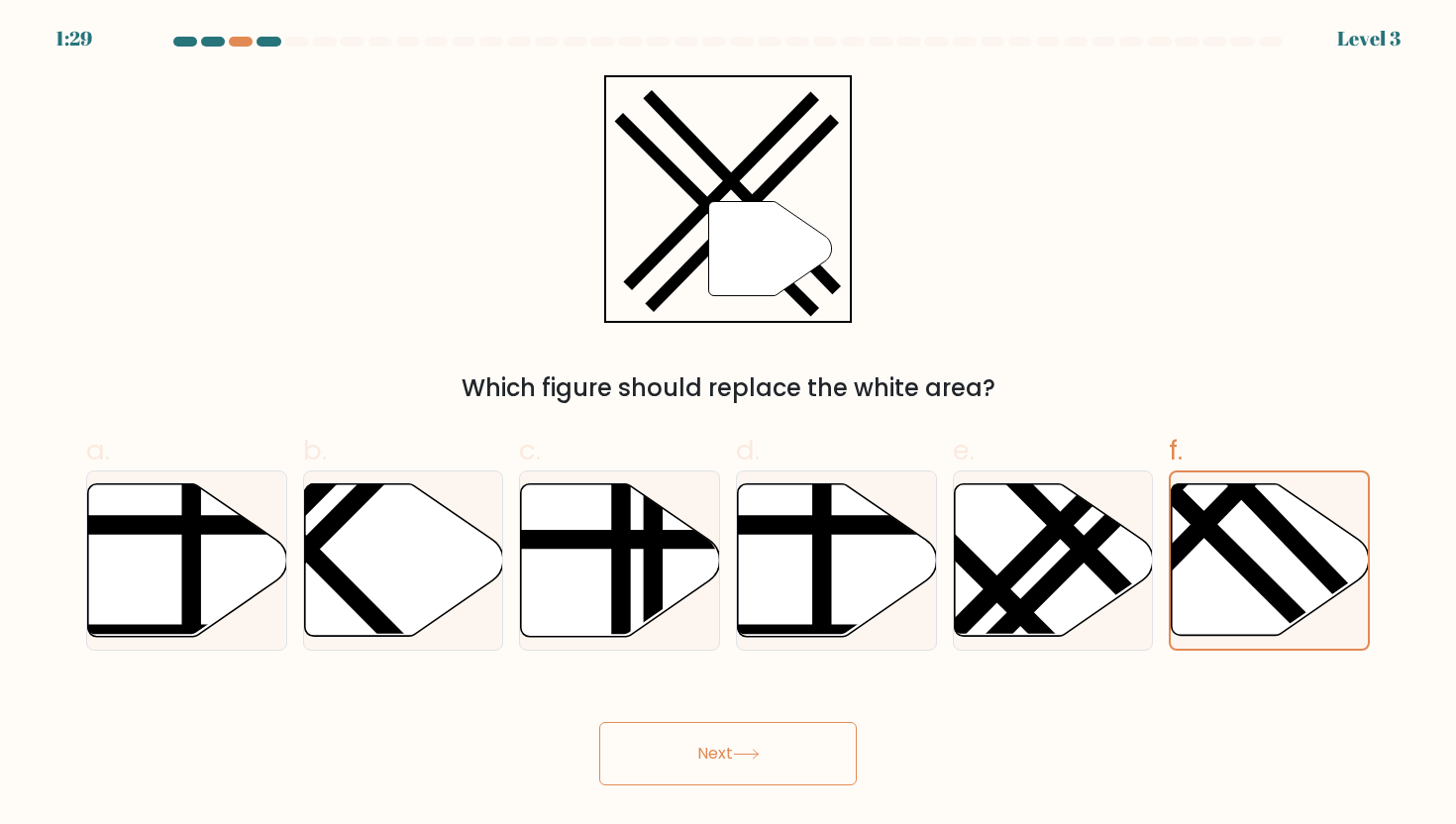 click on "Next" at bounding box center (728, 754) 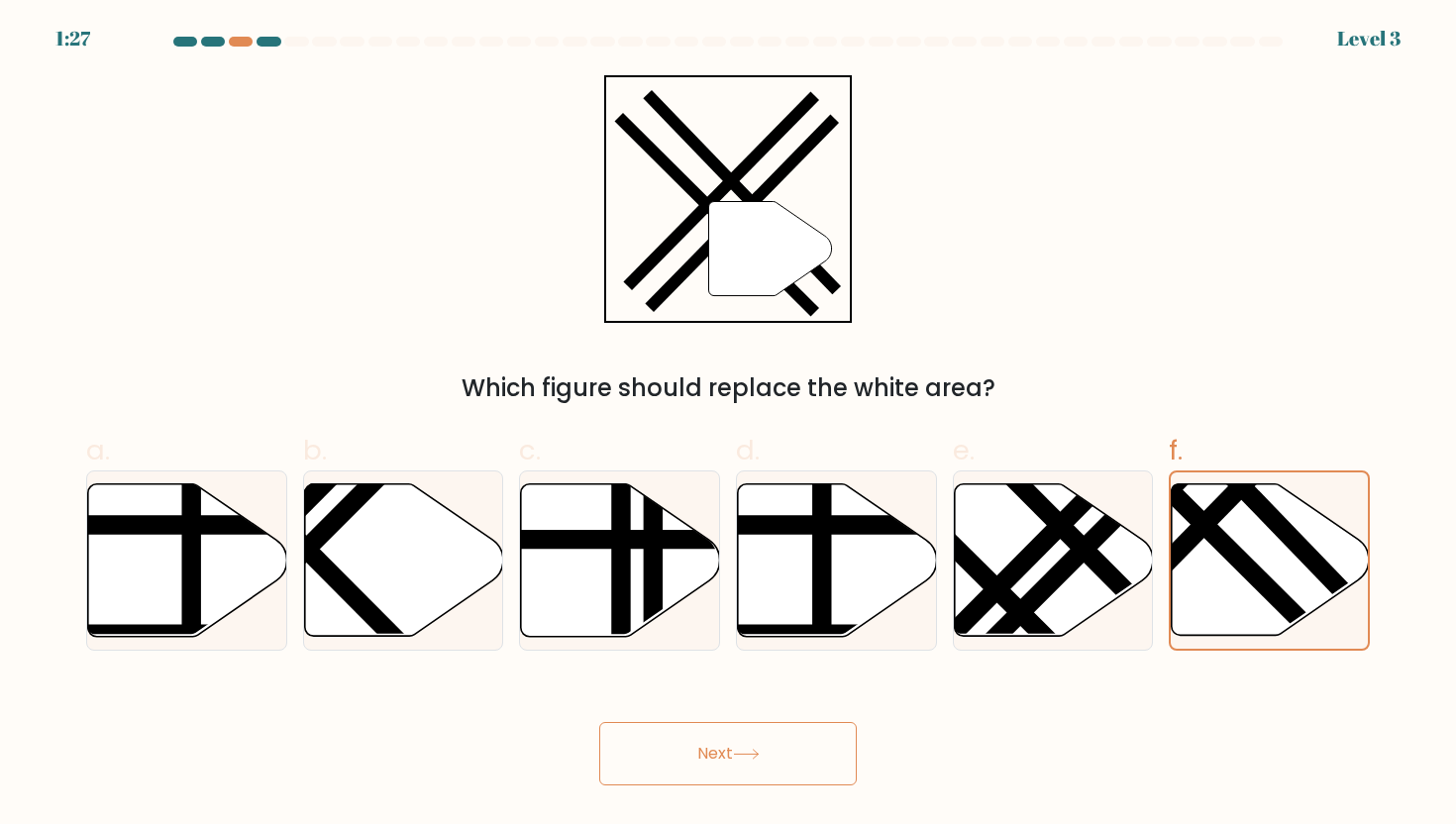 click on "Next" at bounding box center (728, 754) 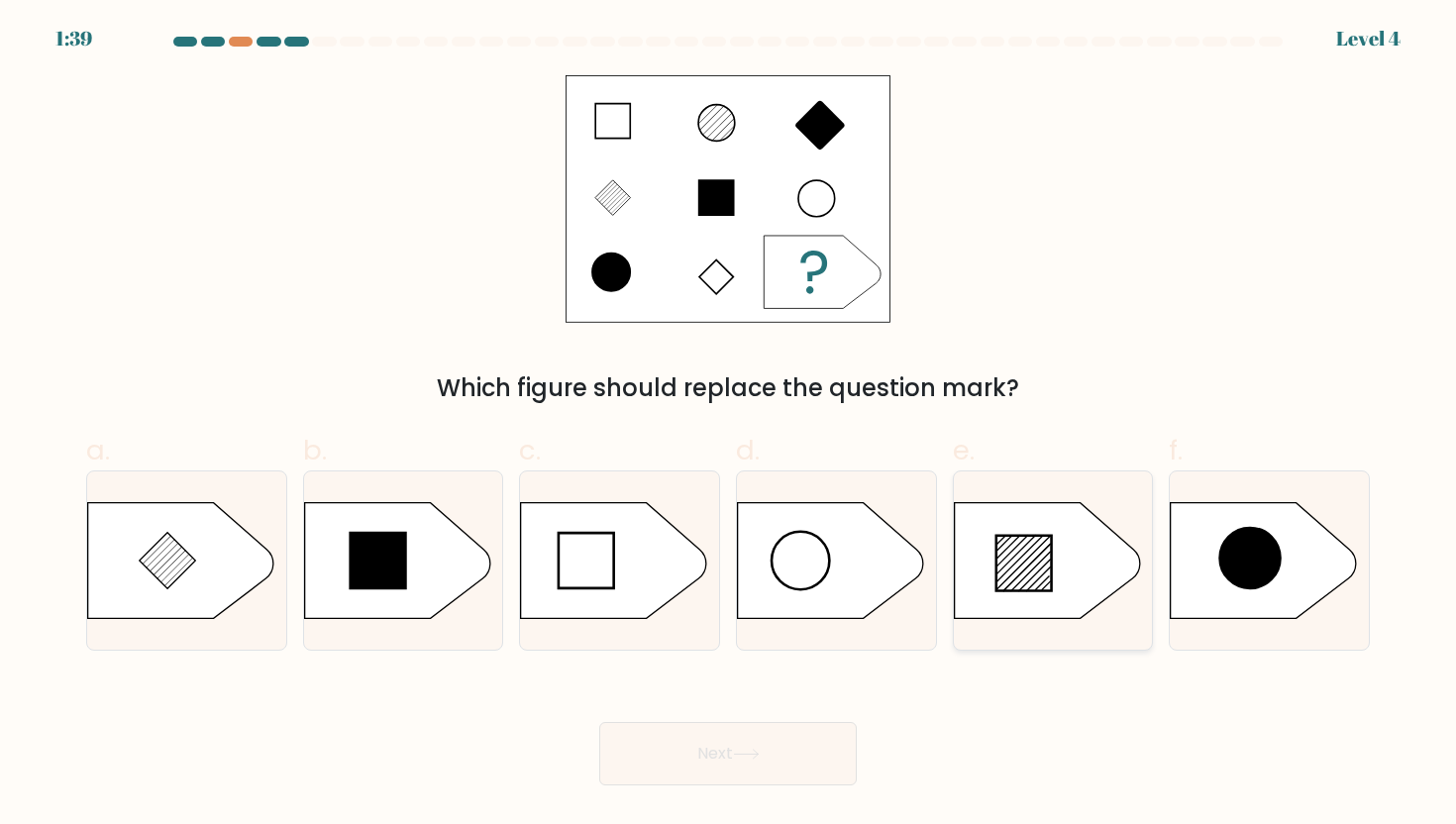 click 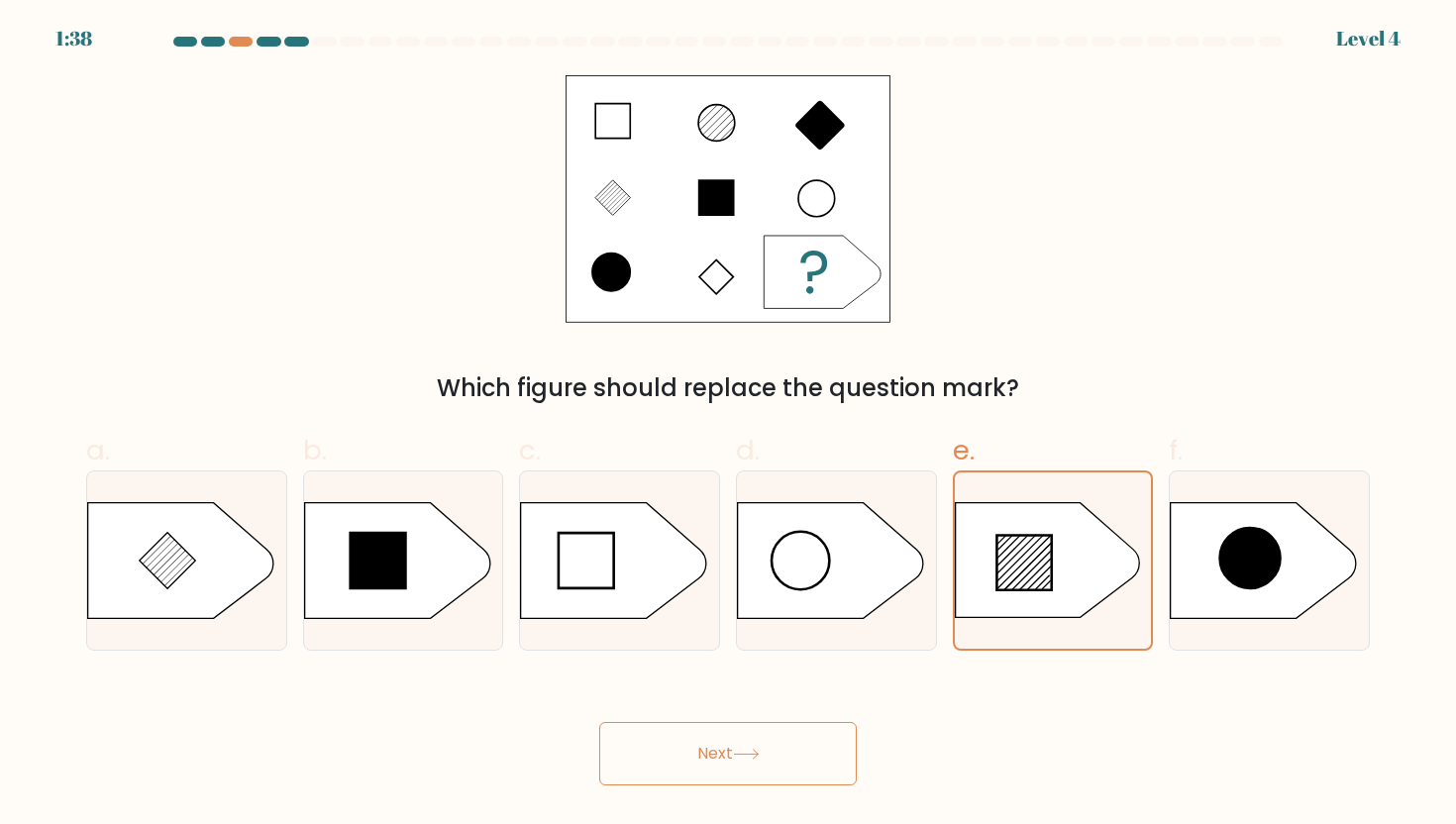 click on "Next" at bounding box center (728, 754) 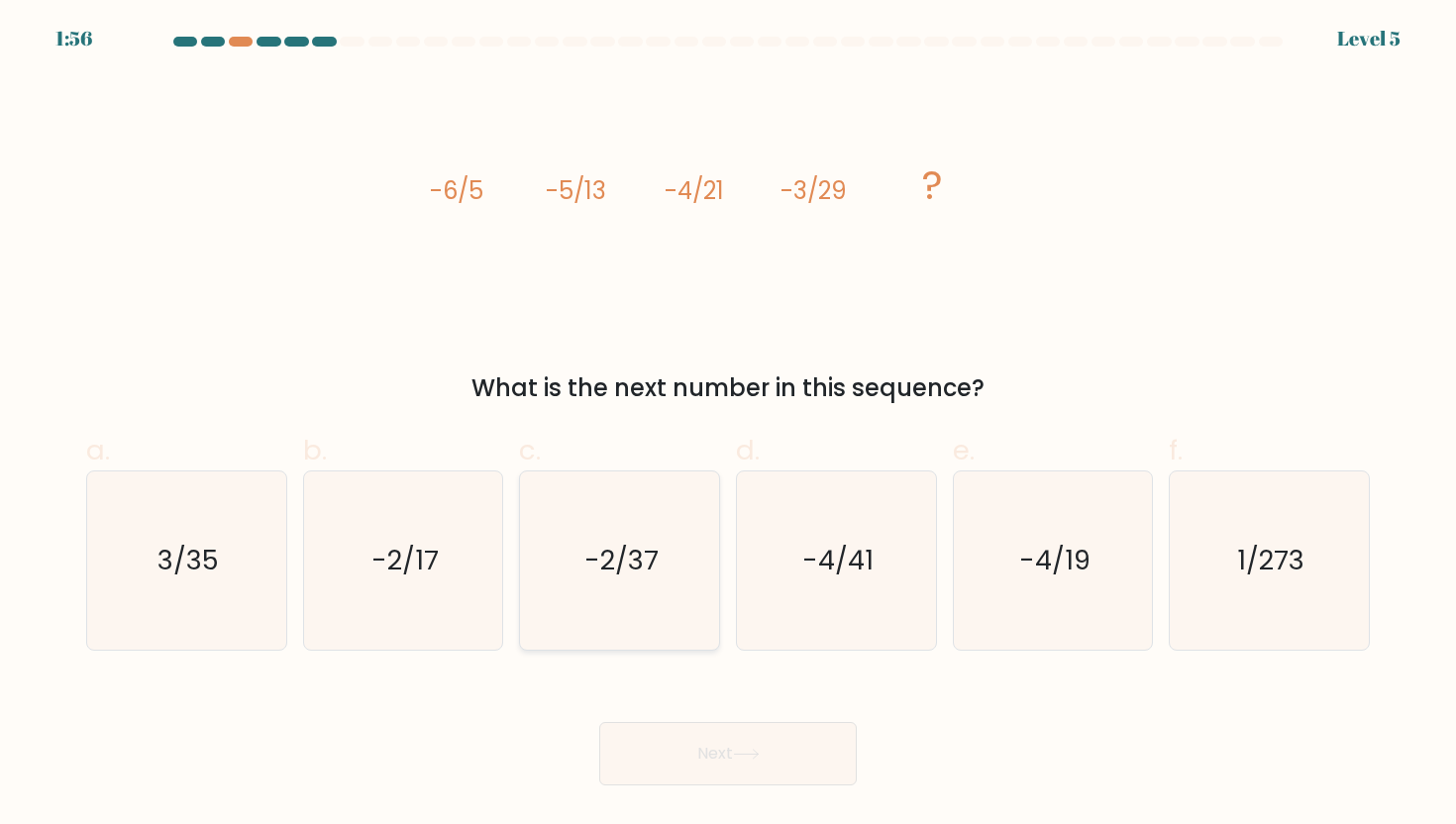 click on "-2/37" 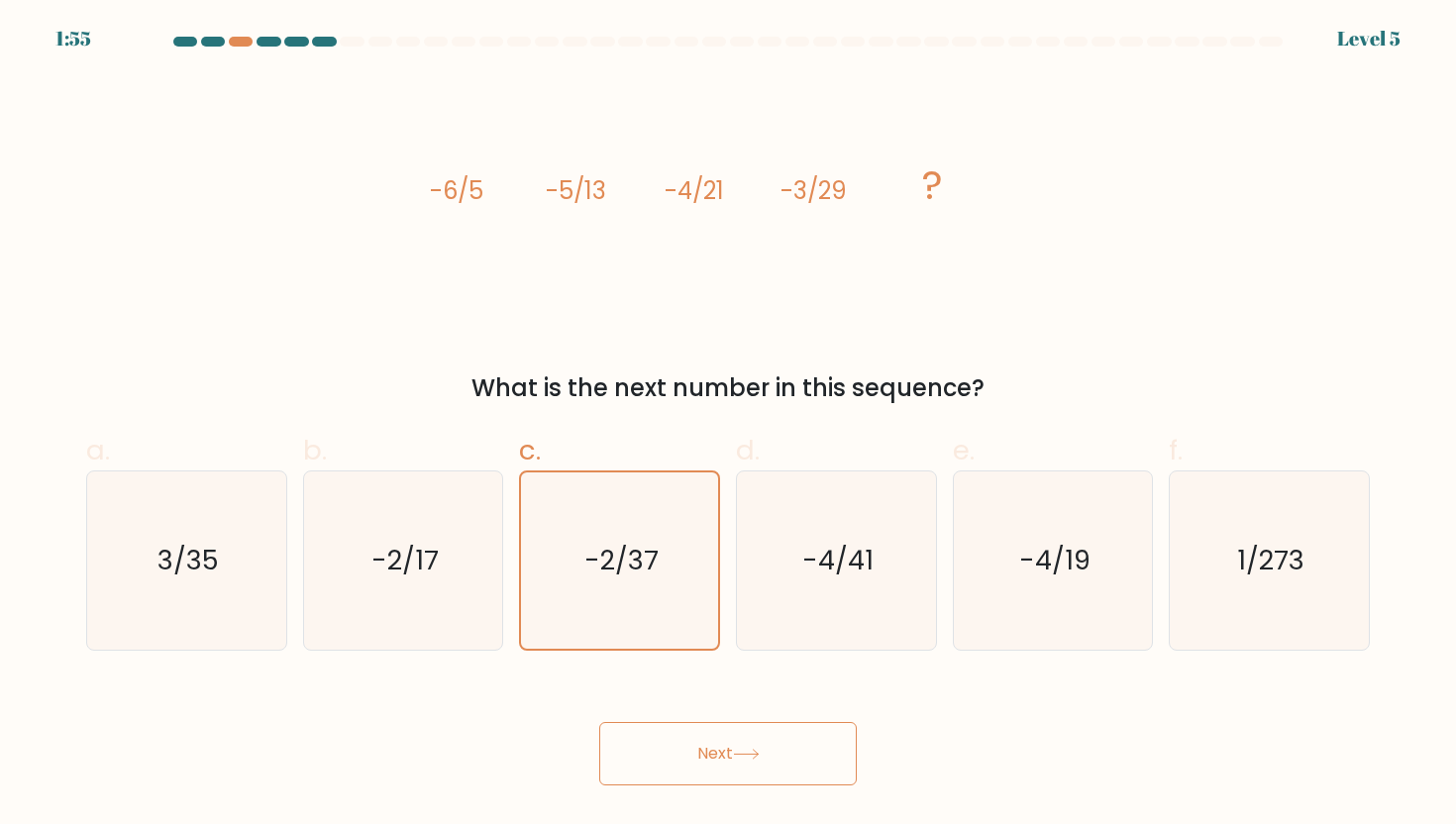 click on "Next" at bounding box center [728, 754] 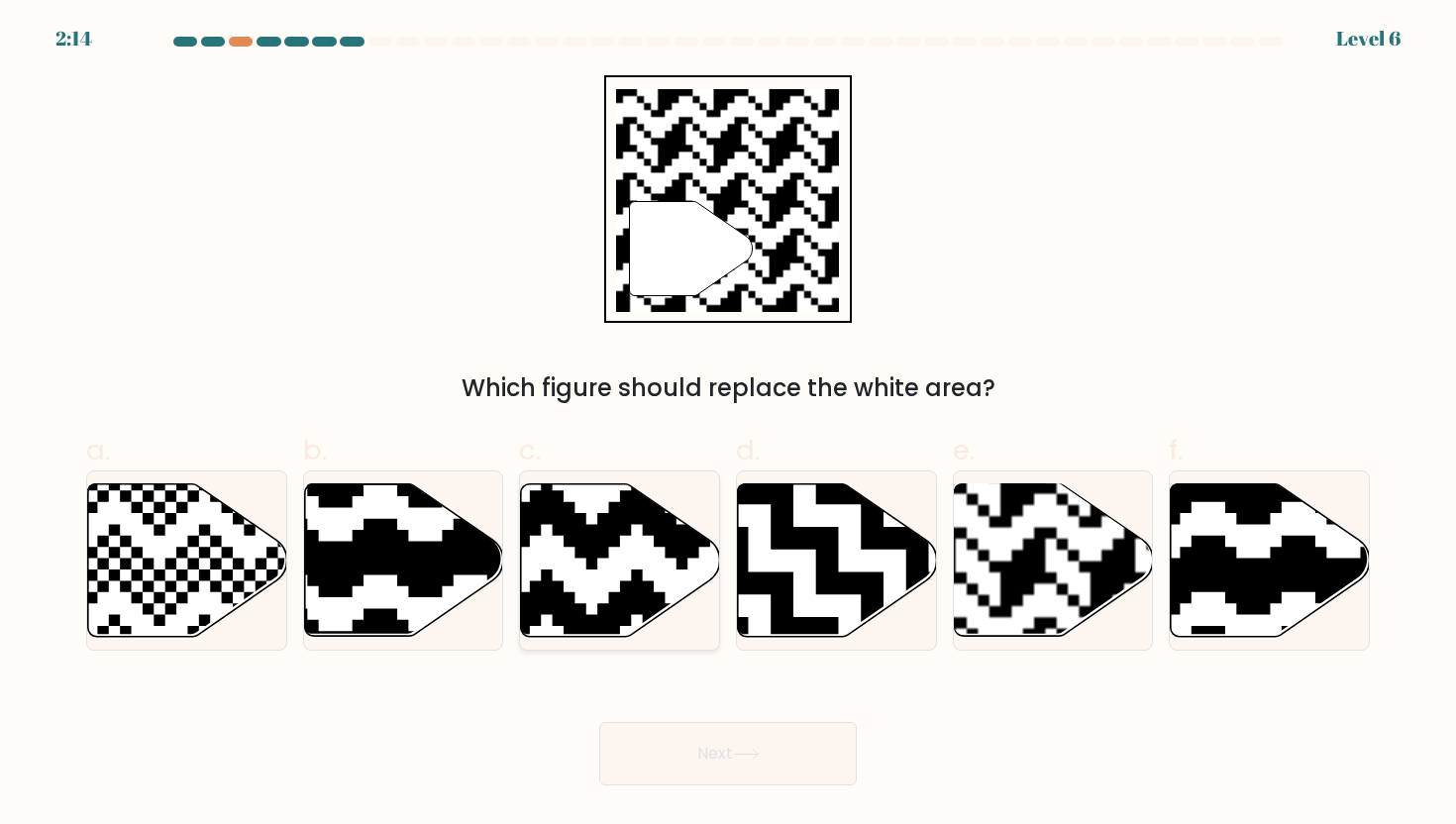 click 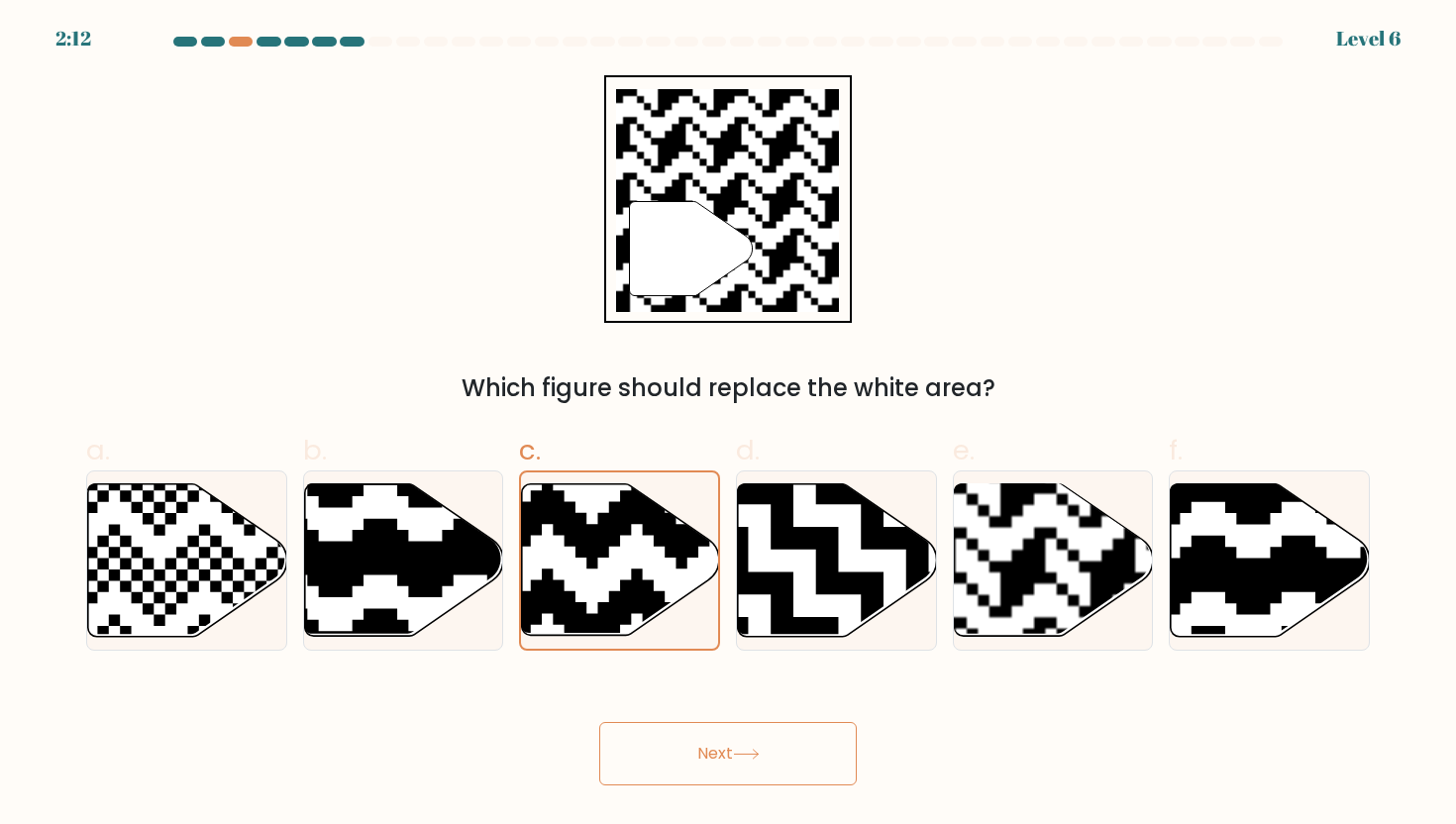 click on "Next" at bounding box center [728, 754] 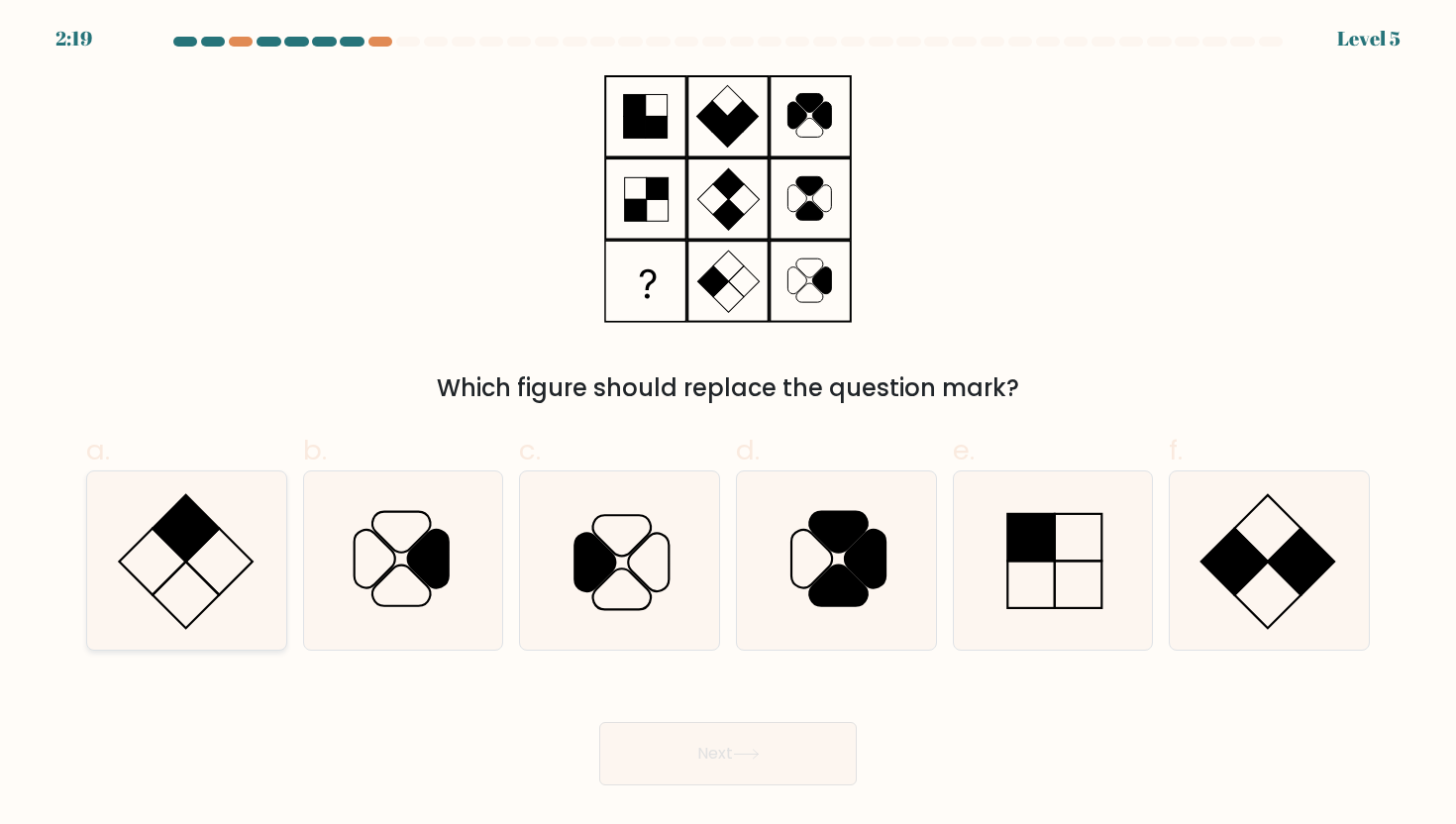 click 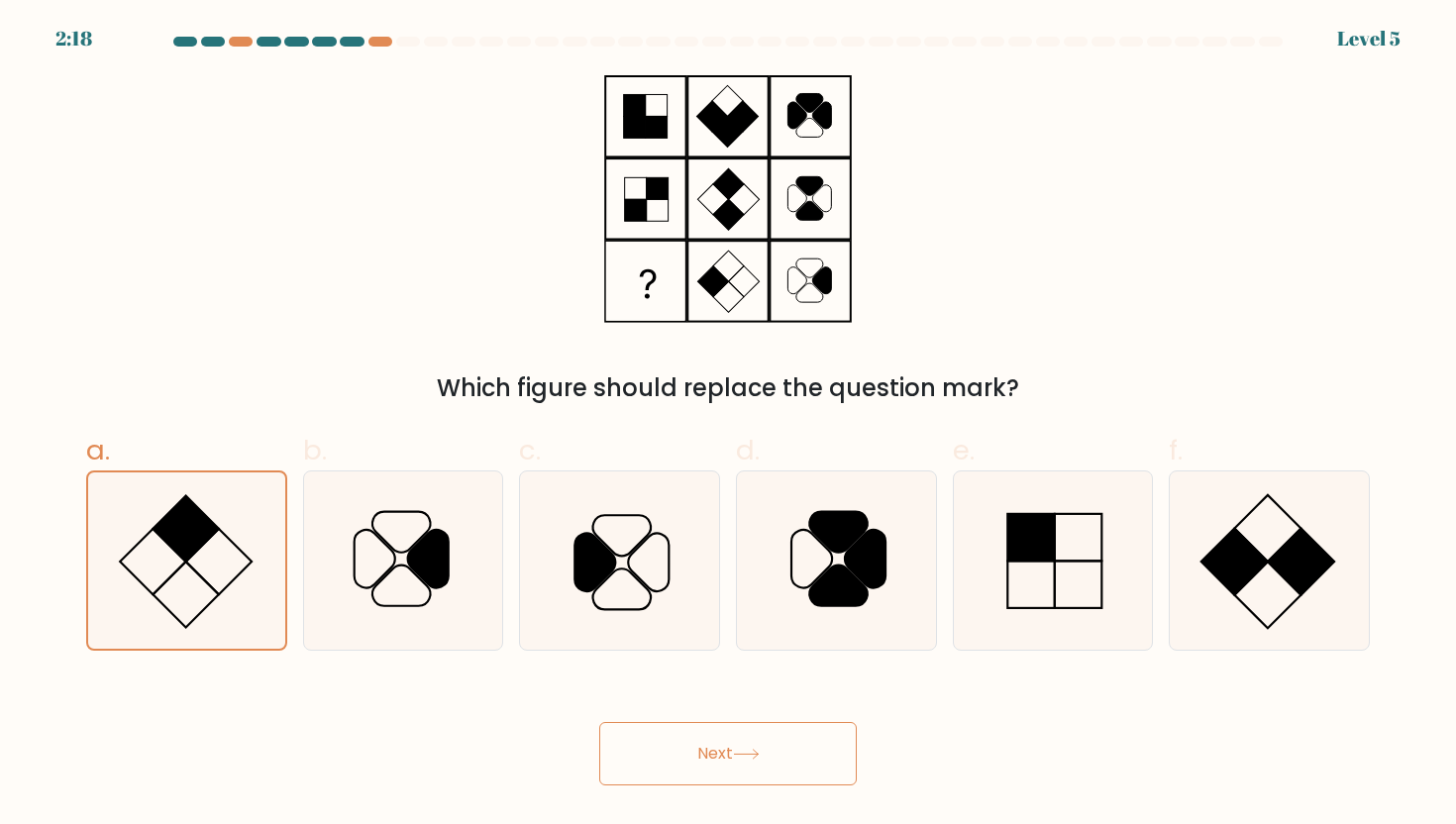 click on "Next" at bounding box center (728, 754) 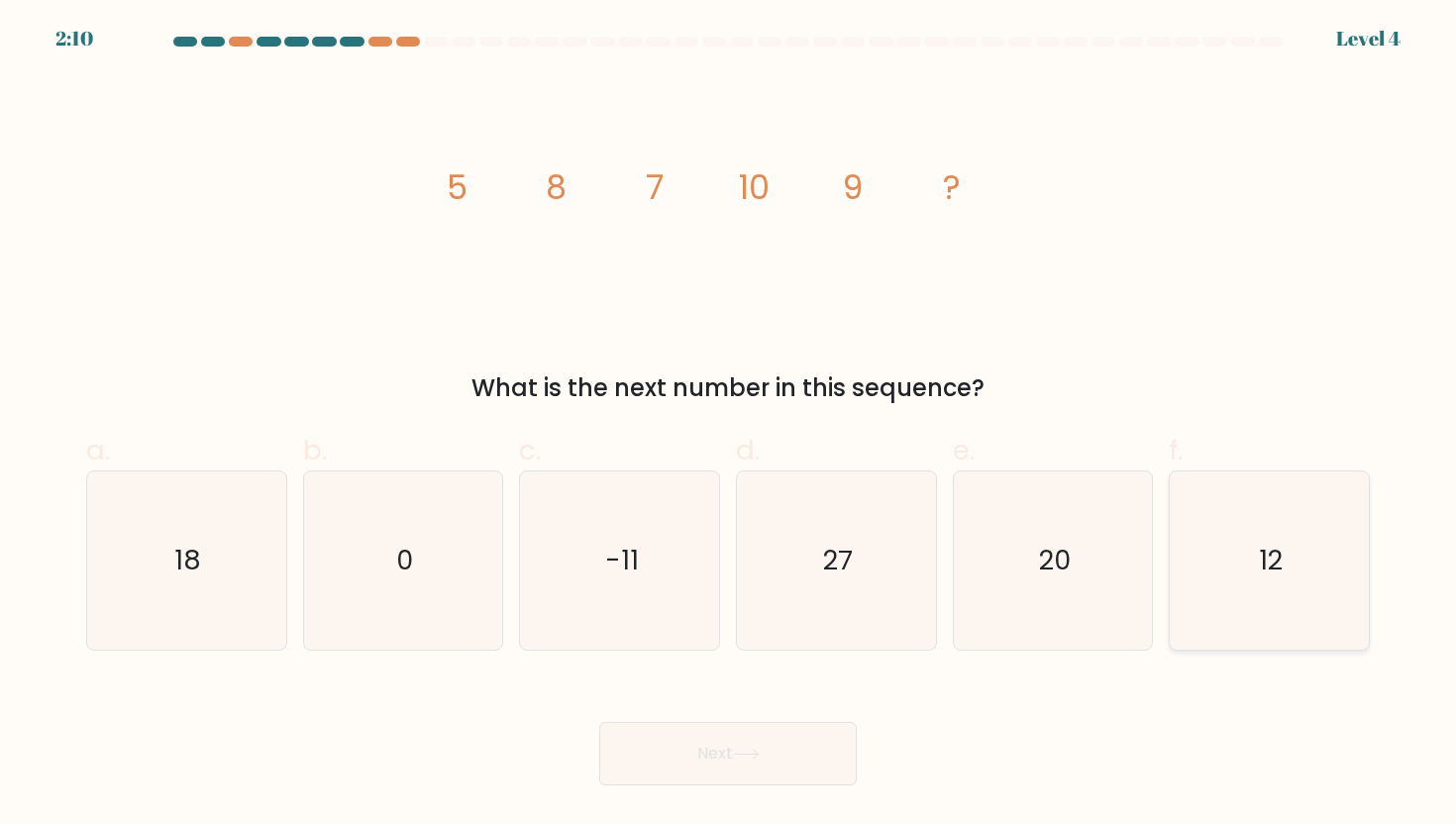 click on "12" 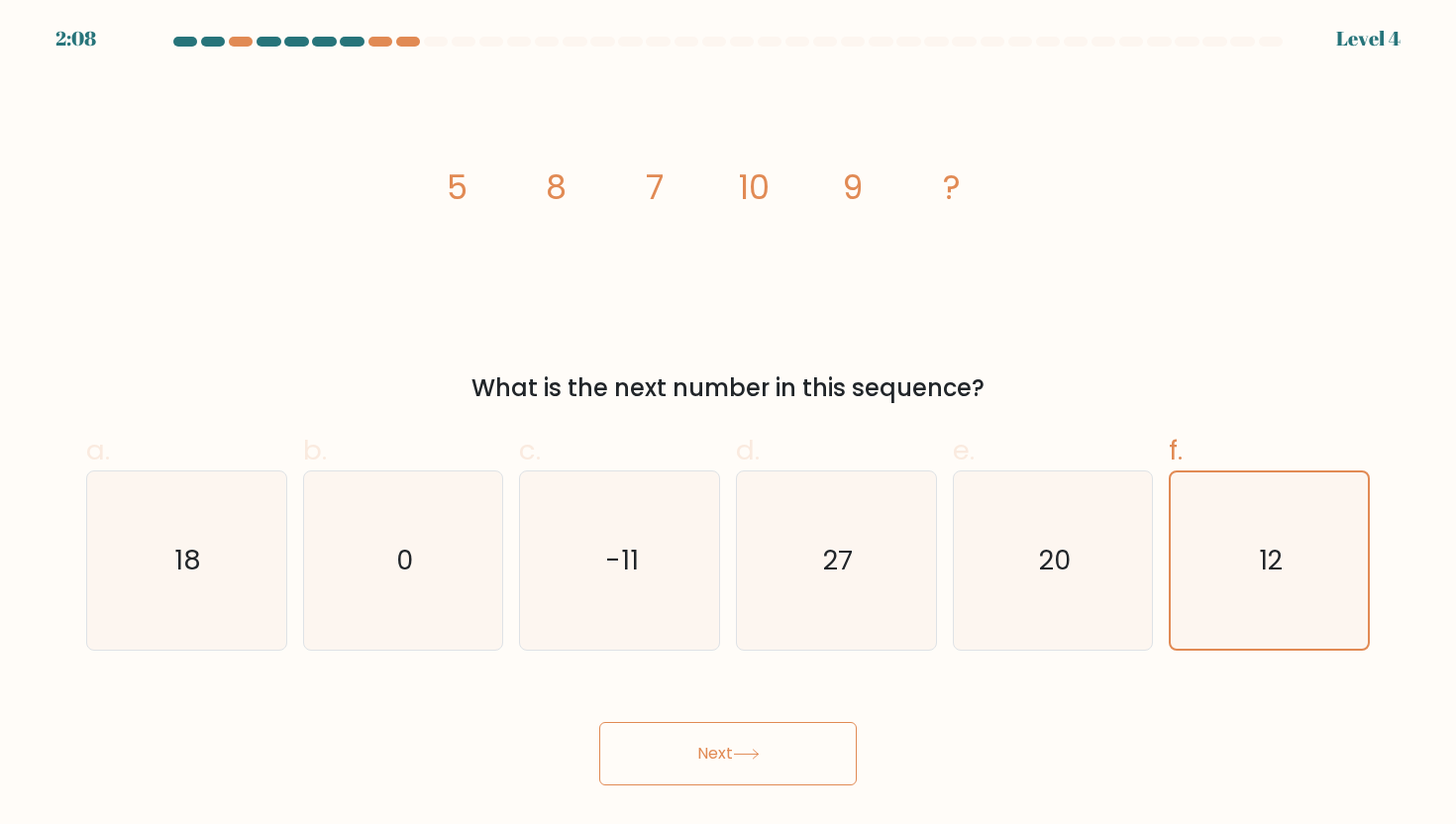 click on "Next" at bounding box center (728, 754) 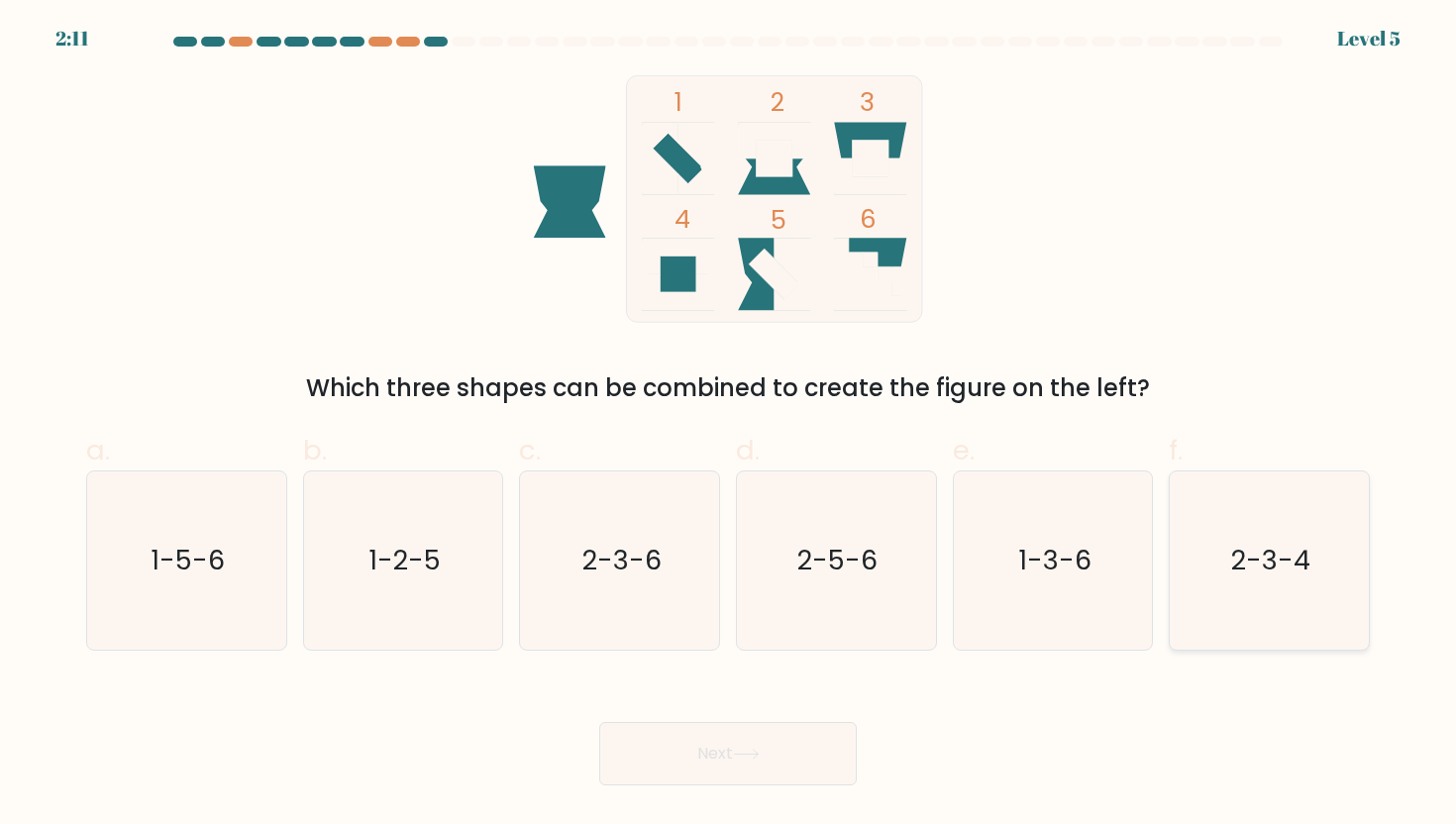 click on "2-3-4" 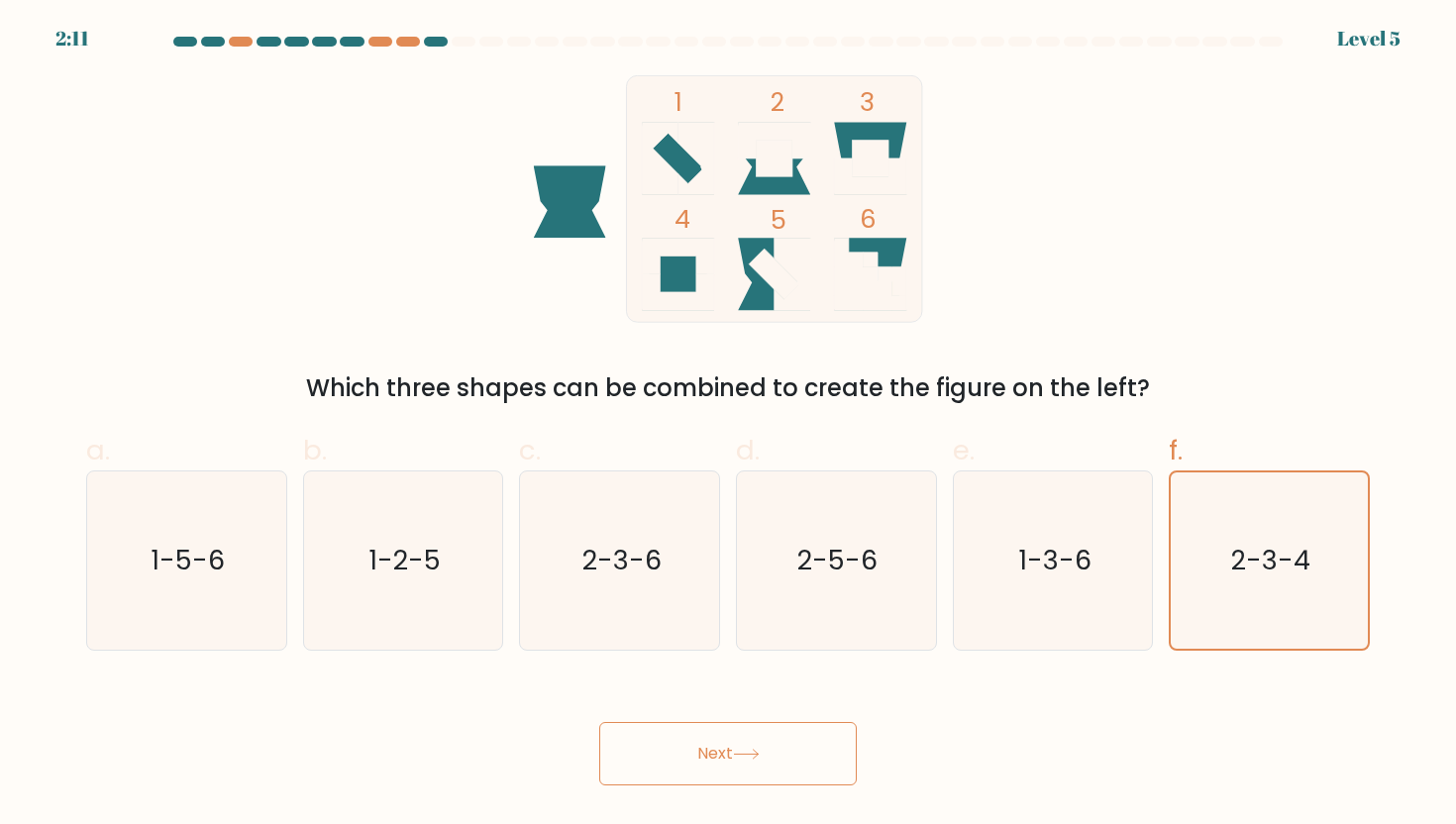 click on "Next" at bounding box center [728, 754] 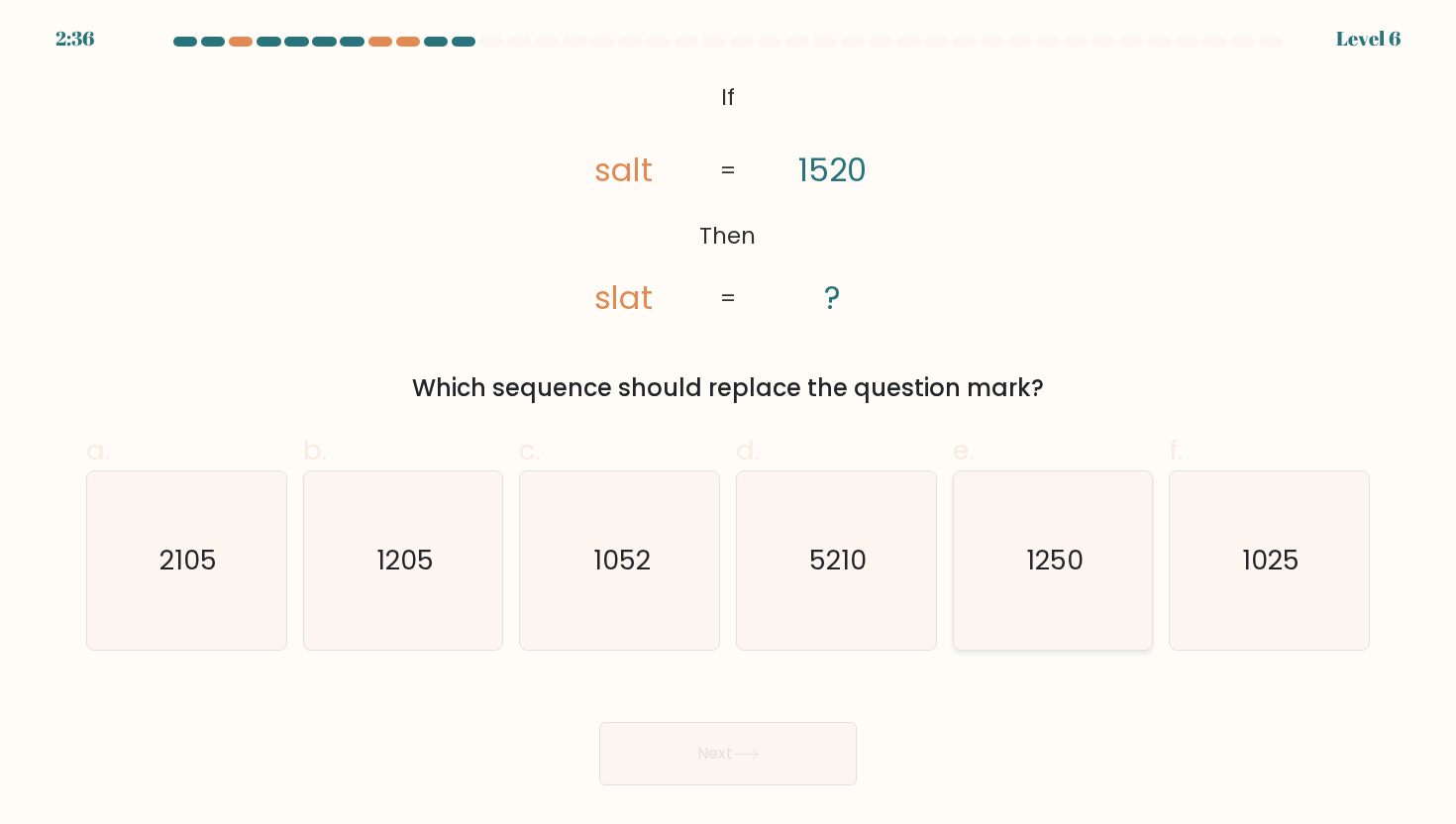 click on "1250" 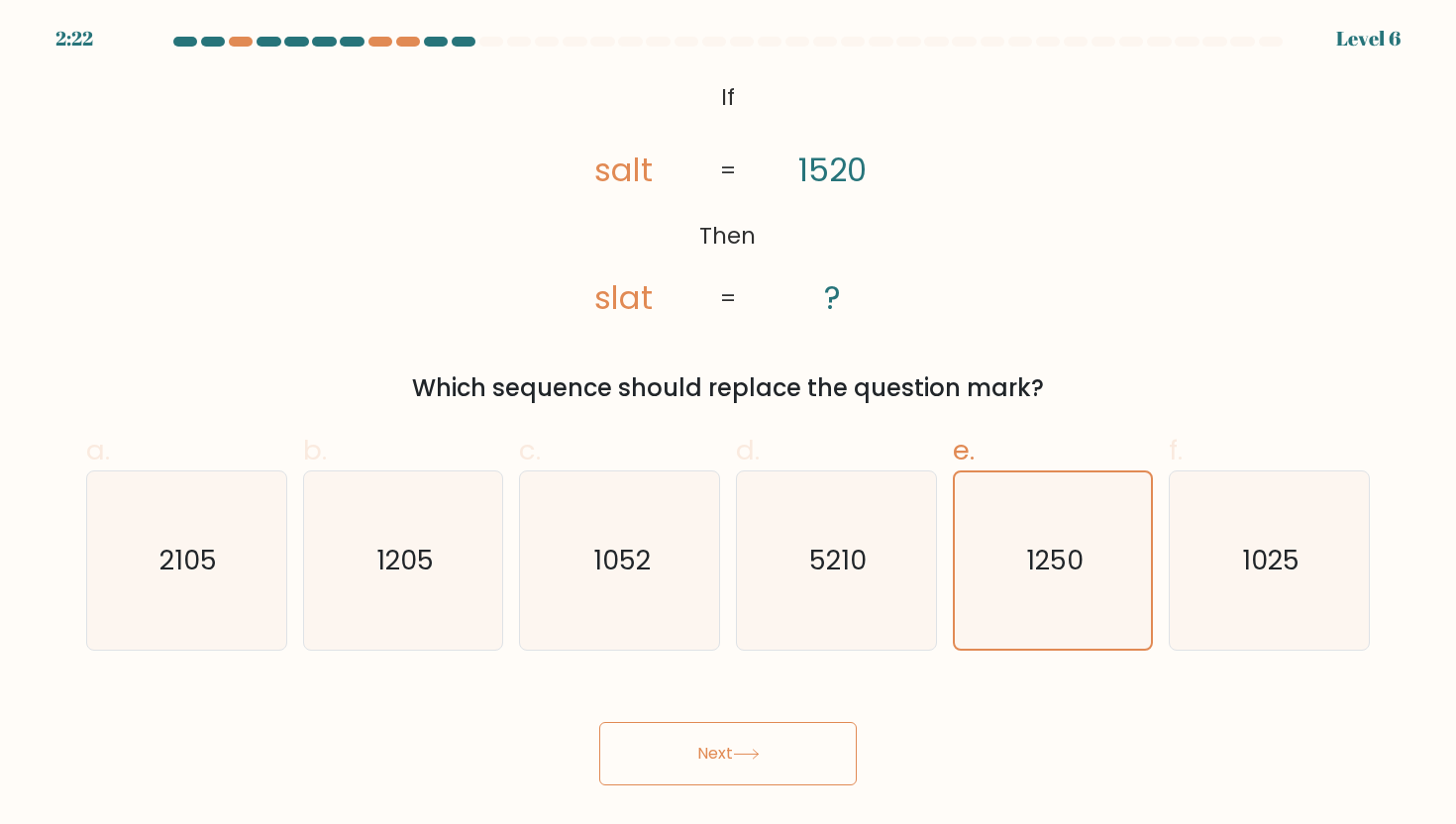 click on "Next" at bounding box center (728, 754) 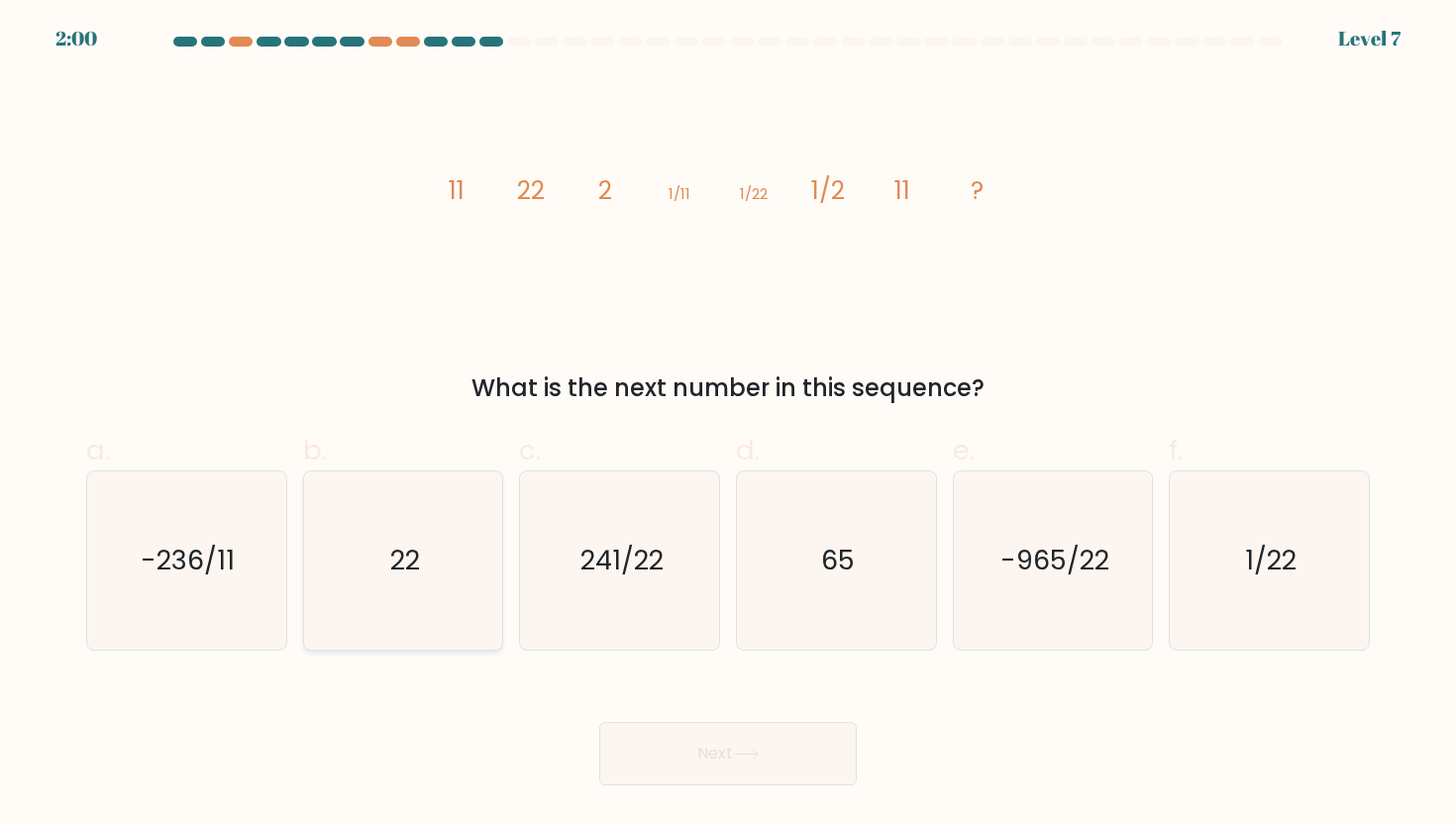 click on "22" 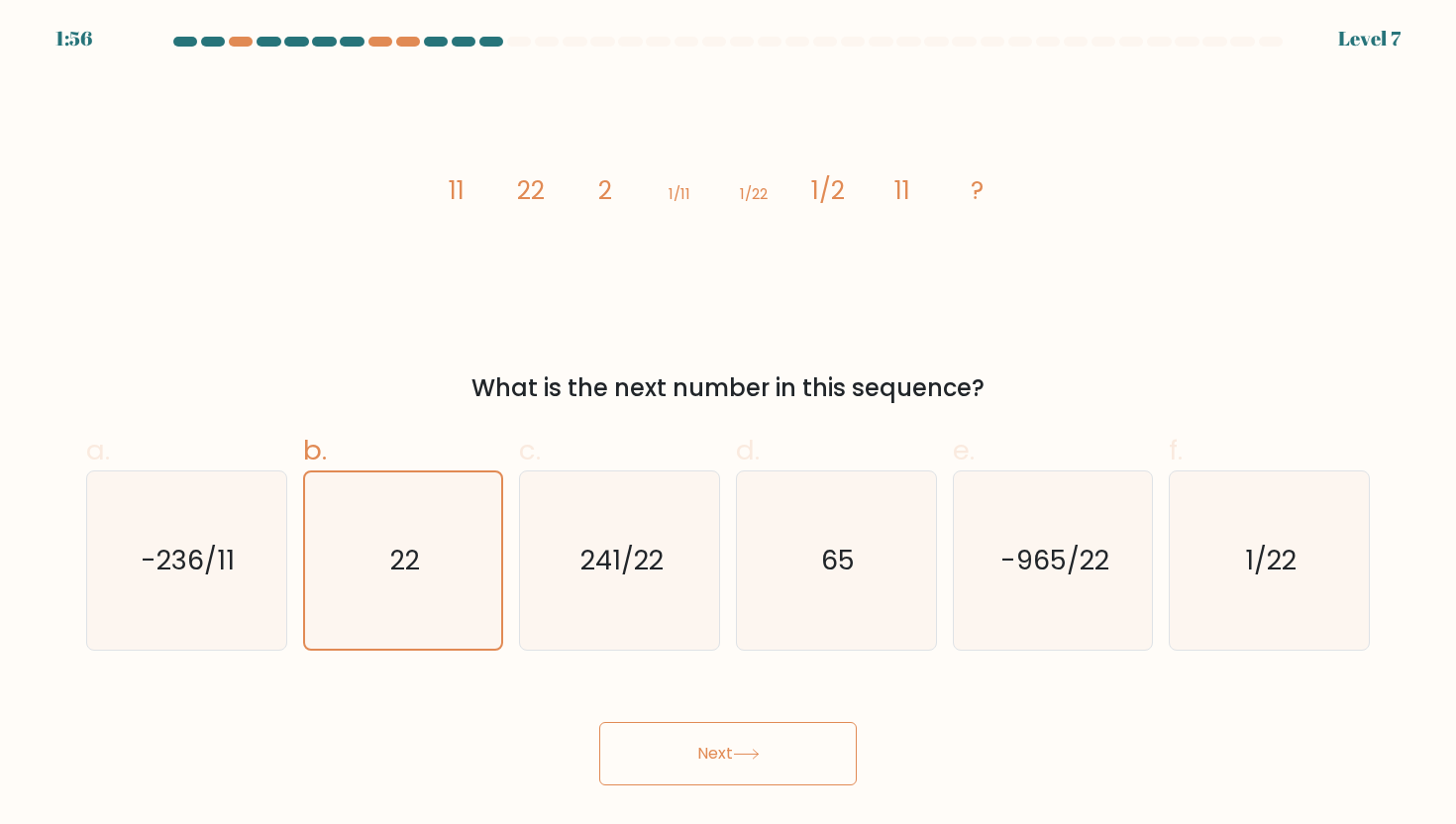 click on "Next" at bounding box center [728, 754] 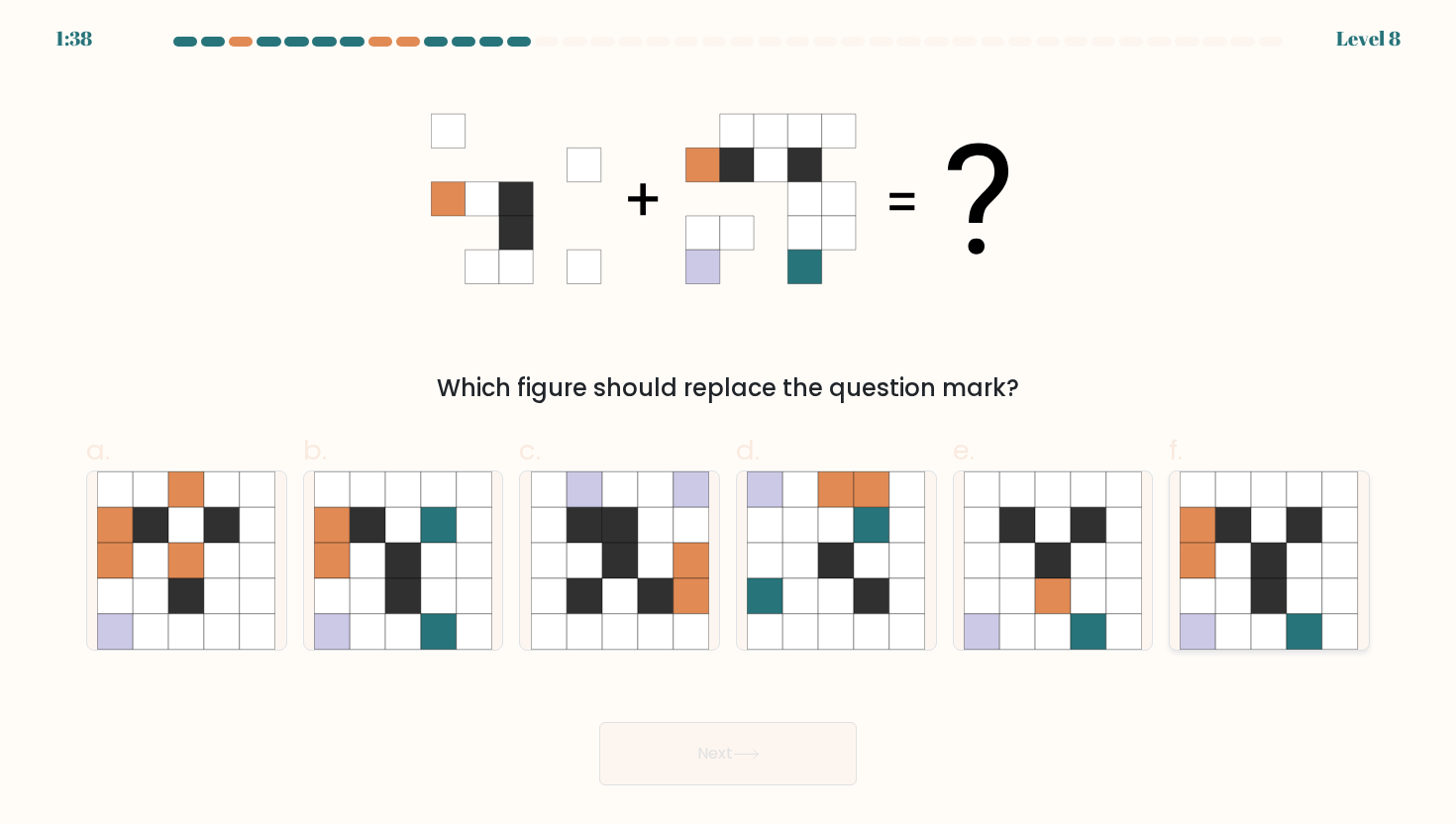 click 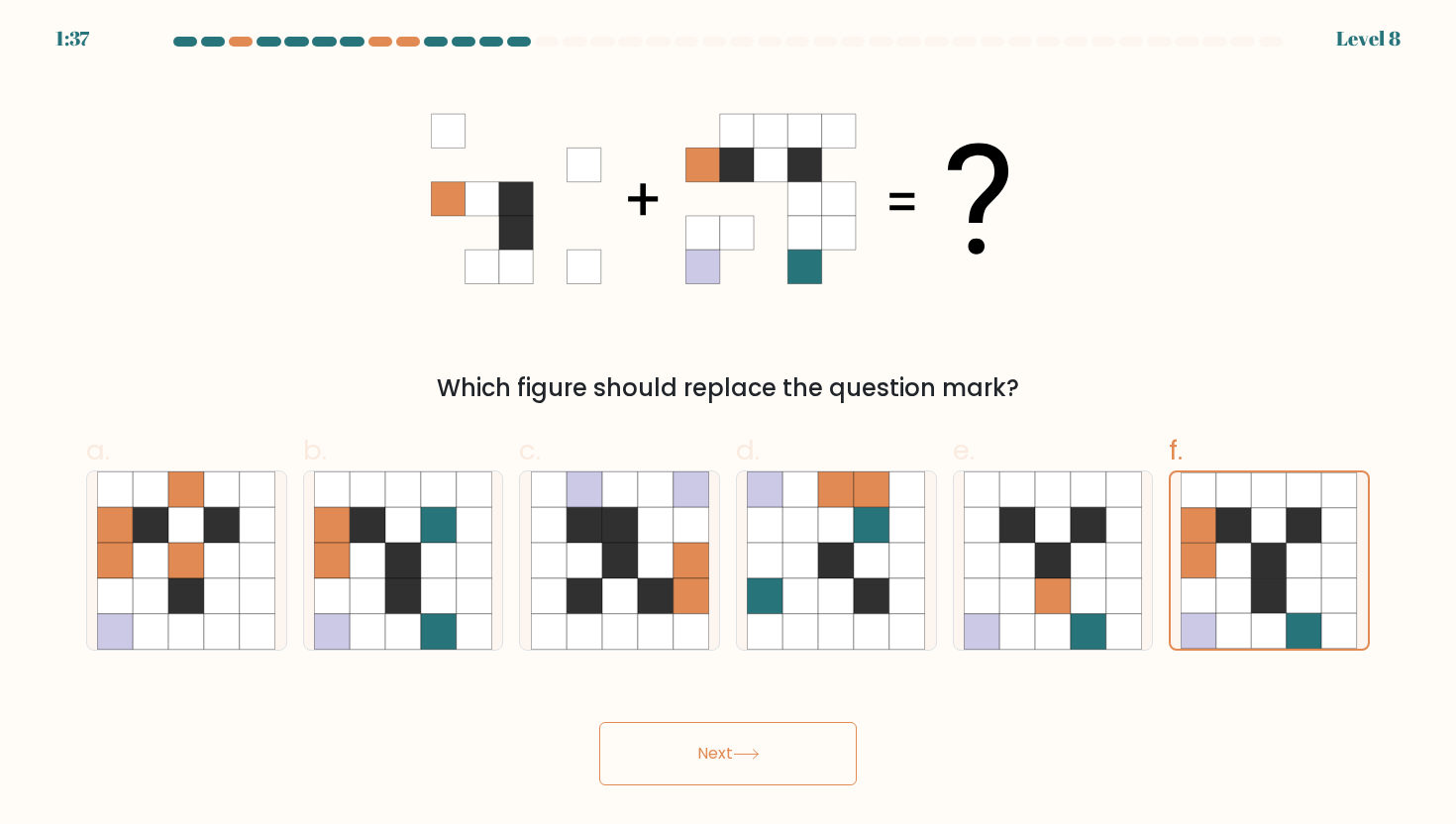 click on "Next" at bounding box center (728, 754) 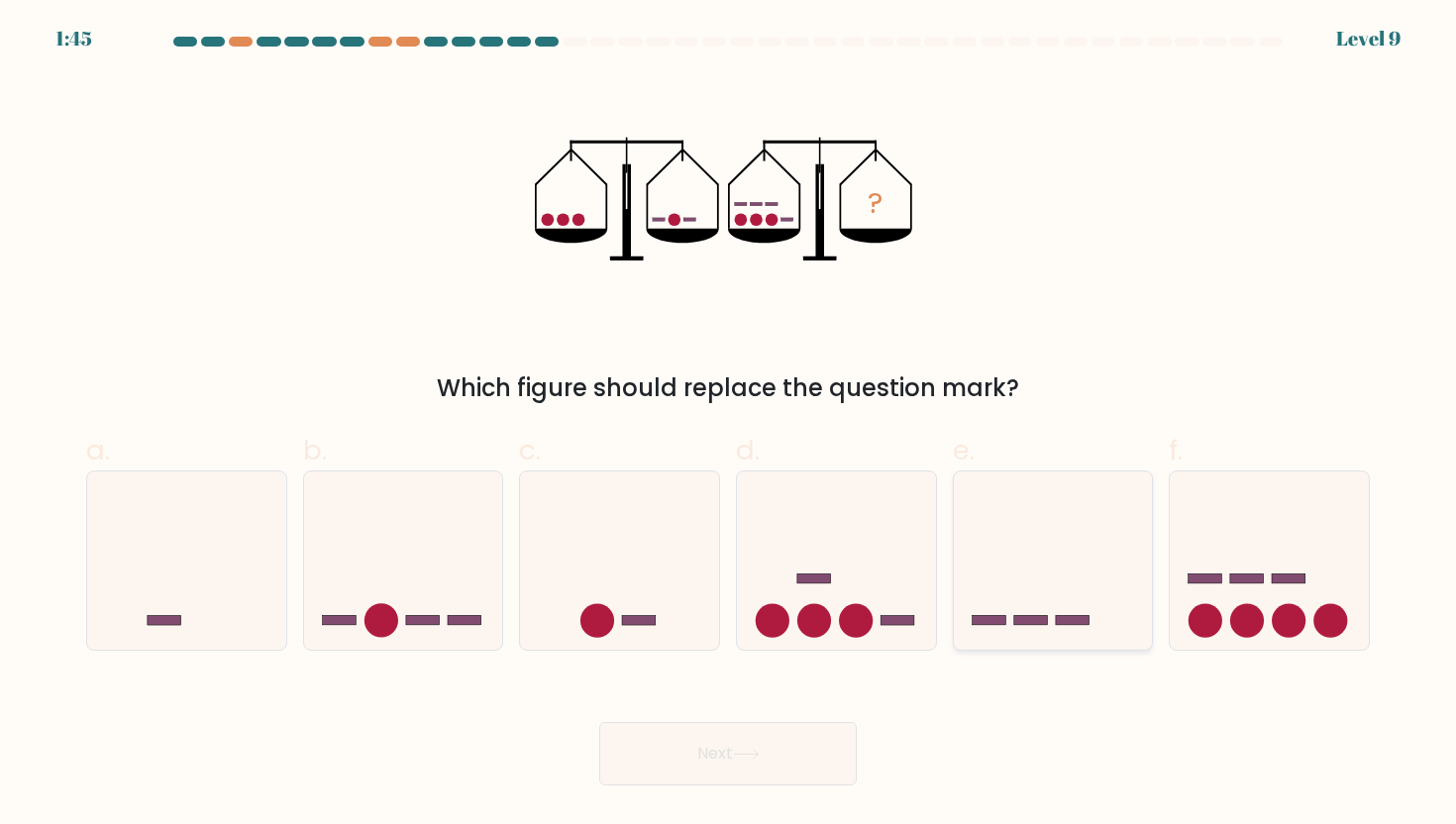 click 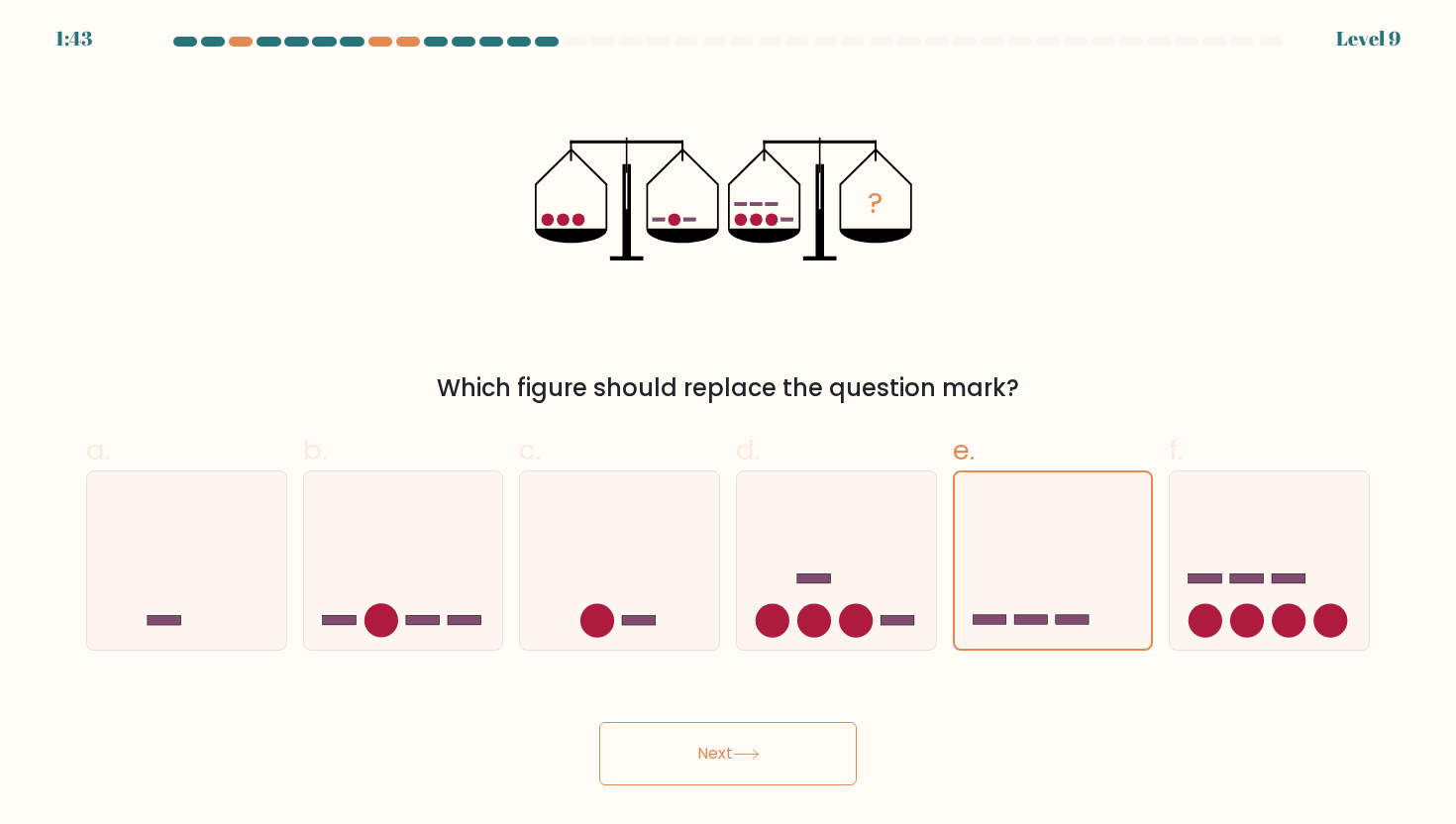 click on "Next" at bounding box center [728, 754] 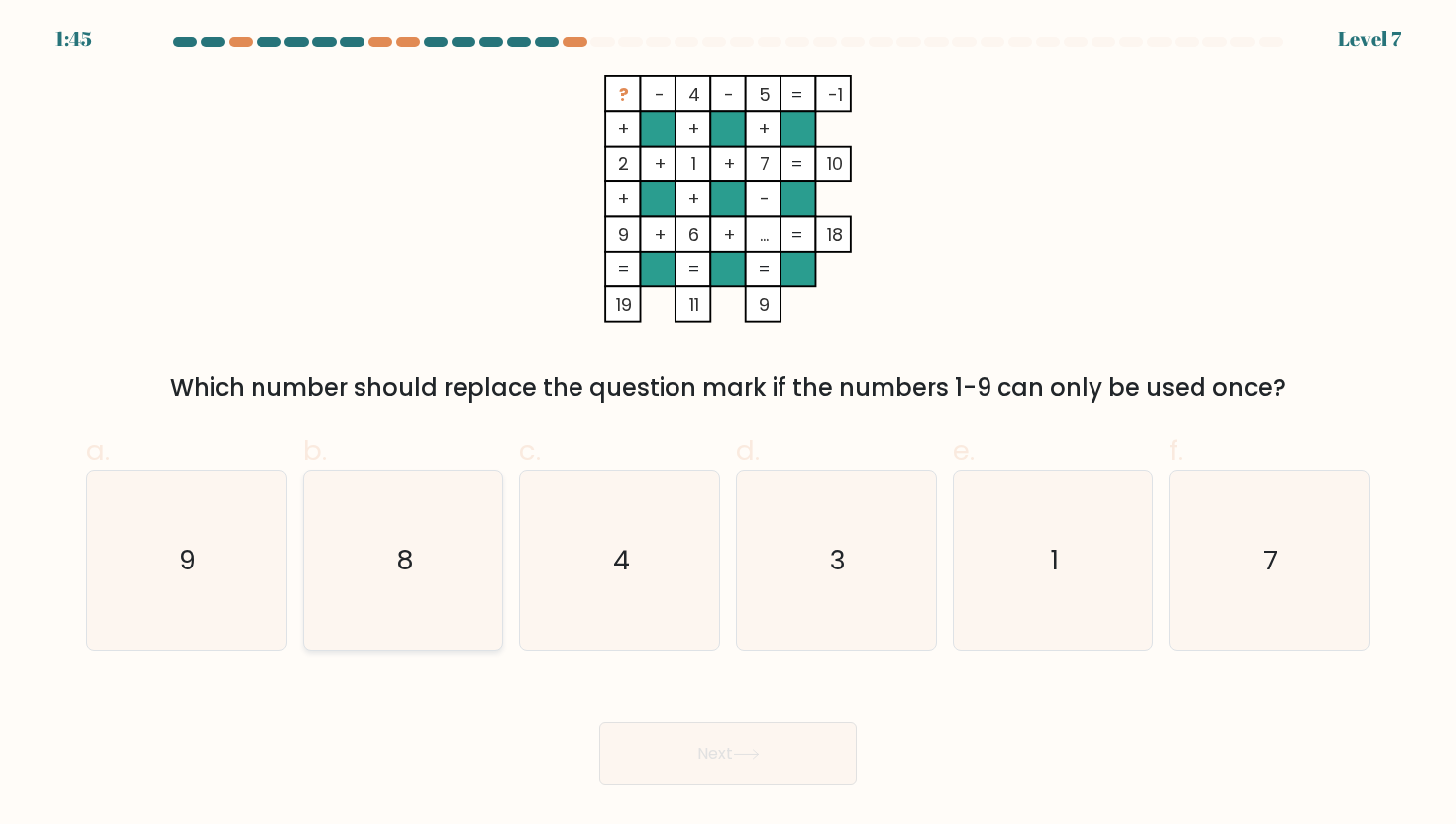 click on "8" 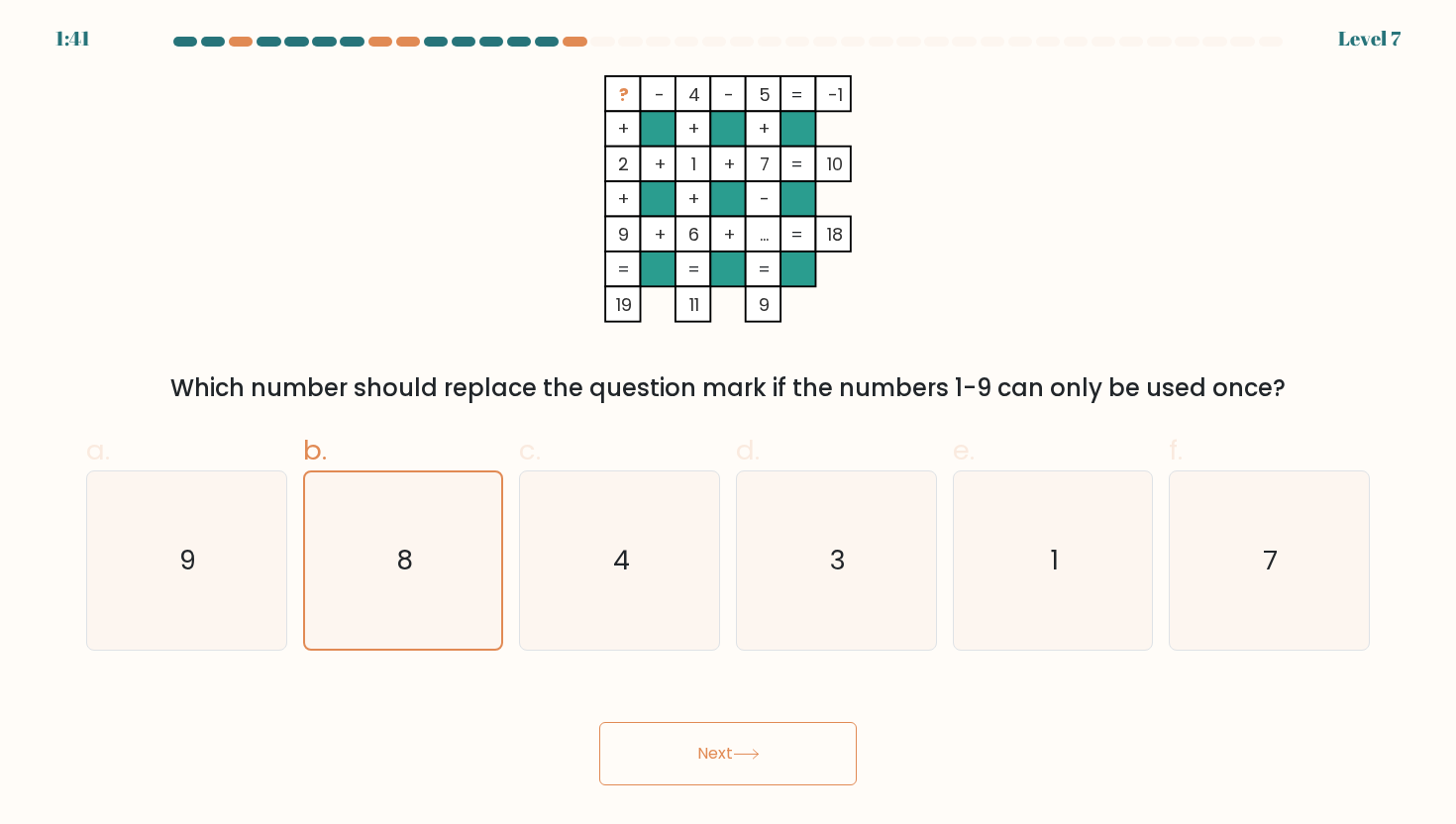click on "Next" at bounding box center (728, 754) 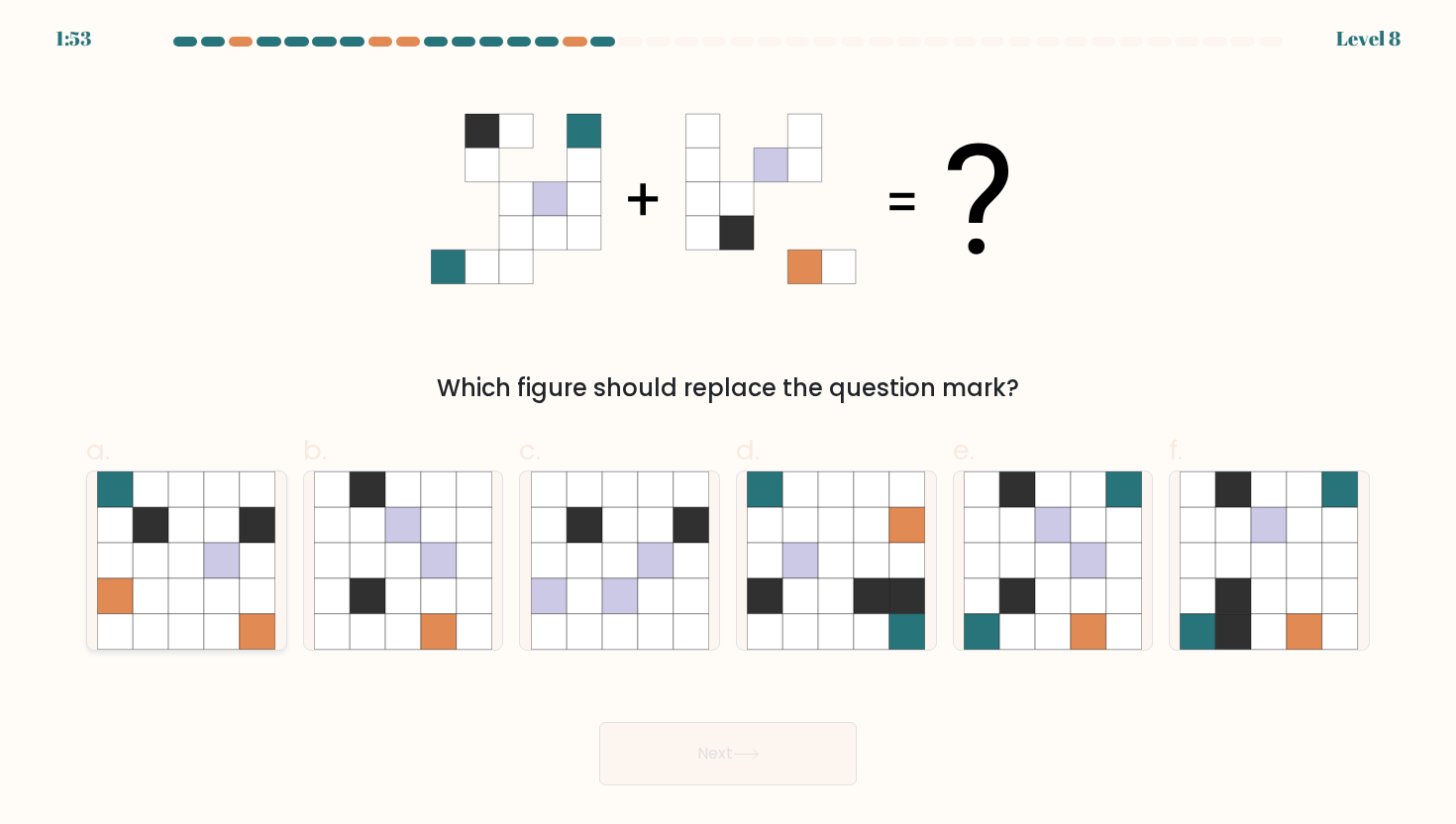 click 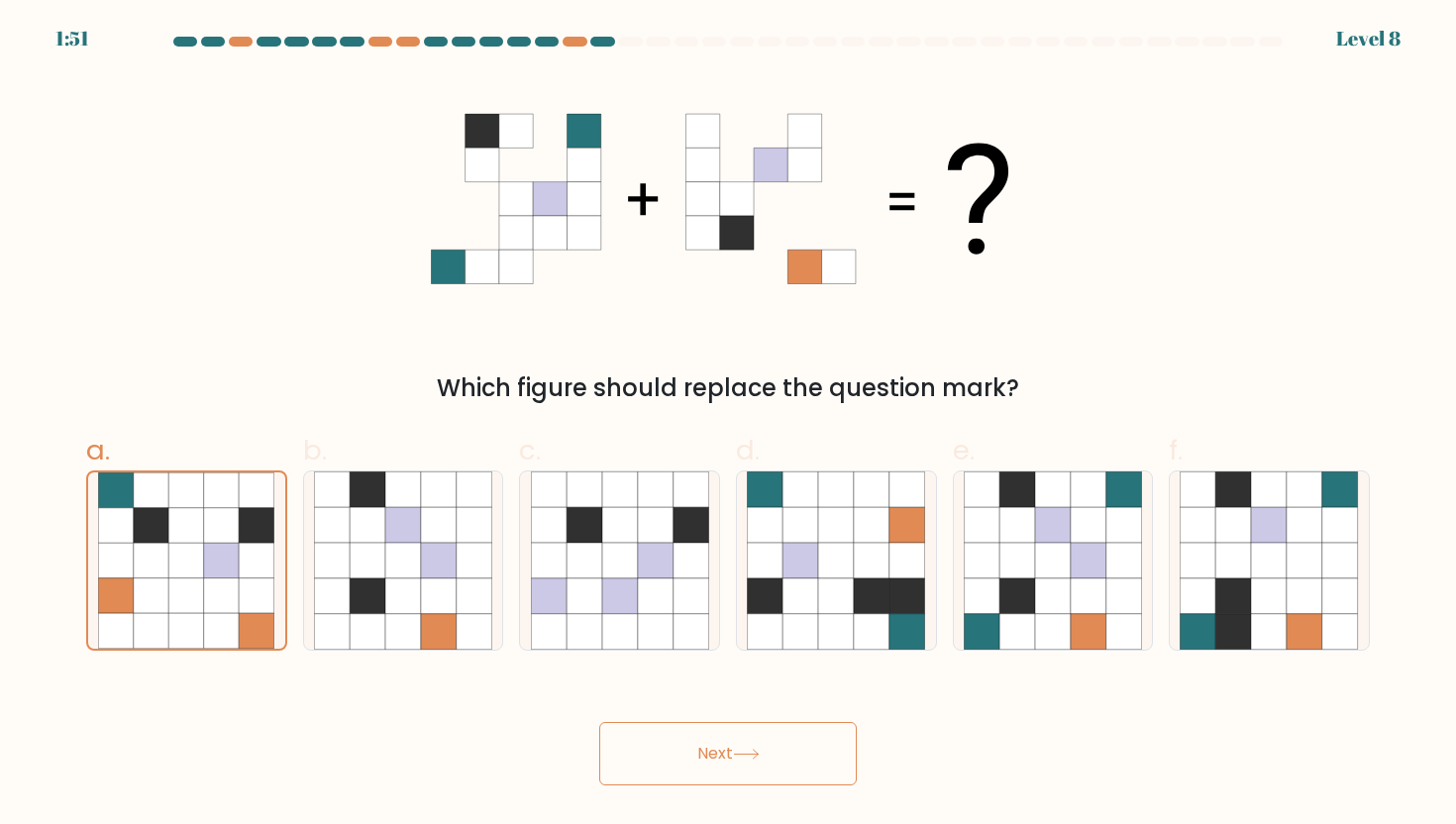 click on "Next" at bounding box center (728, 754) 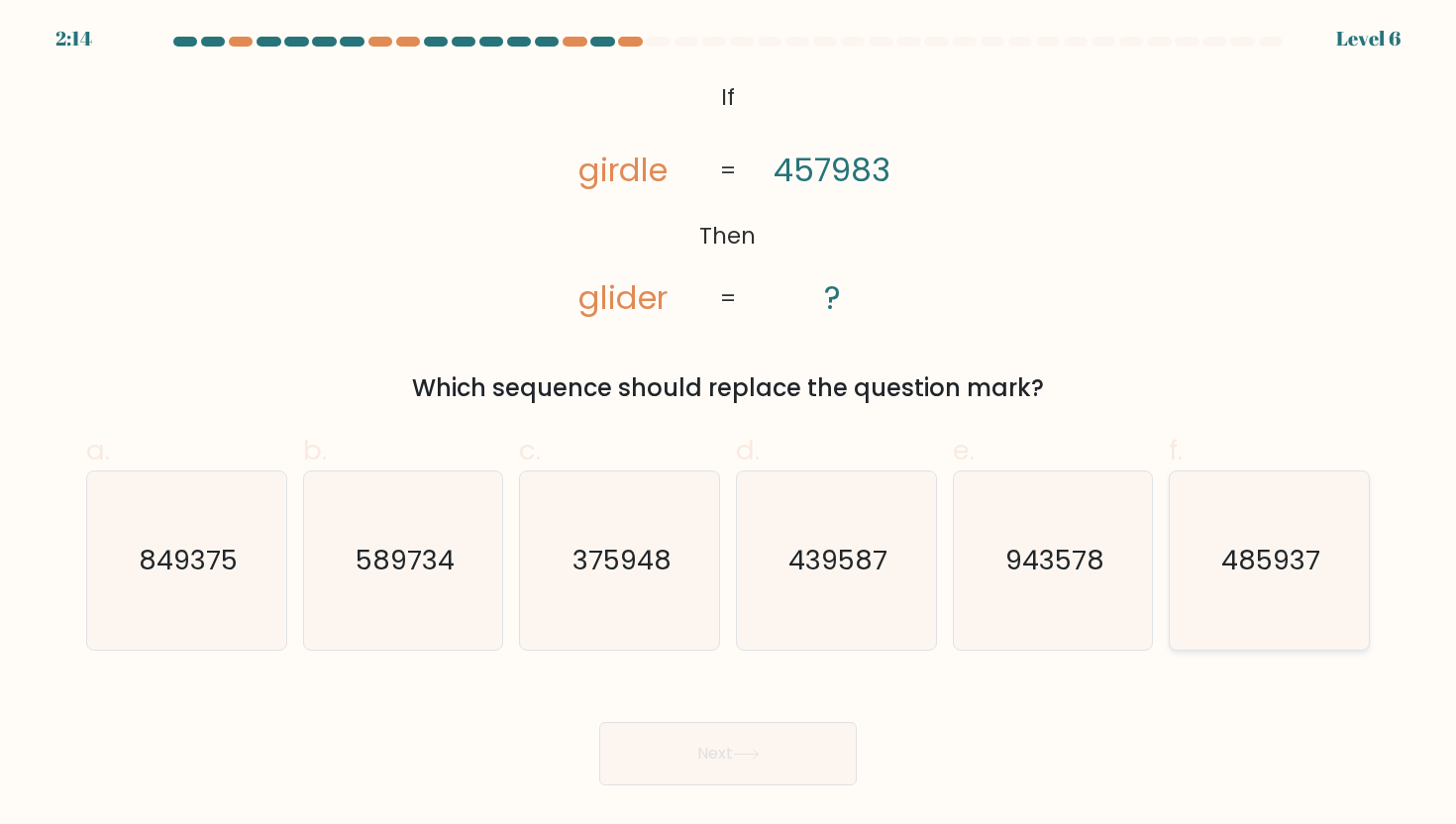 click on "485937" 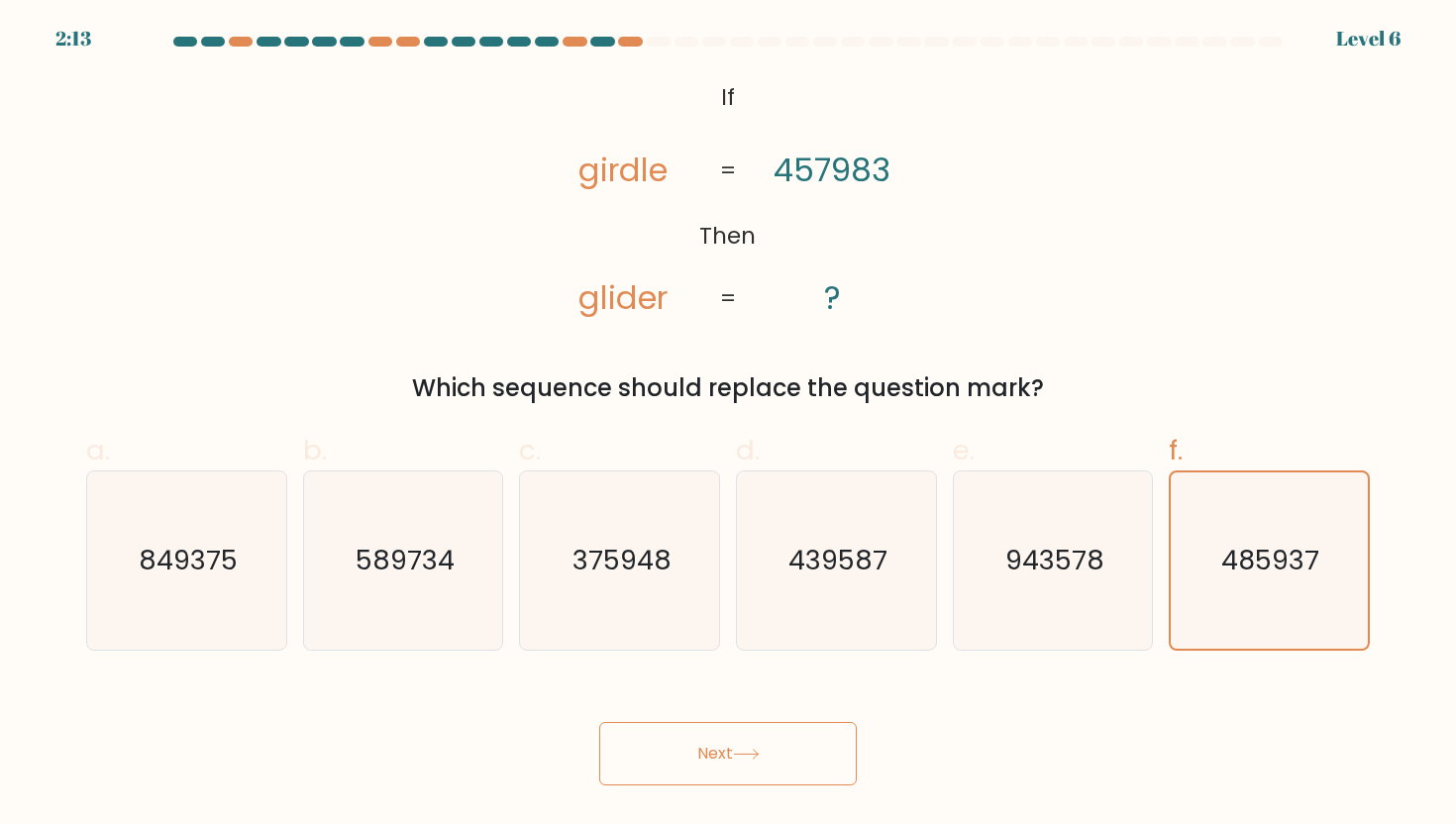 click on "Next" at bounding box center [728, 754] 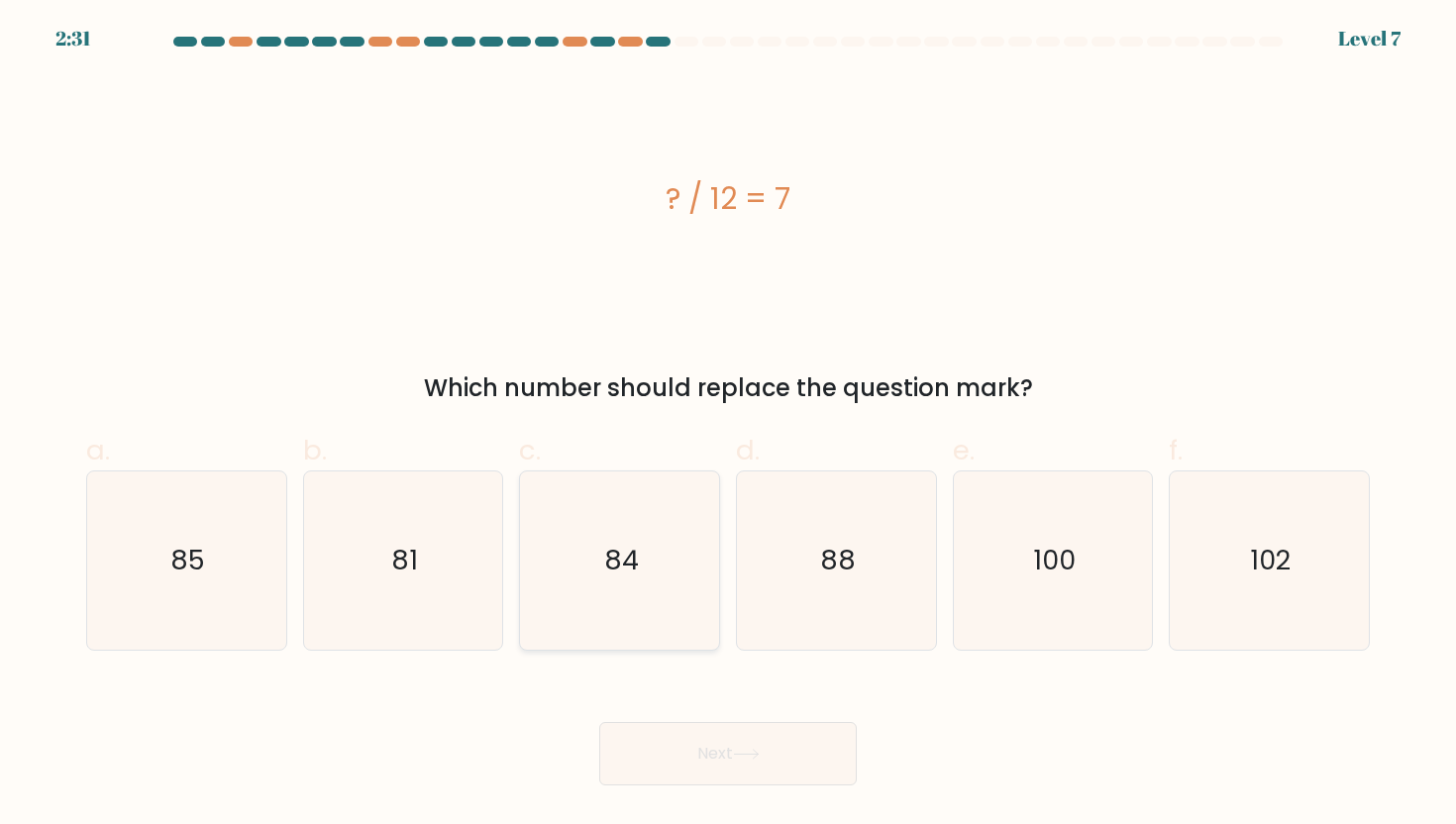click on "84" 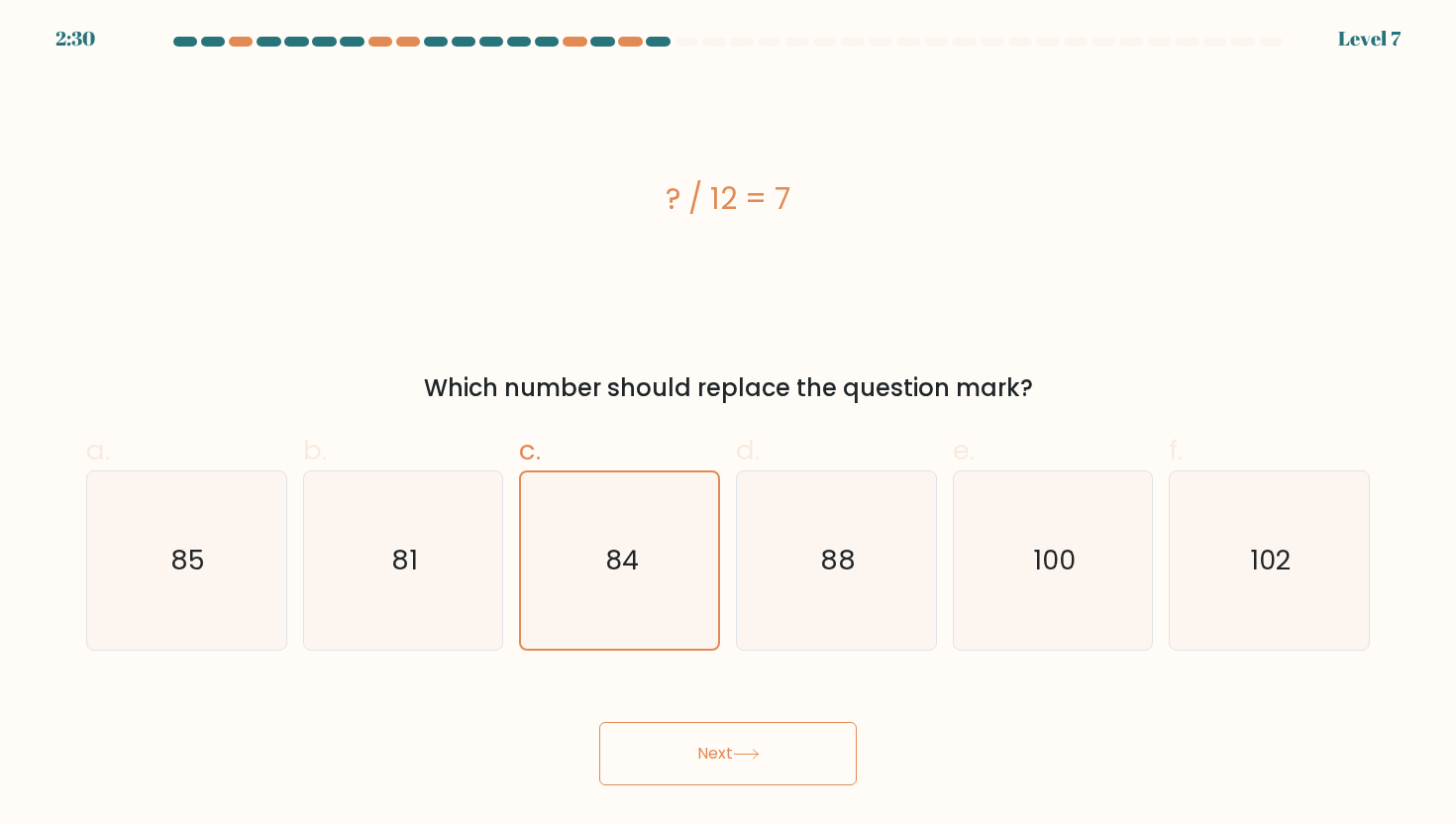 click on "Next" at bounding box center [728, 754] 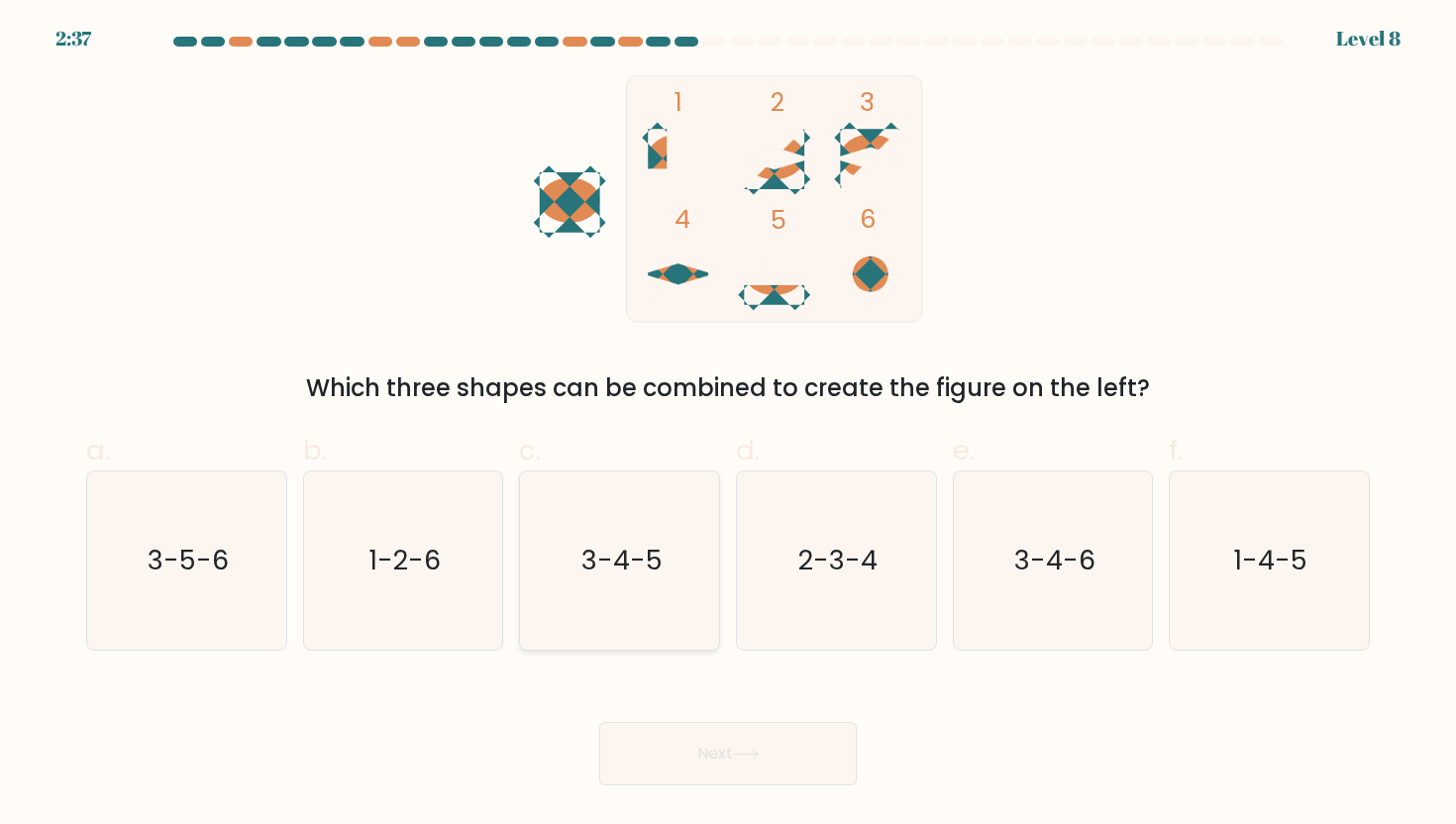 click on "3-4-5" 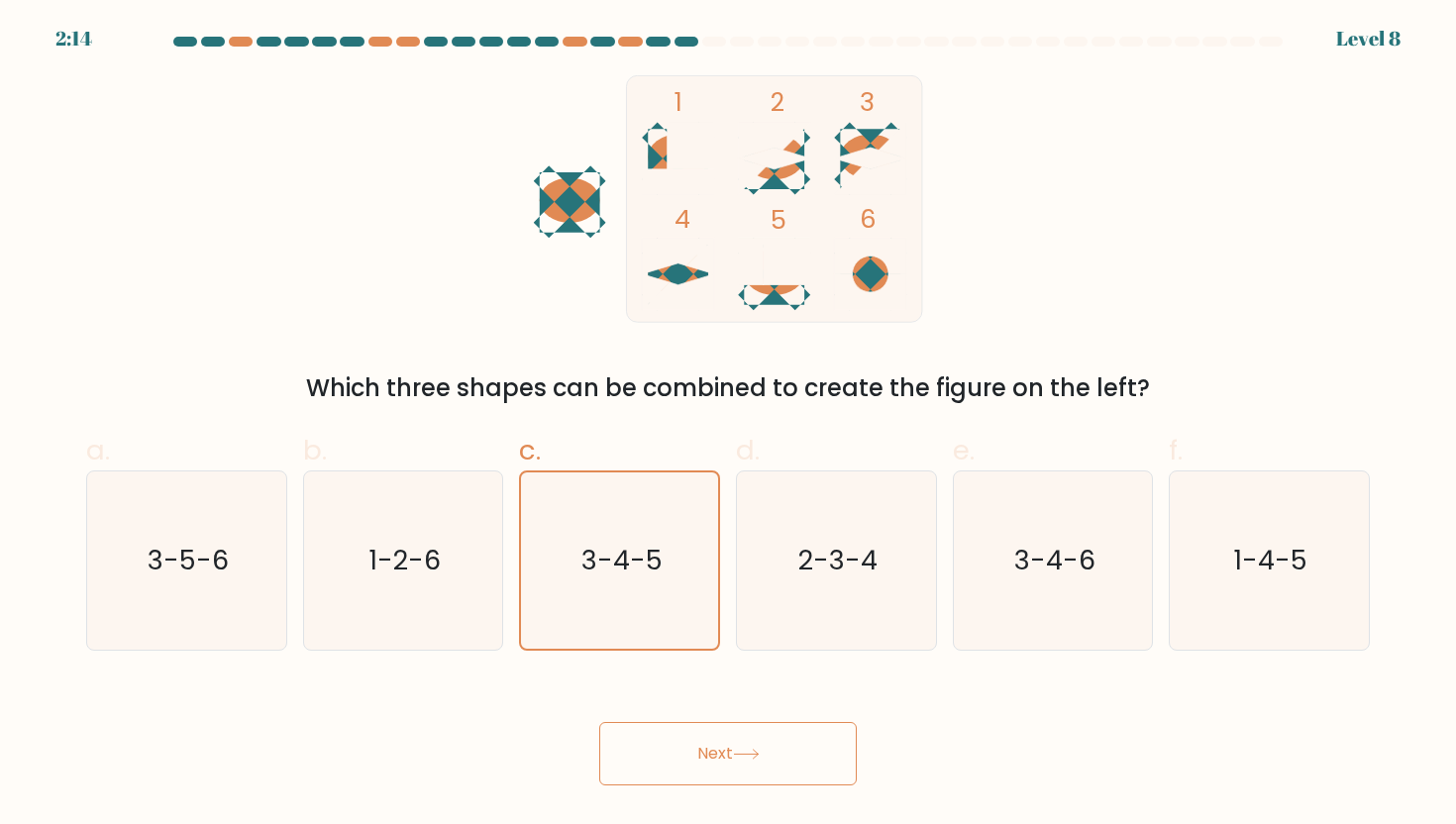 click on "Next" at bounding box center [728, 754] 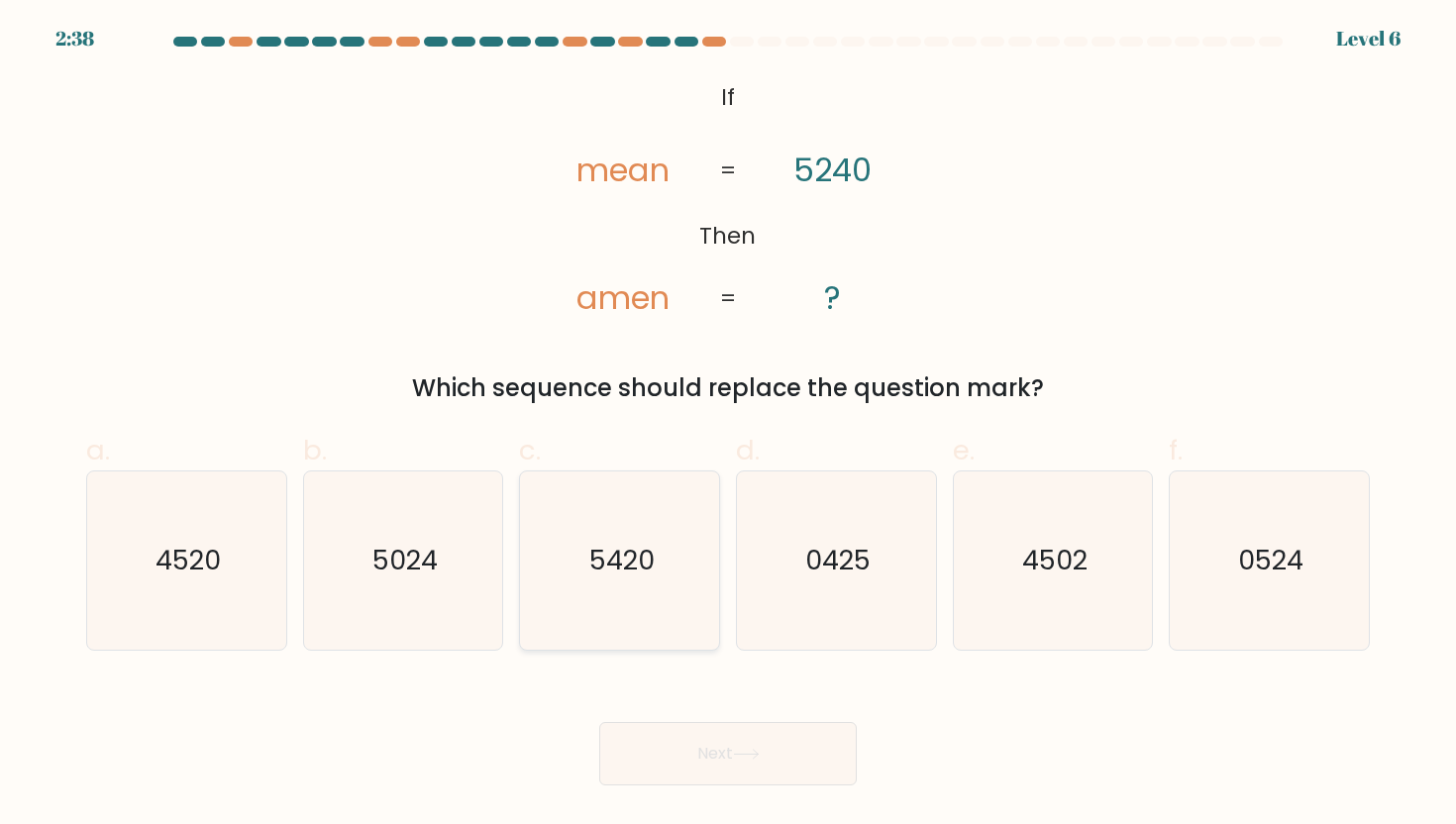click on "5420" 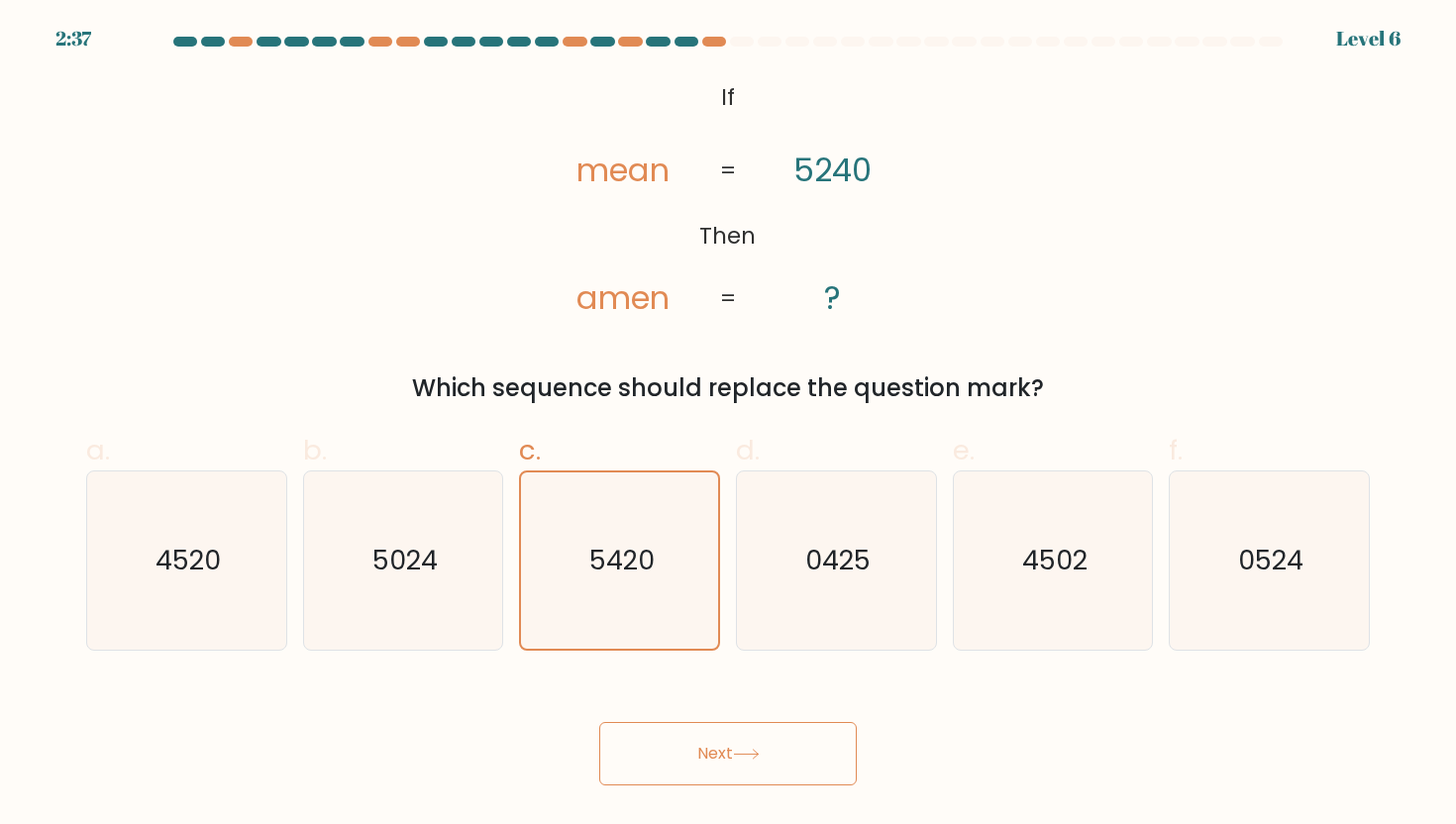 click on "Next" at bounding box center (728, 754) 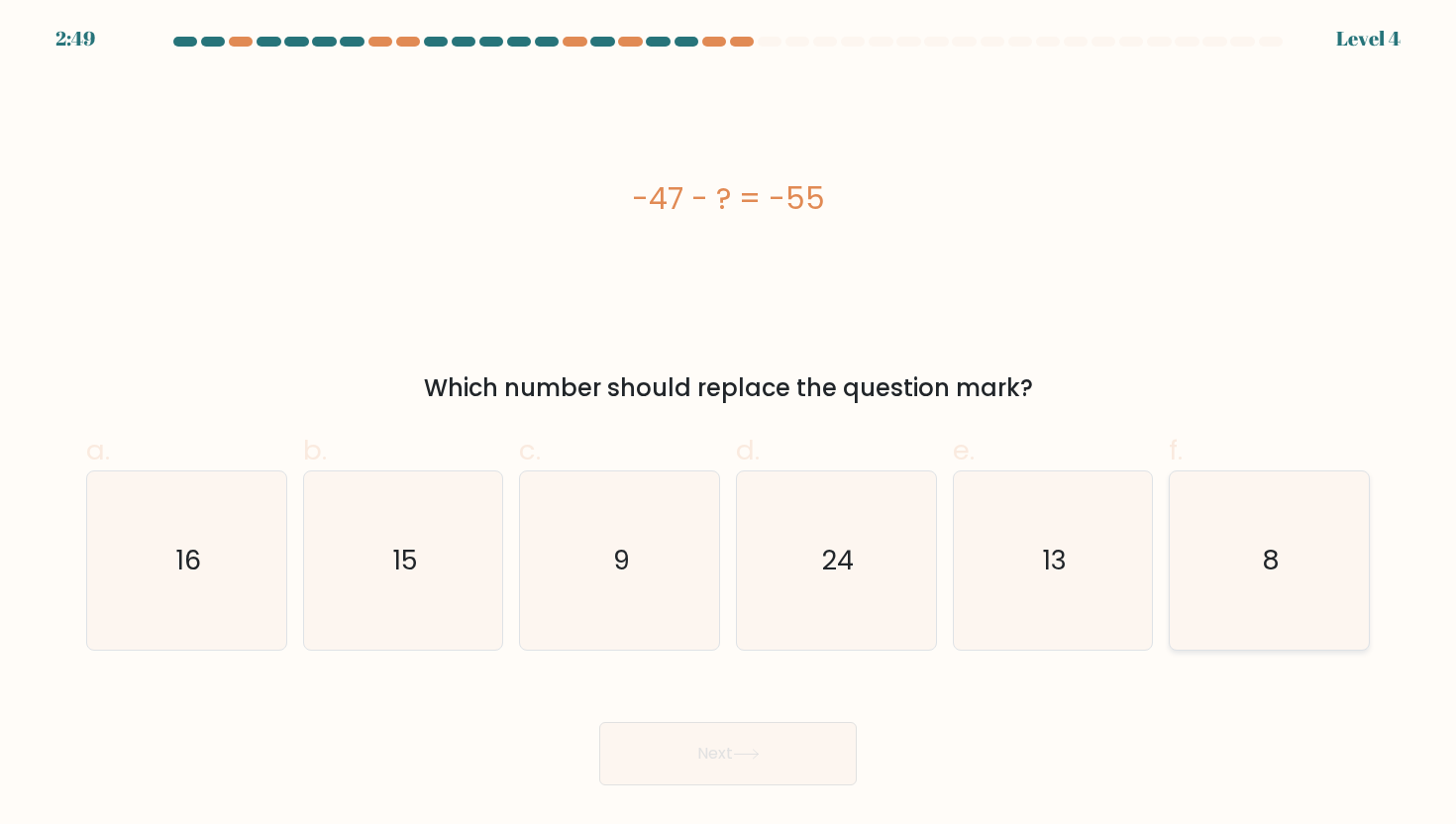 click on "8" 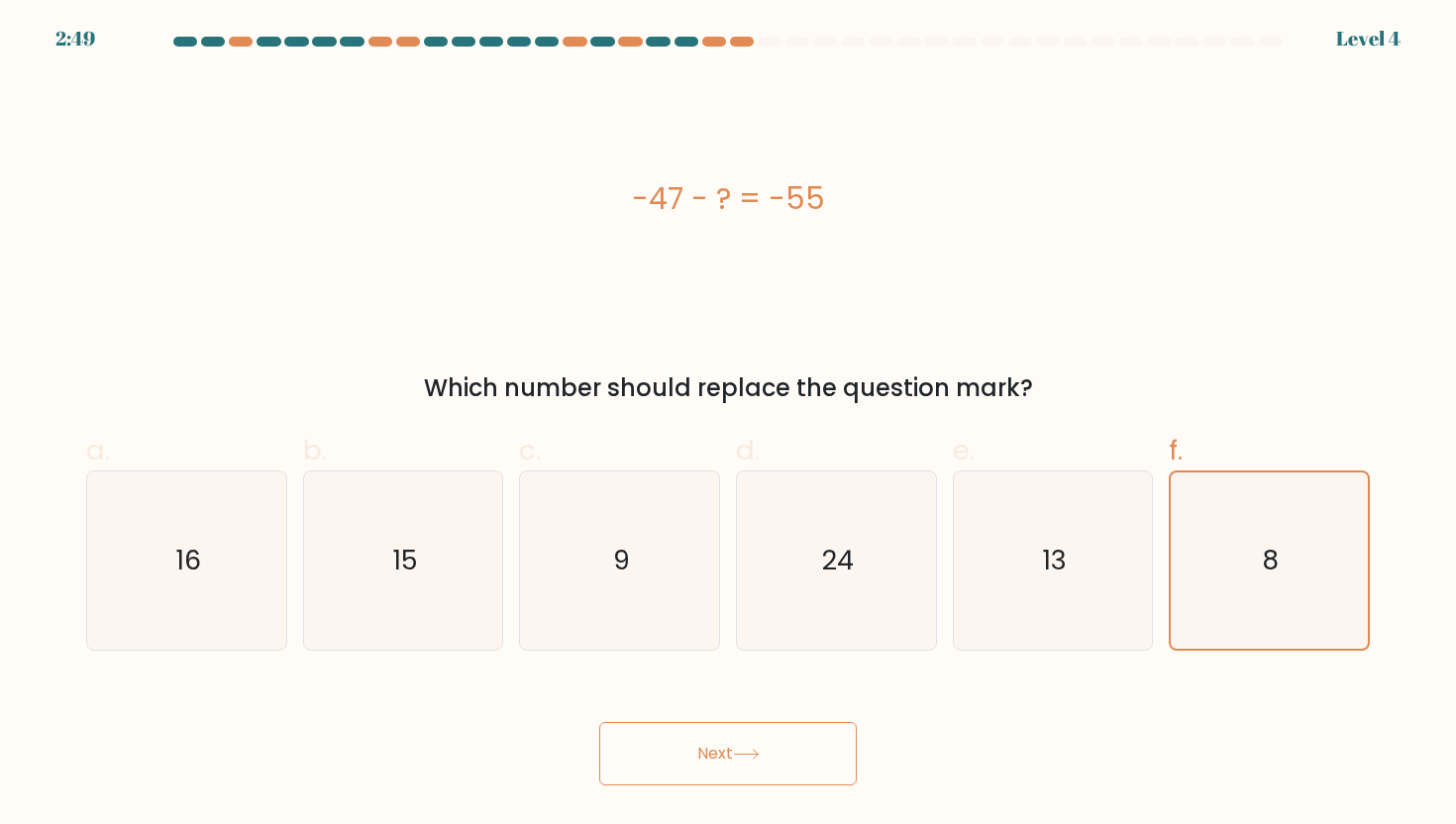 click on "Next" at bounding box center (728, 754) 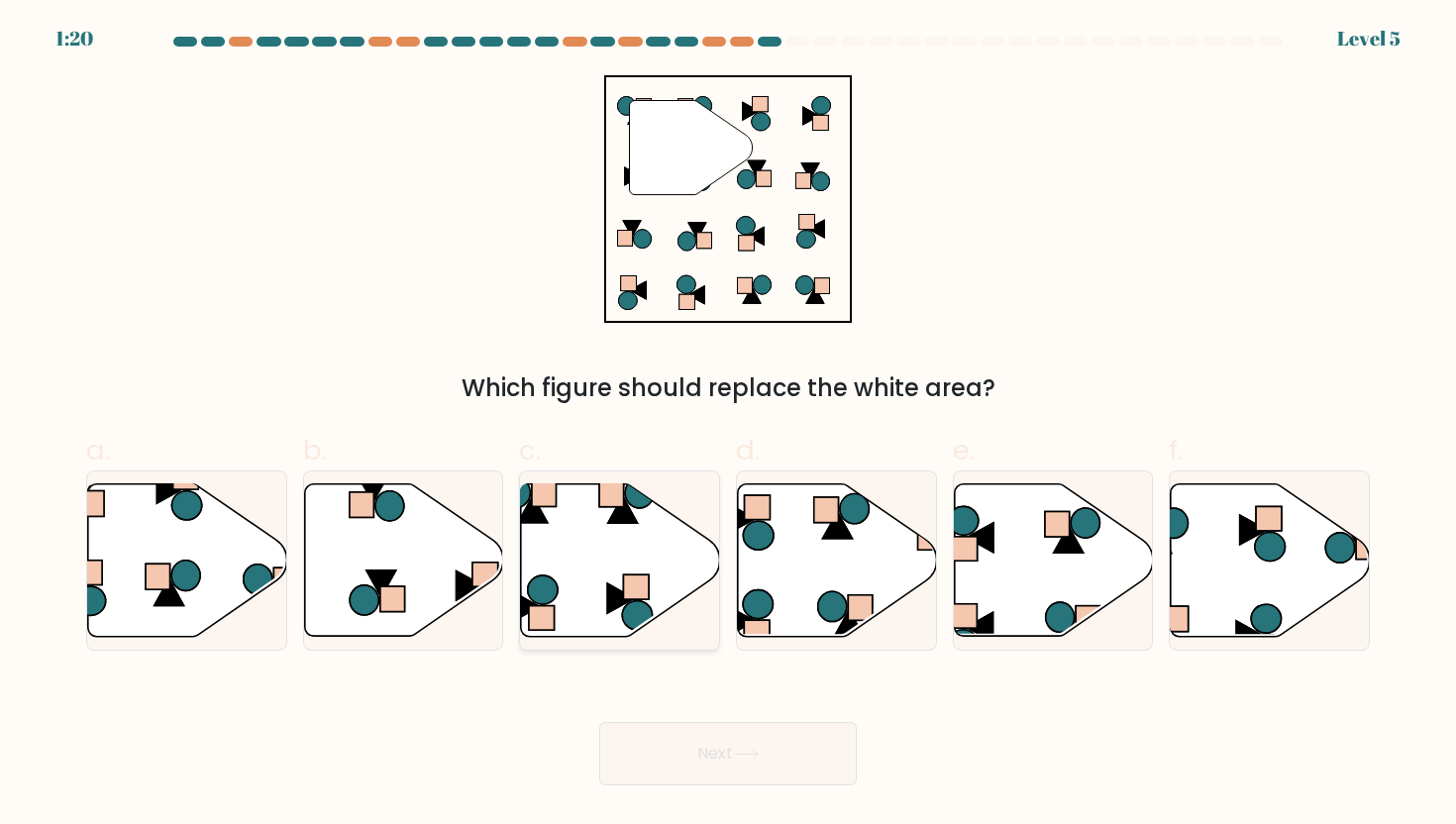 click 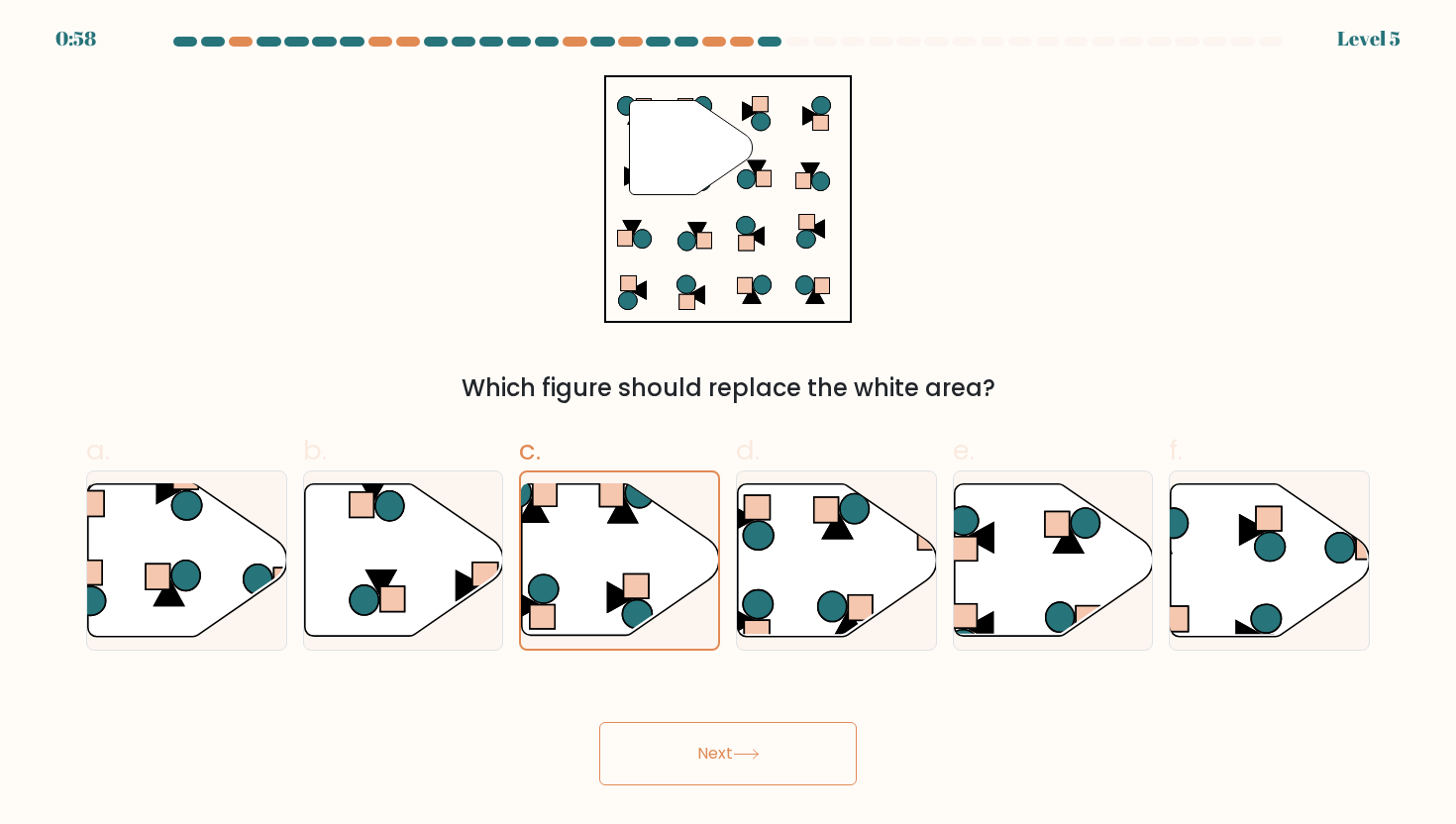 click on "Next" at bounding box center (728, 754) 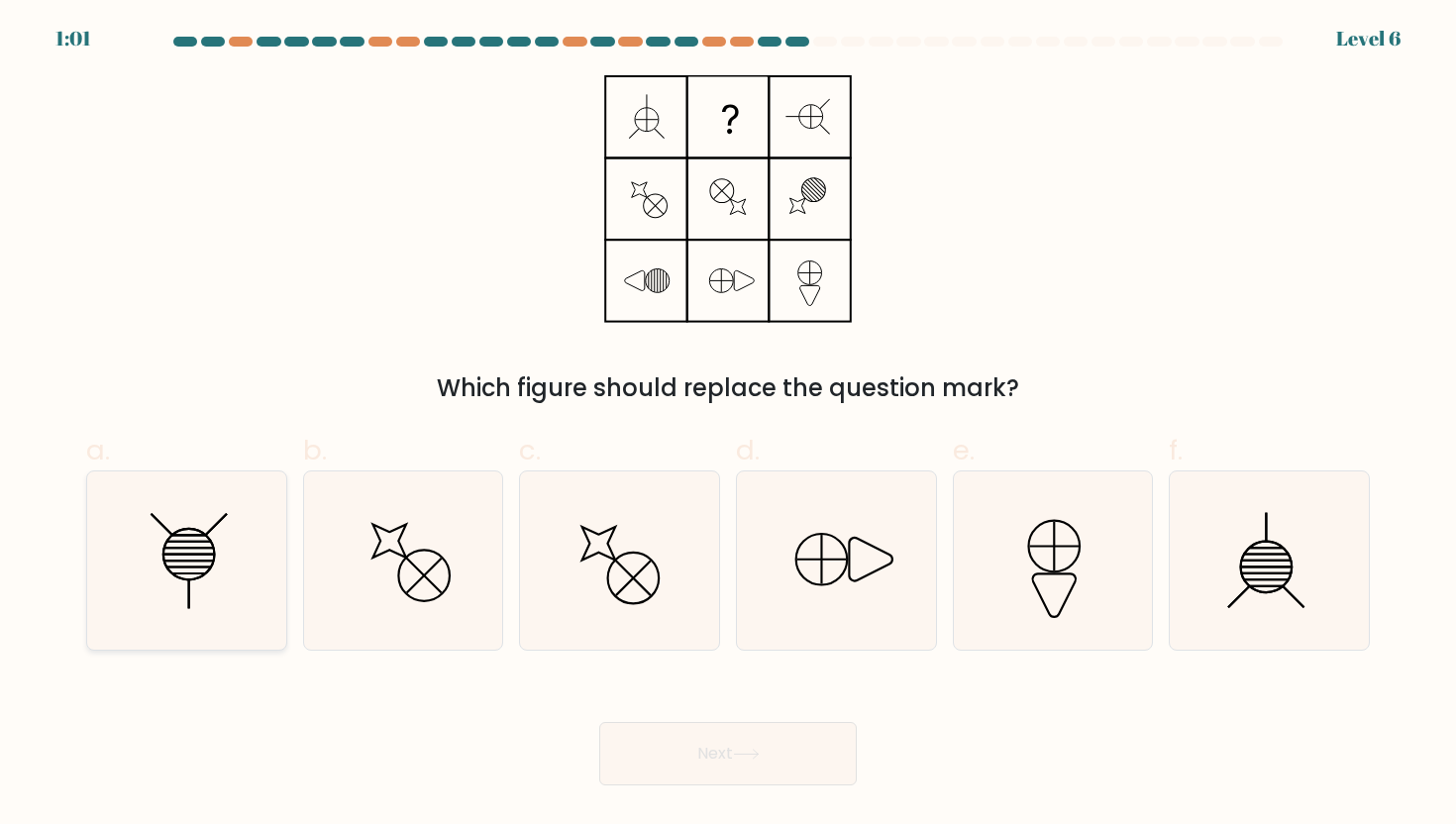 click 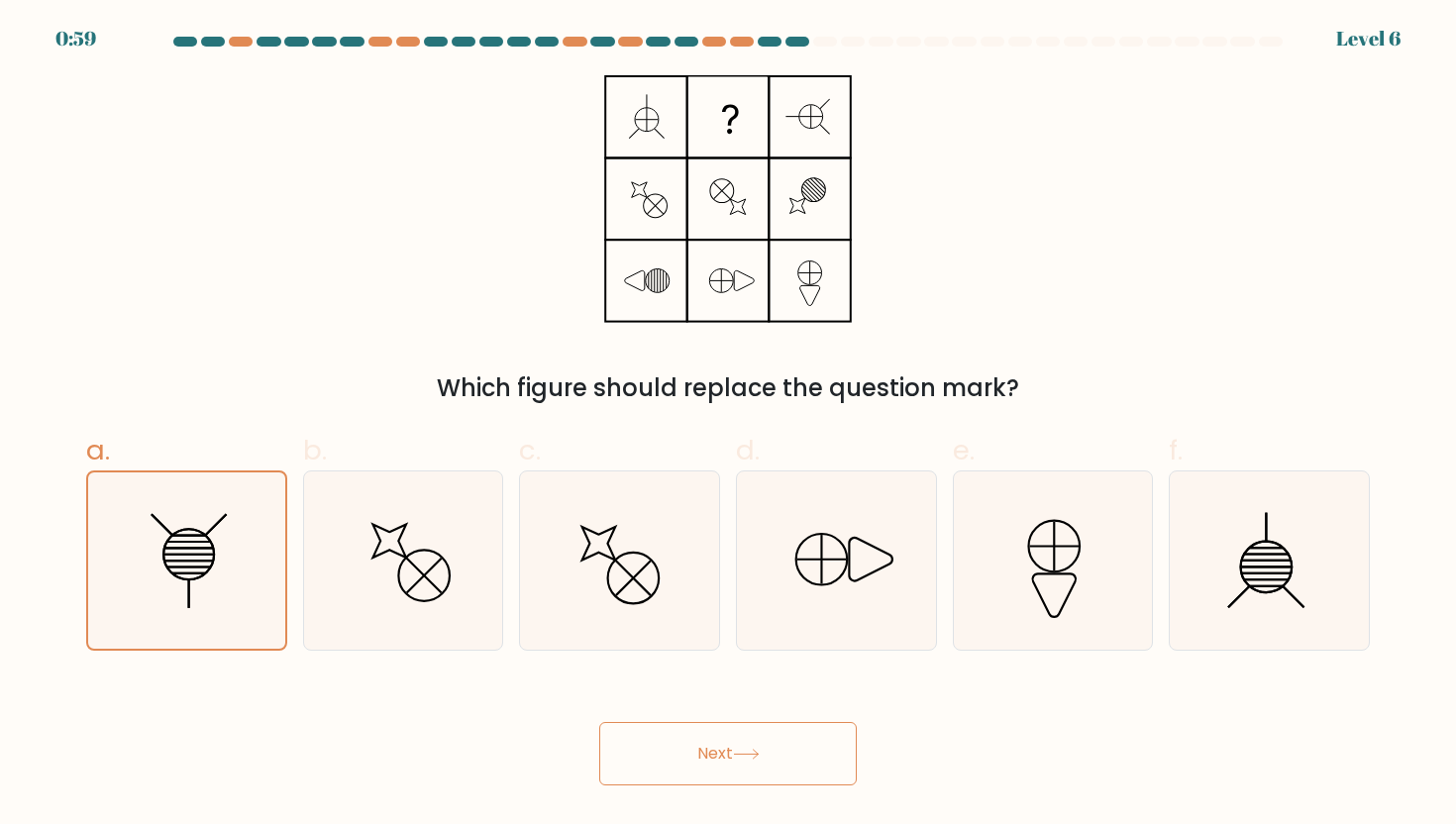 click on "Next" at bounding box center [728, 754] 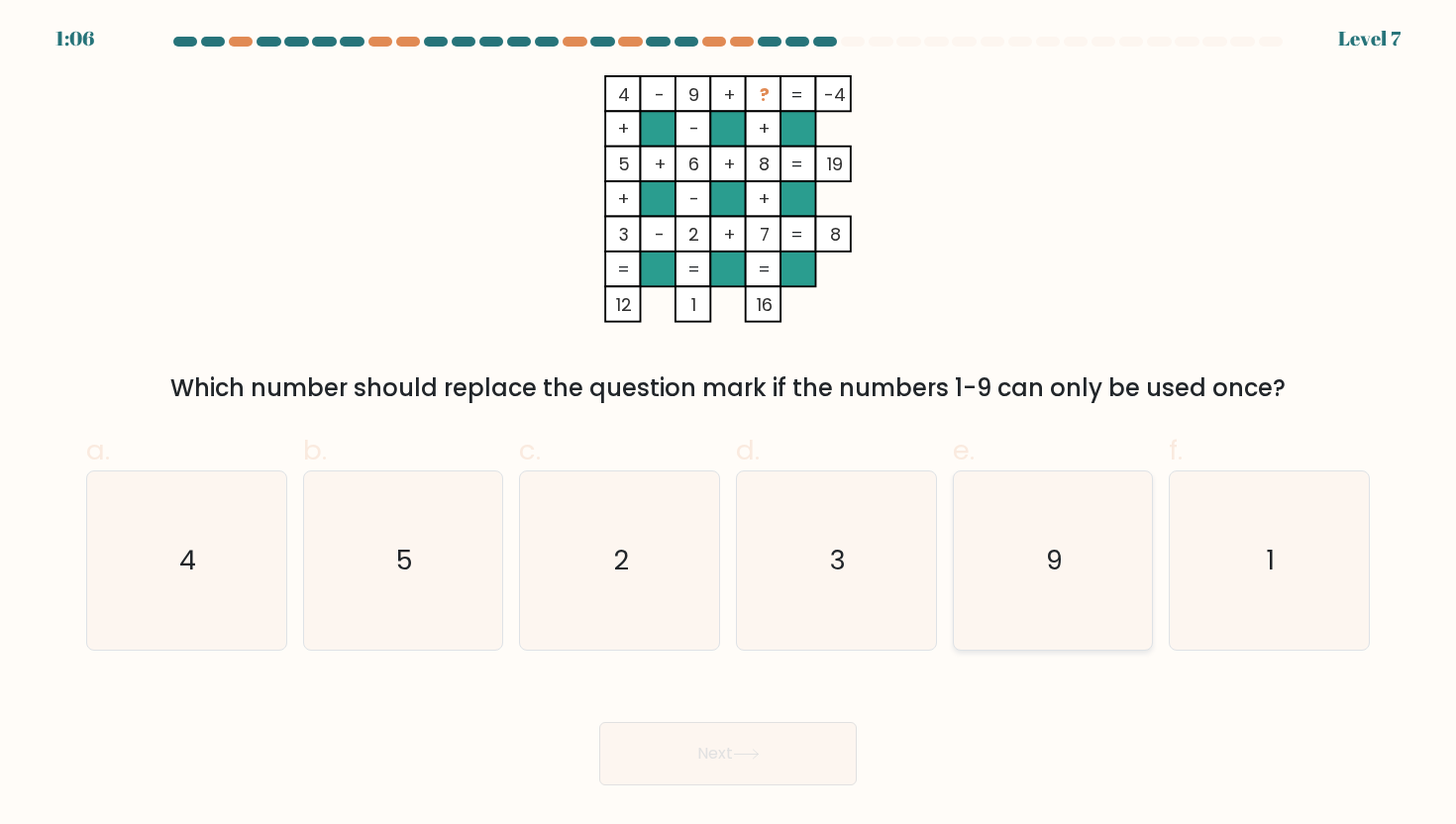 click on "9" 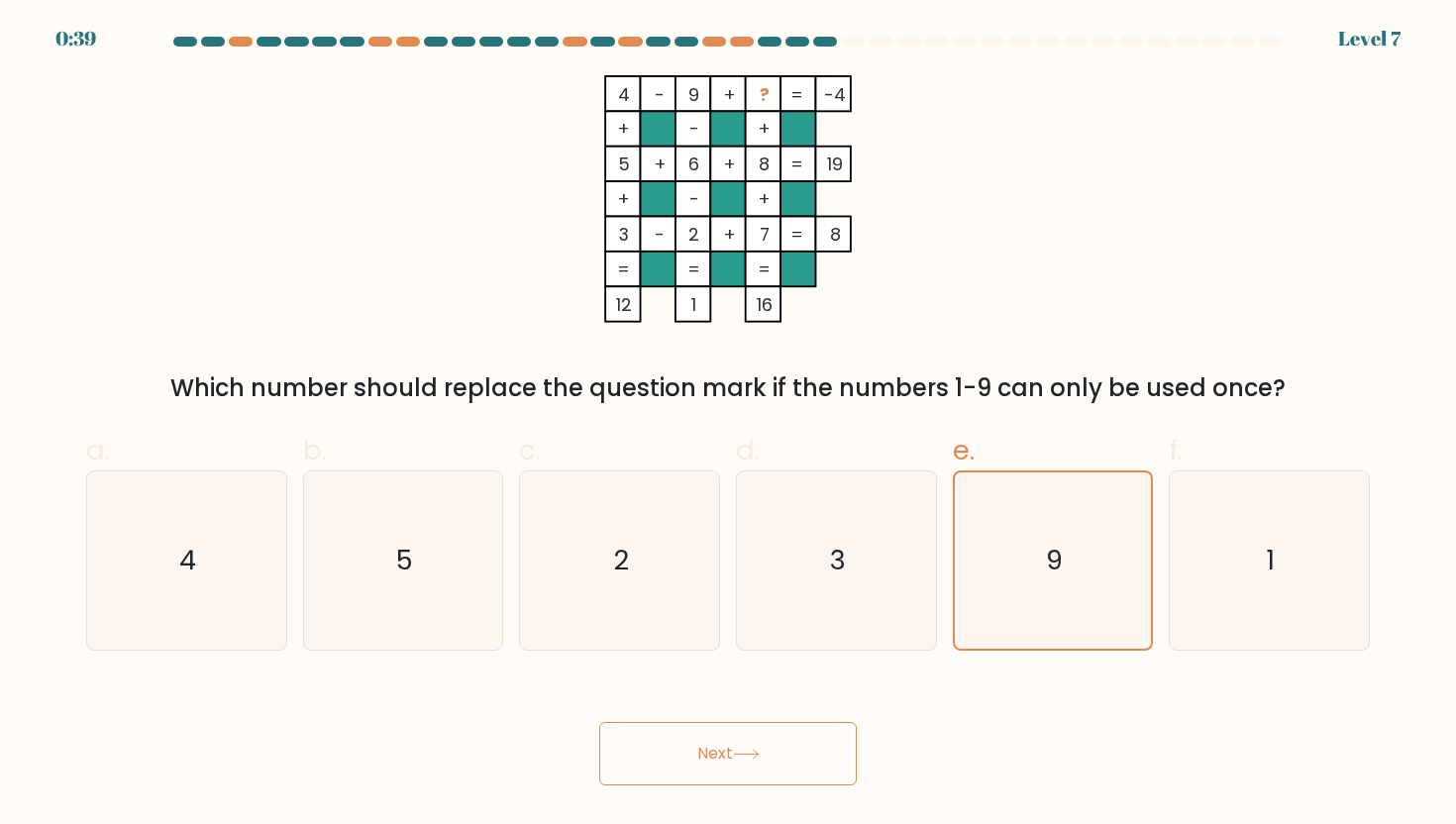 click on "Next" at bounding box center (728, 754) 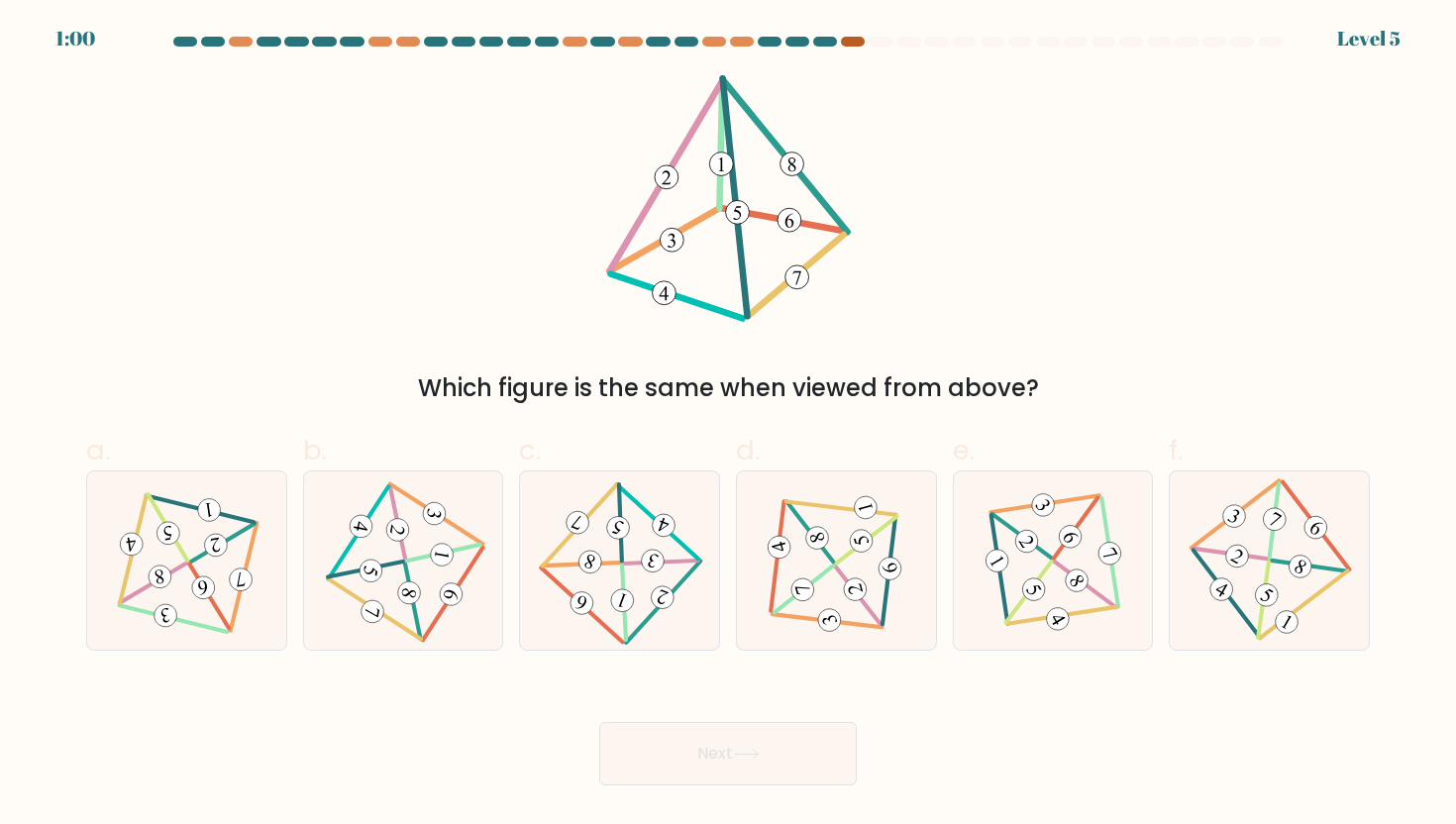 click at bounding box center [853, 42] 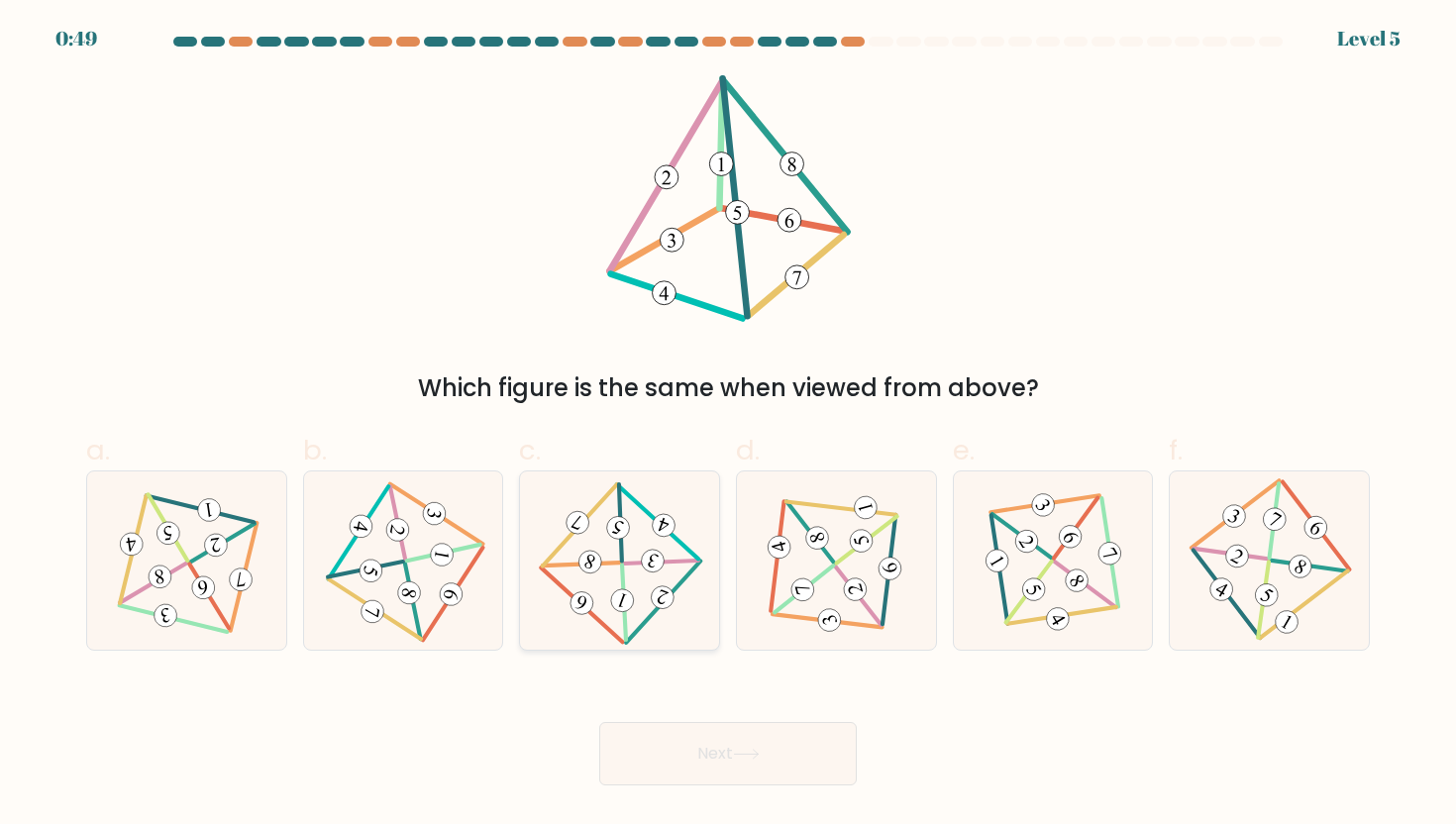 click 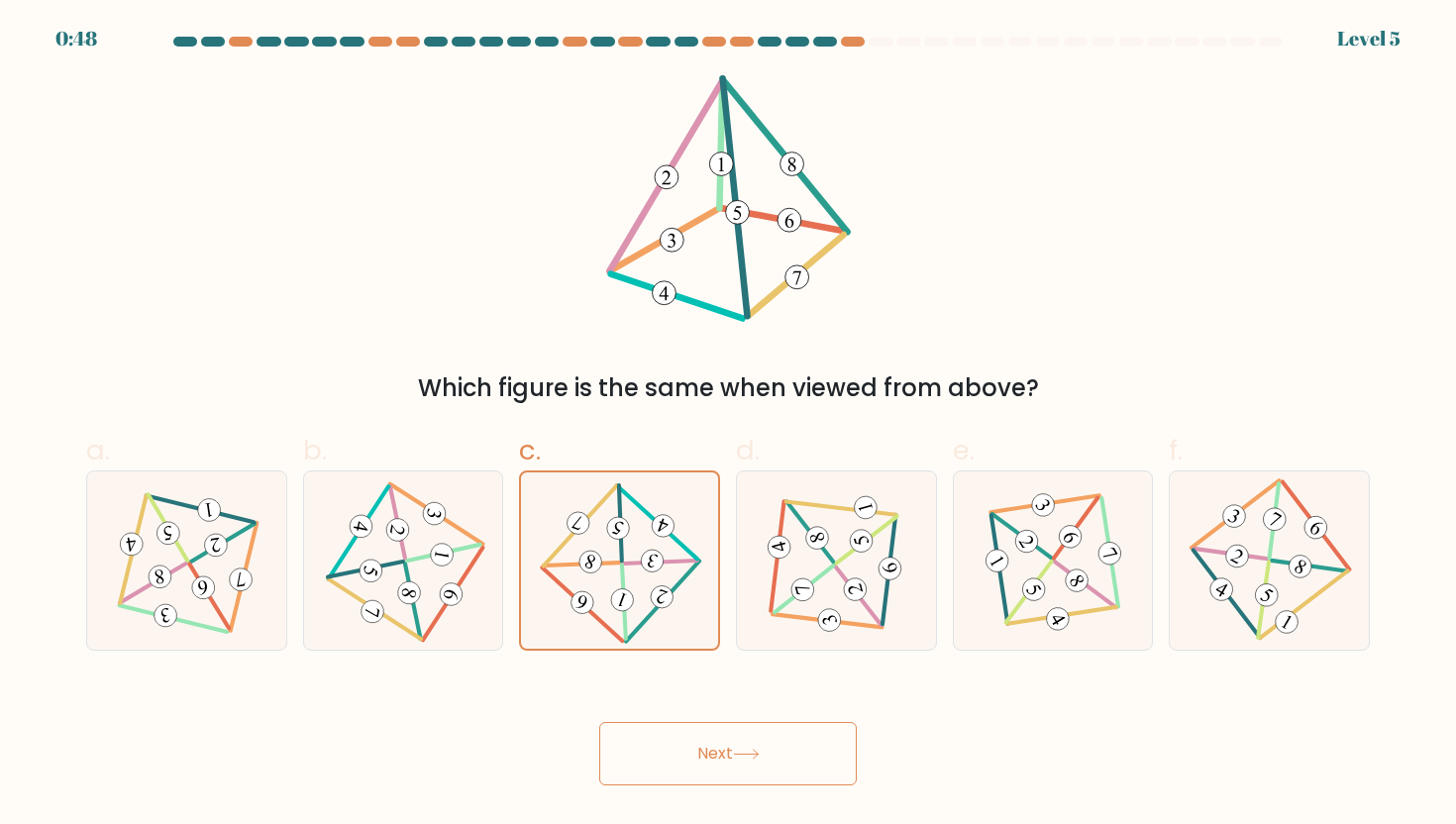 click 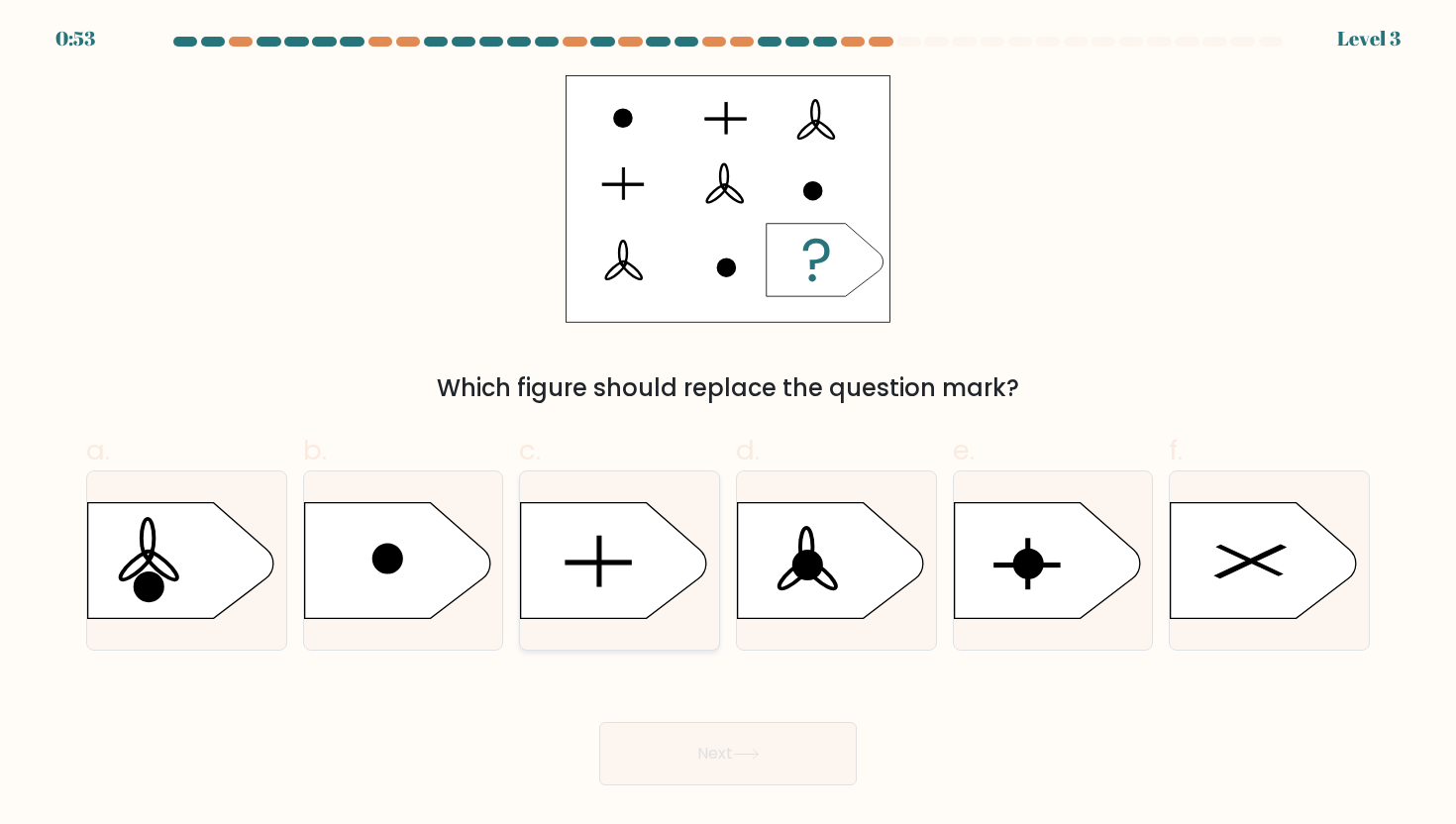 click 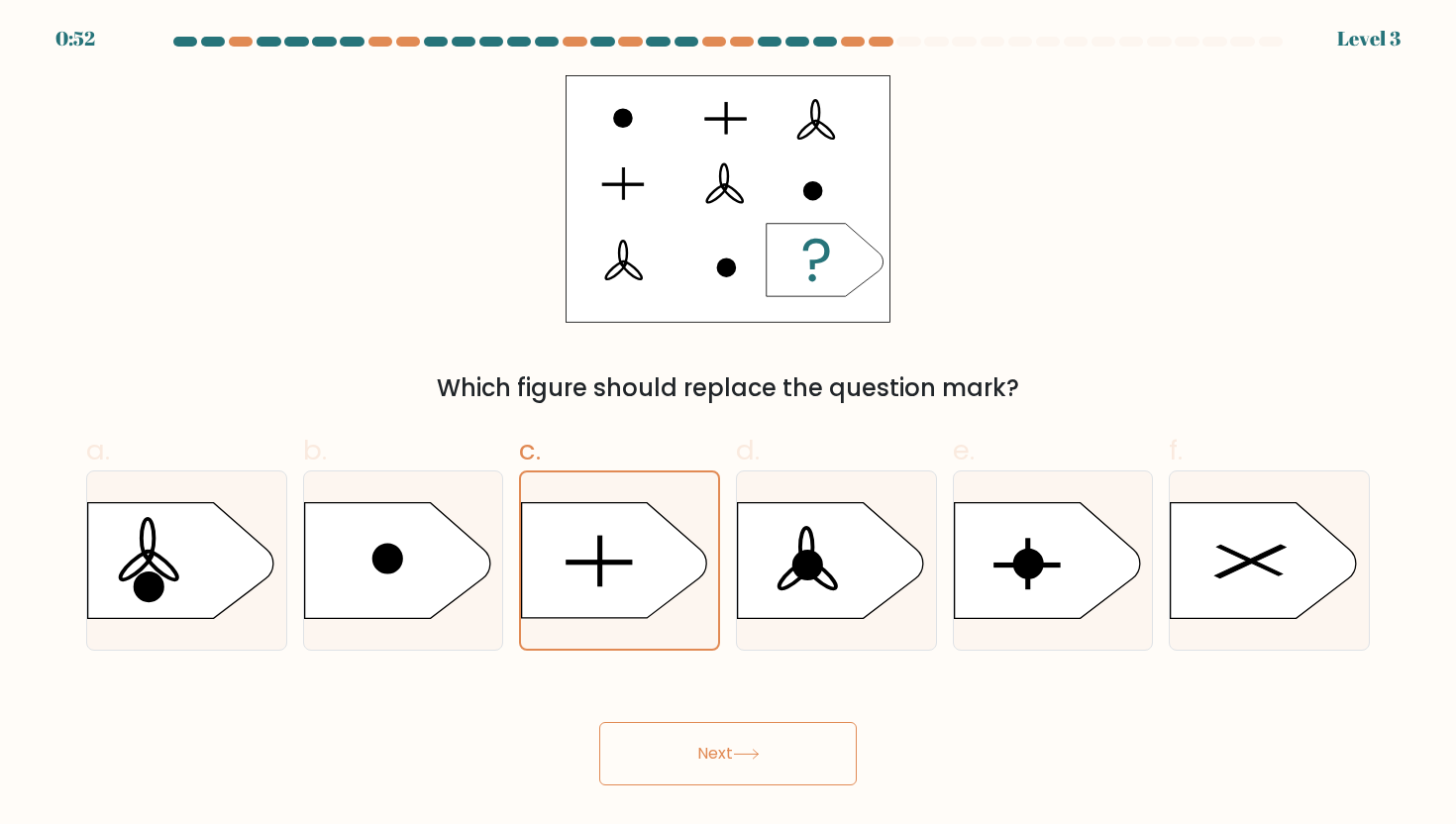 click on "Next" at bounding box center (728, 754) 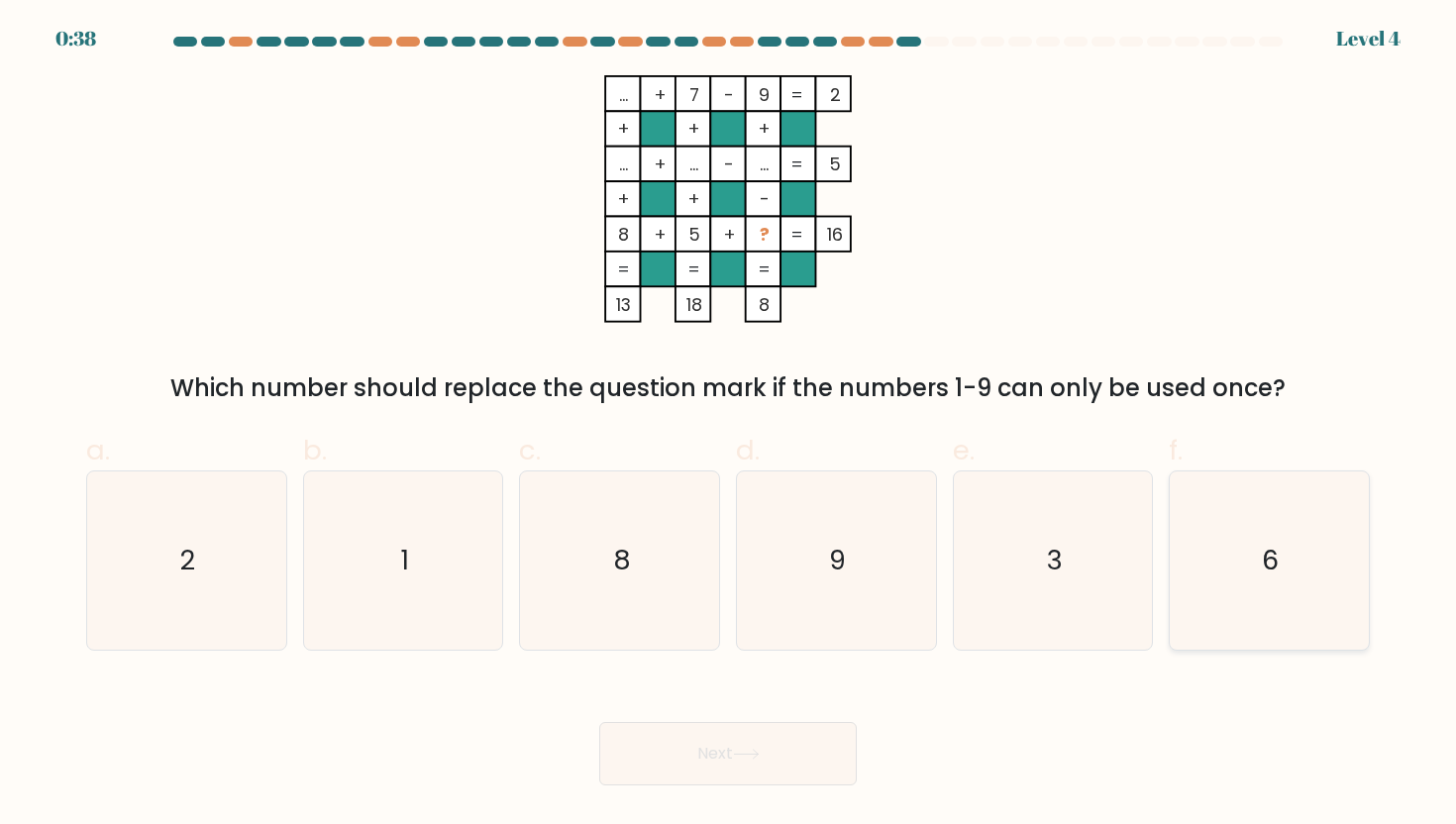 click on "6" 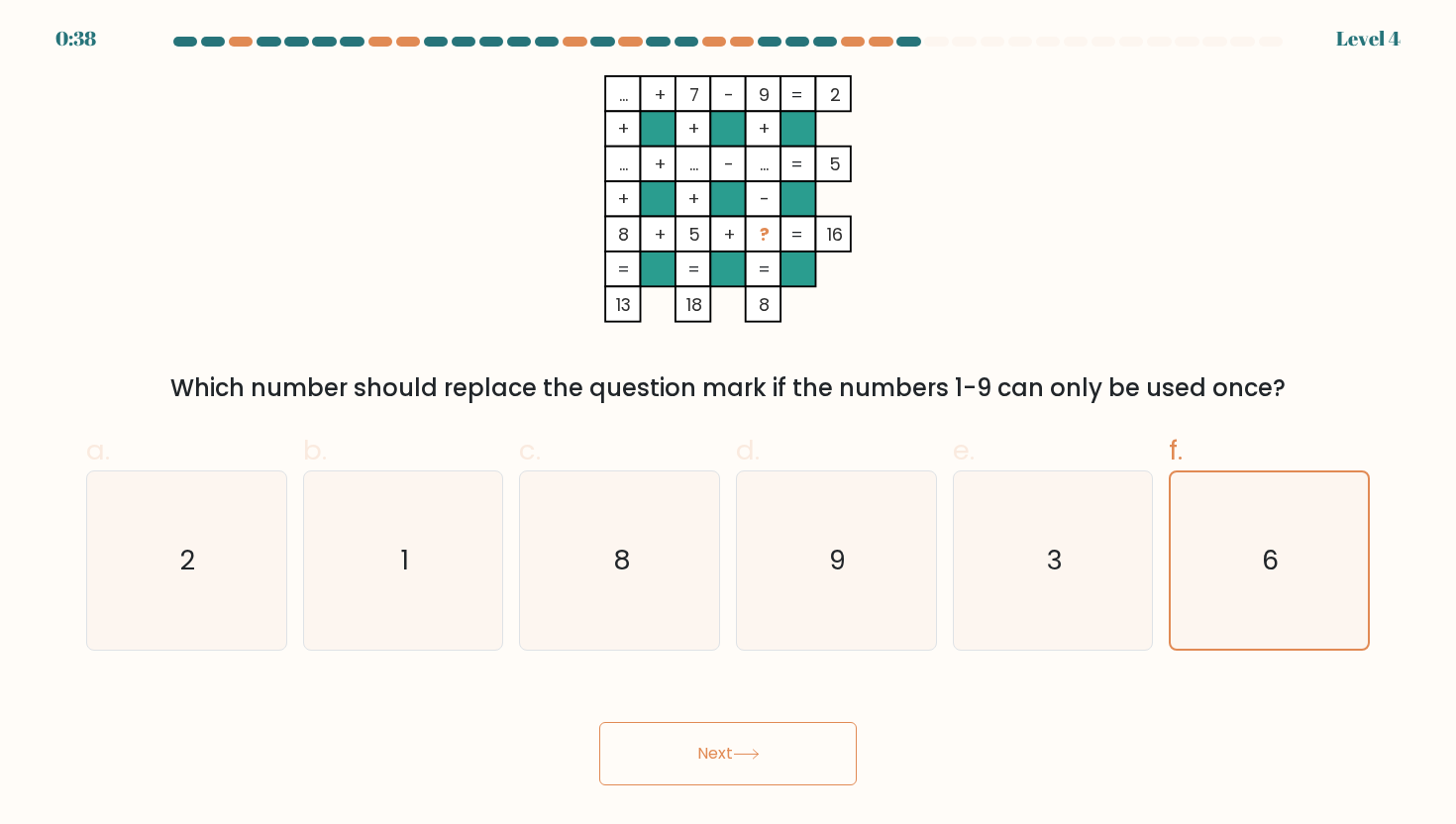 click on "Next" at bounding box center (728, 754) 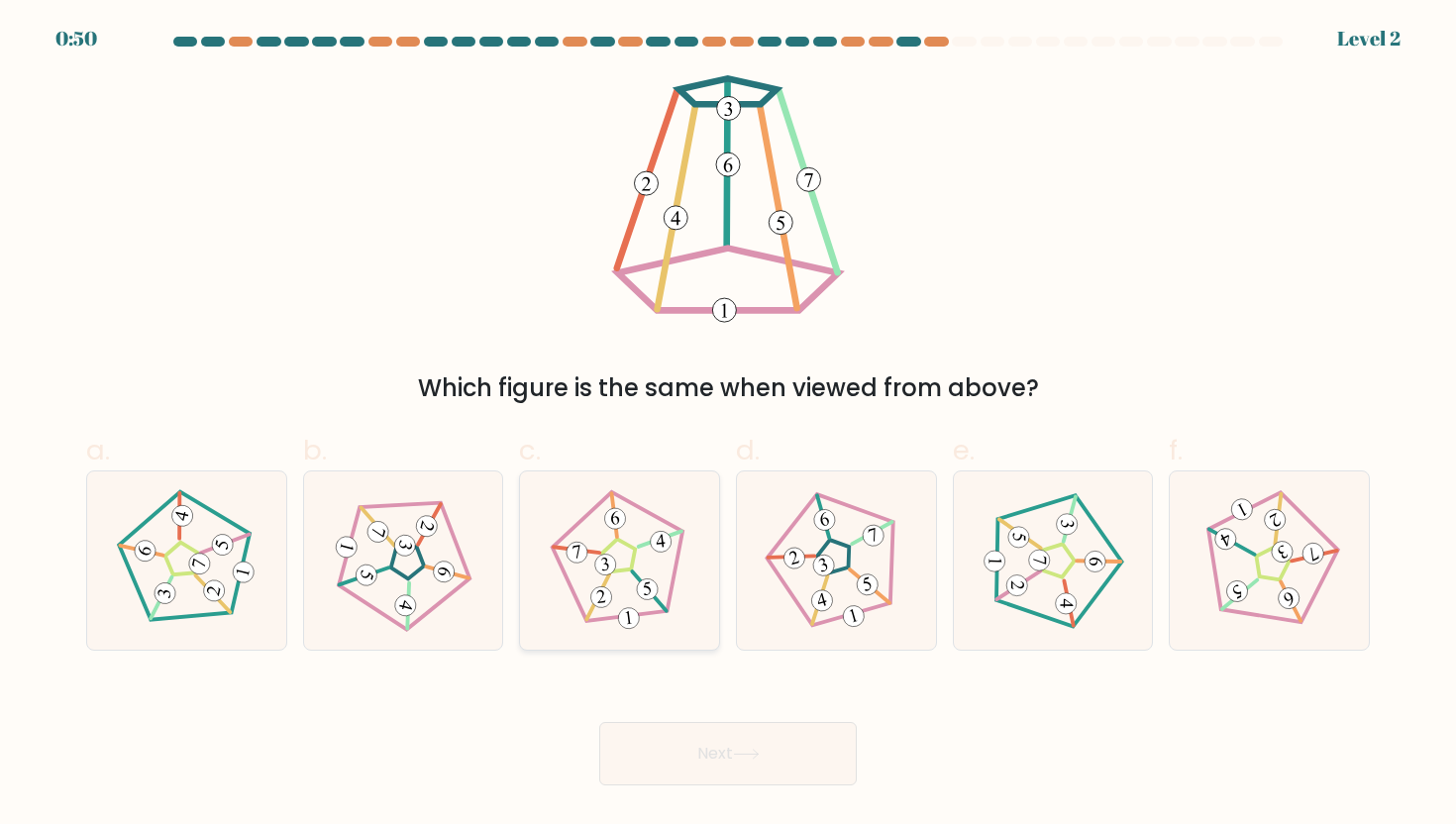 click 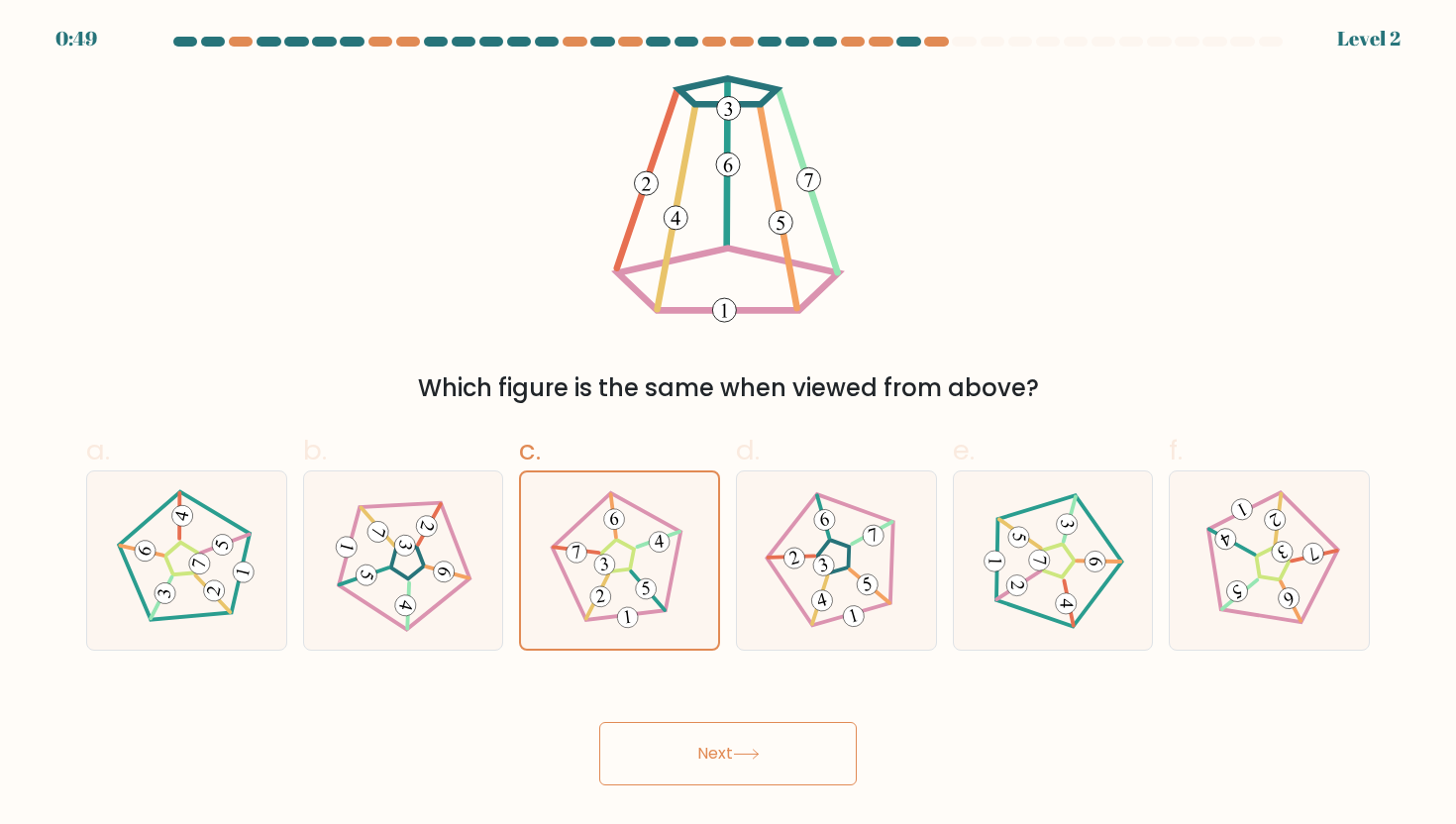 click on "Next" at bounding box center (728, 754) 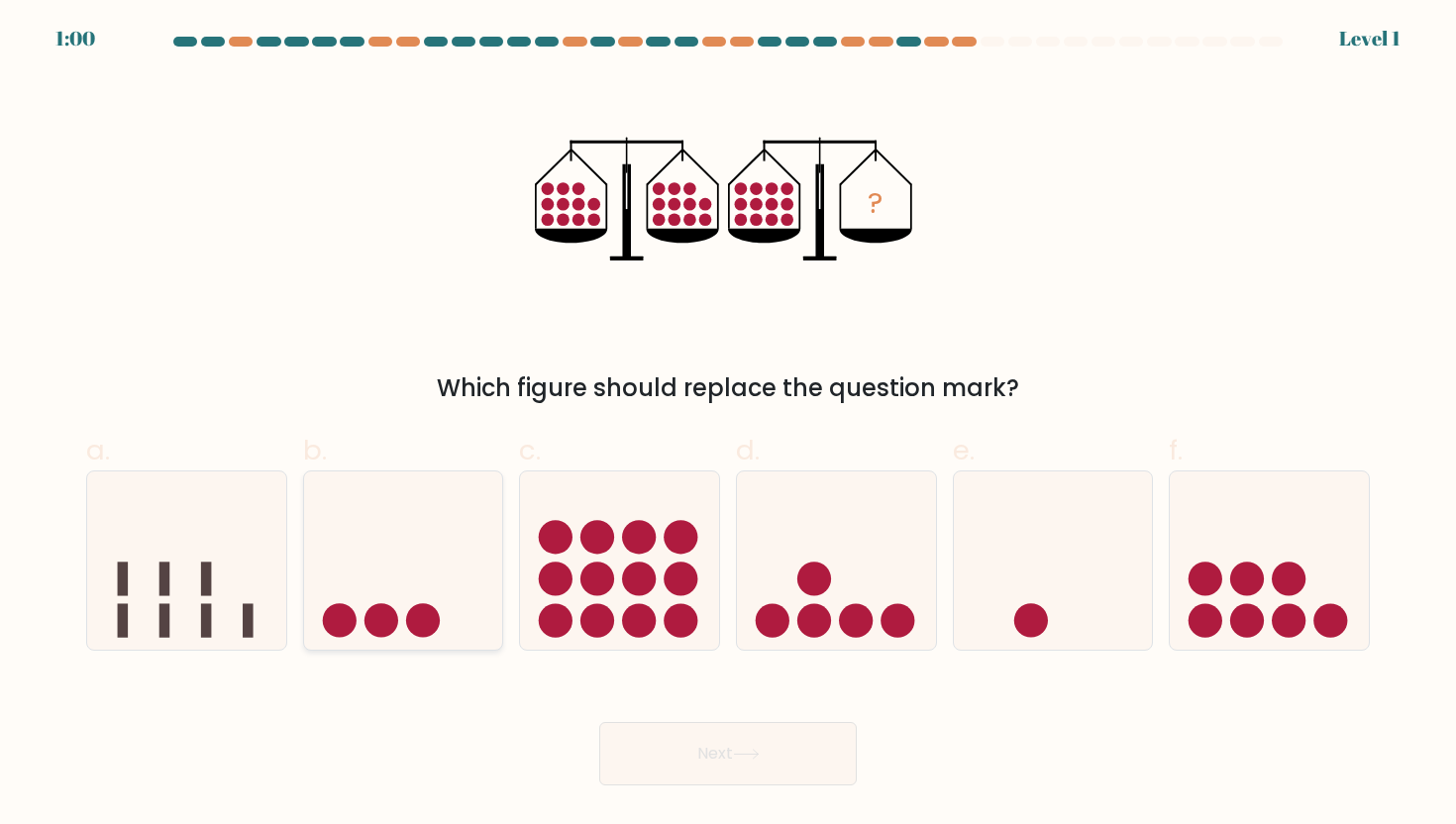 click 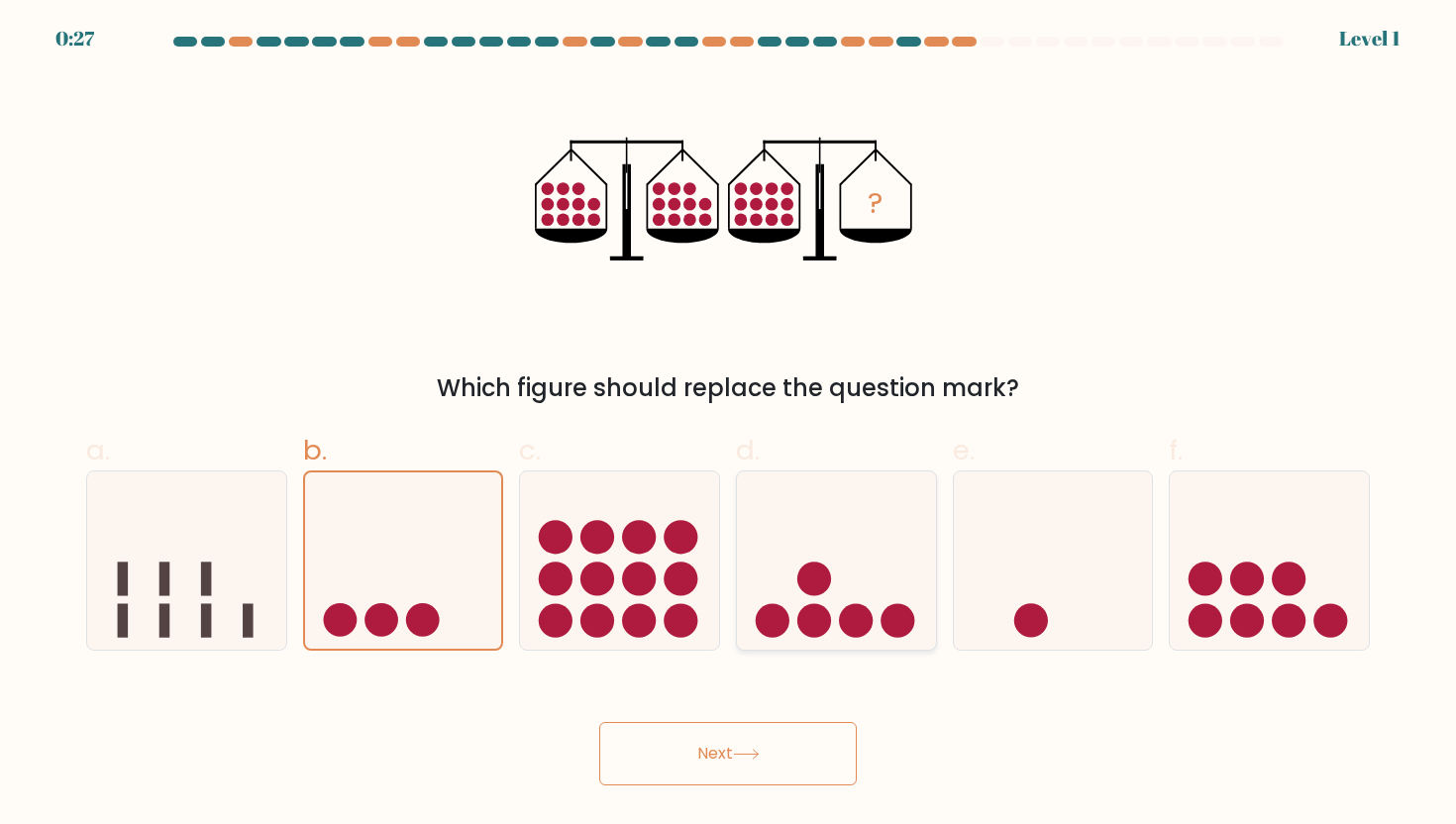 click 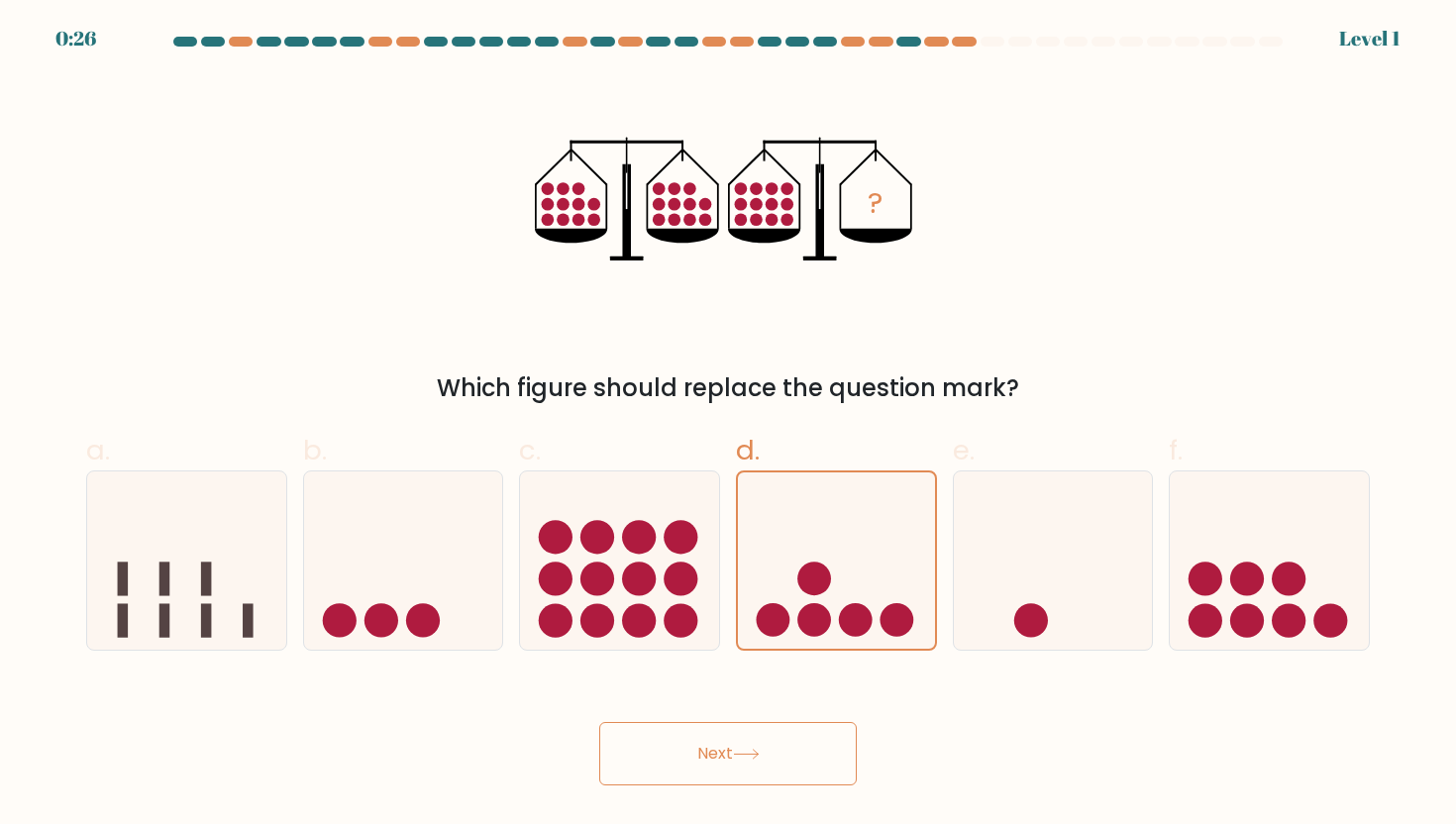 click on "Next" at bounding box center (728, 754) 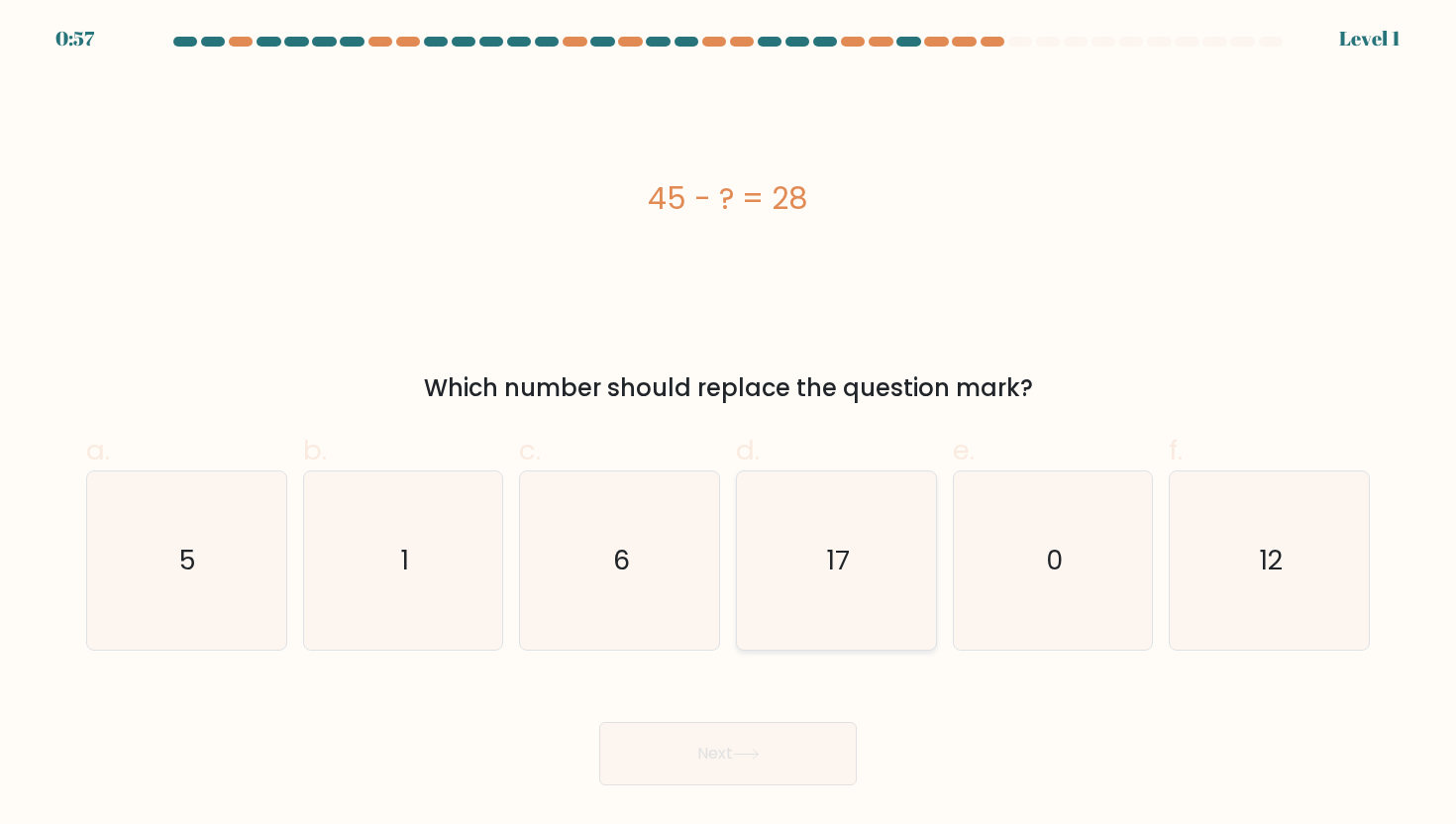 click on "17" 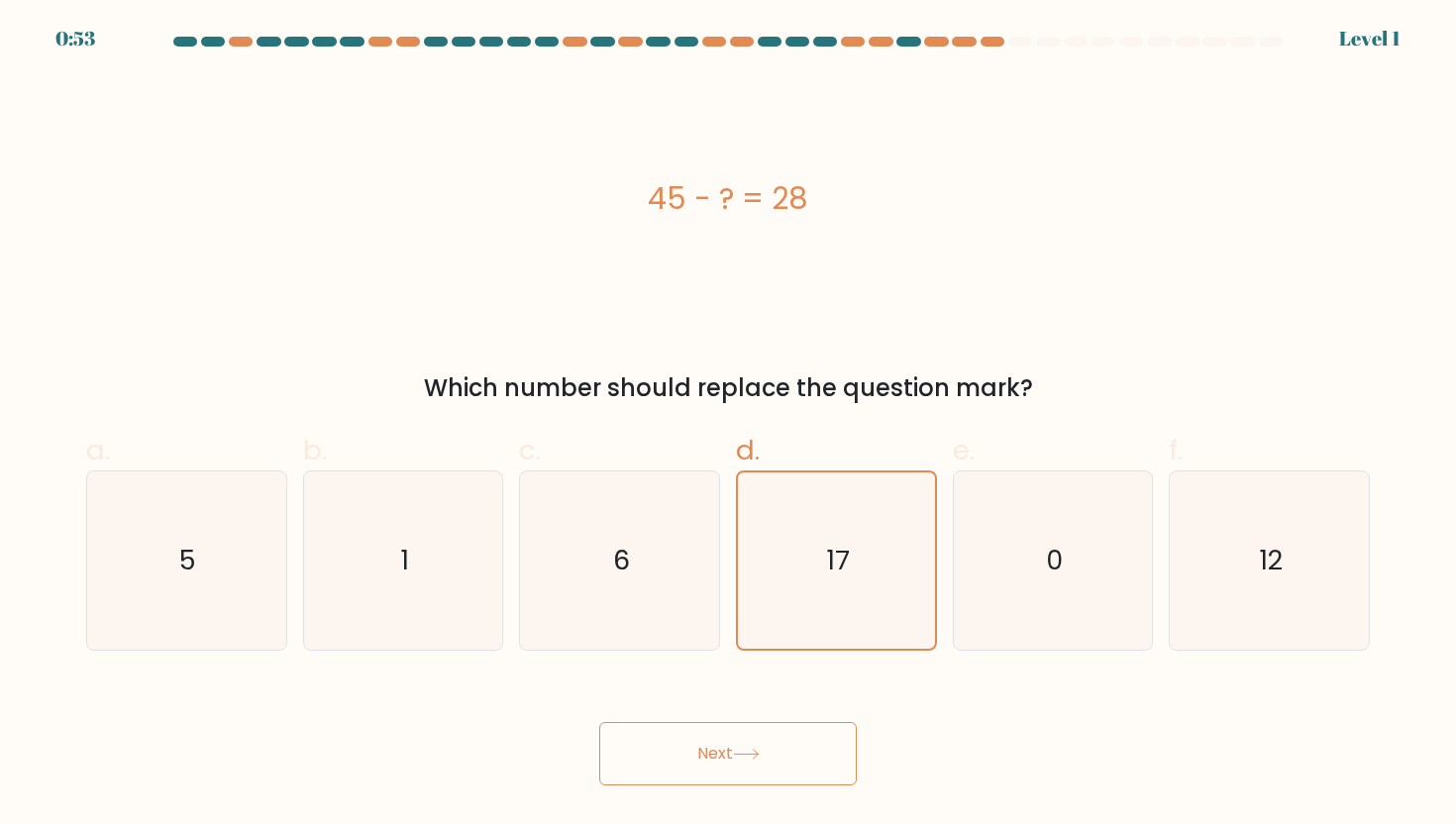 click on "Next" at bounding box center (728, 754) 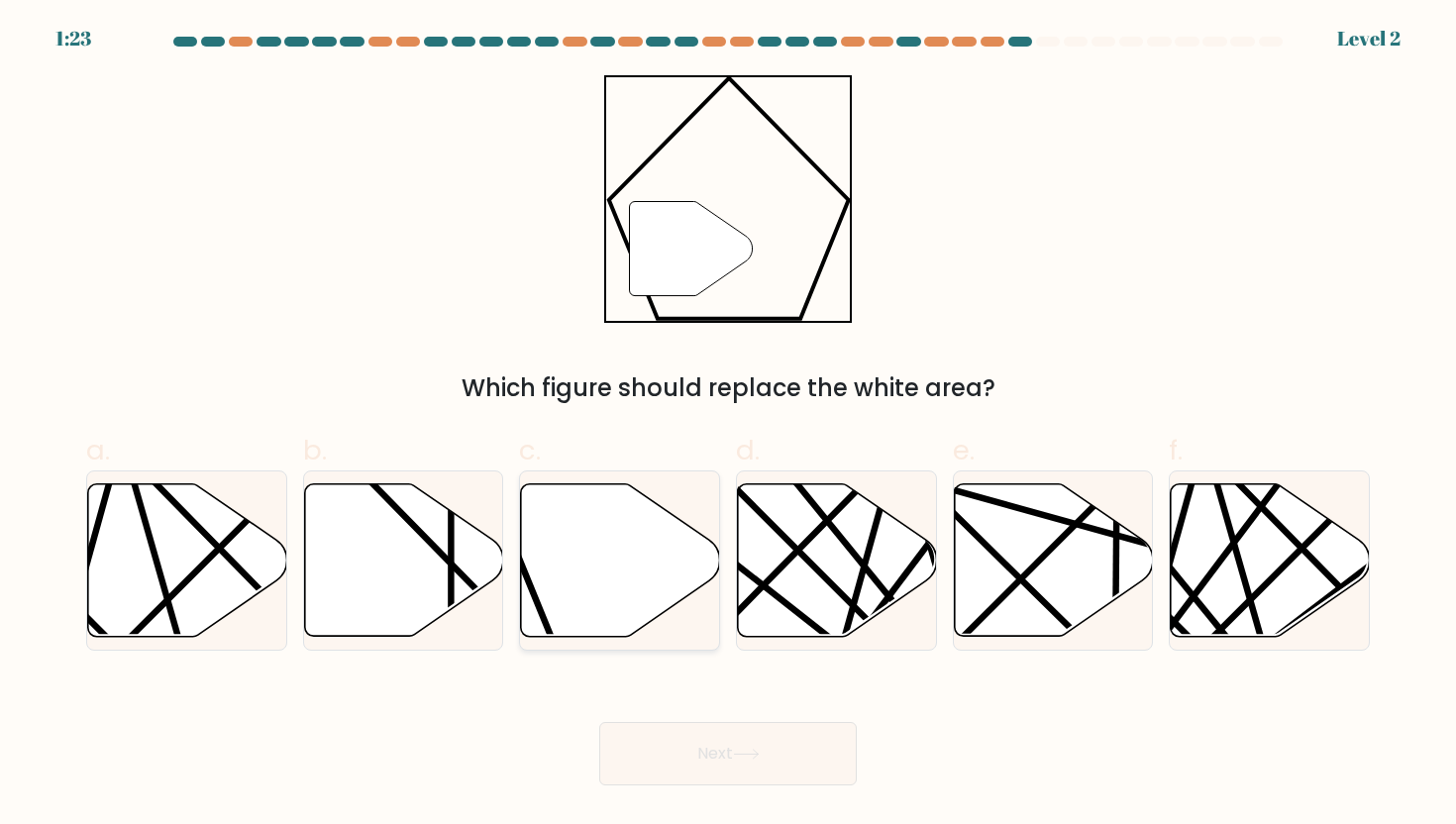 click 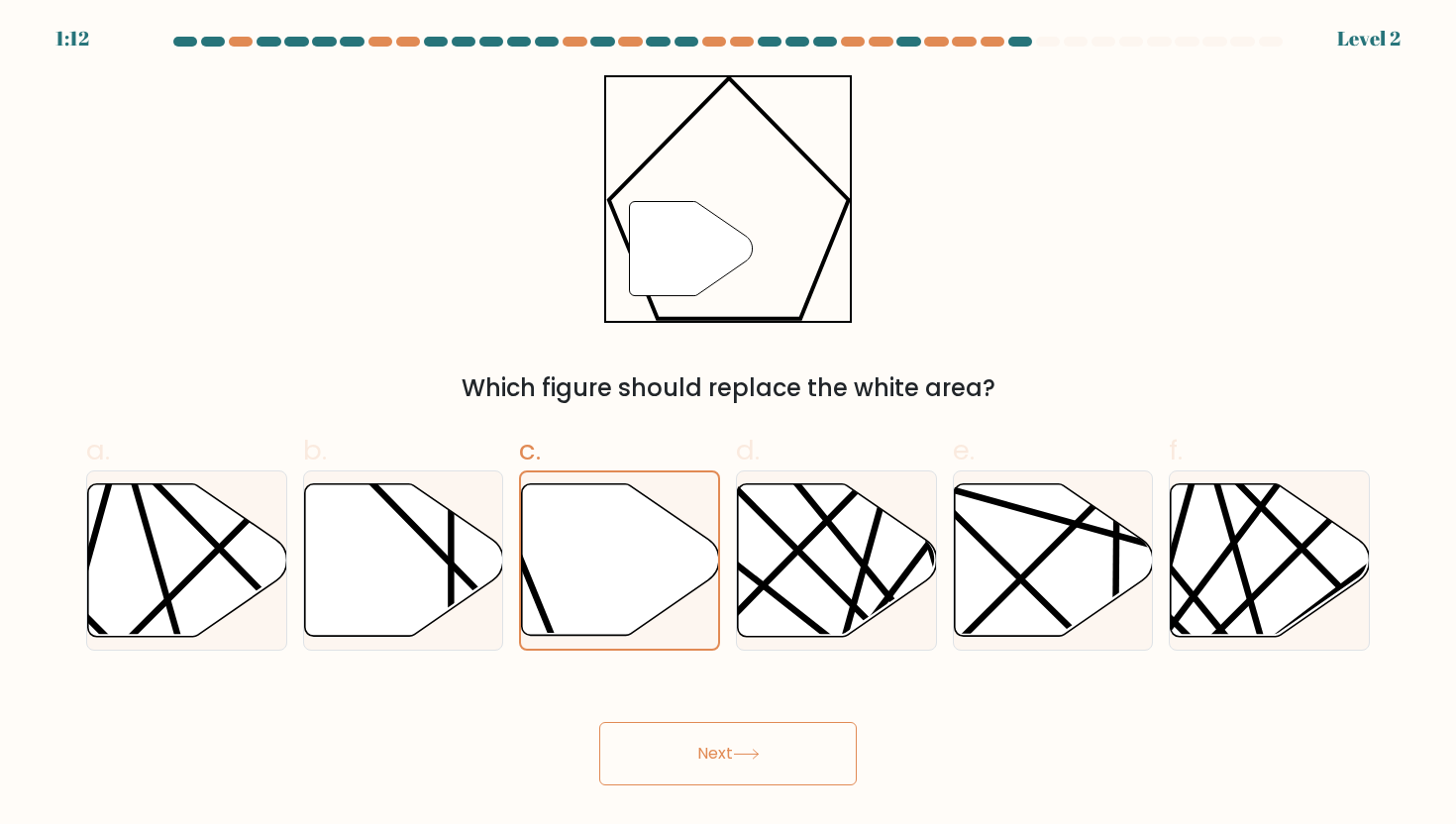 click on "Next" at bounding box center [728, 754] 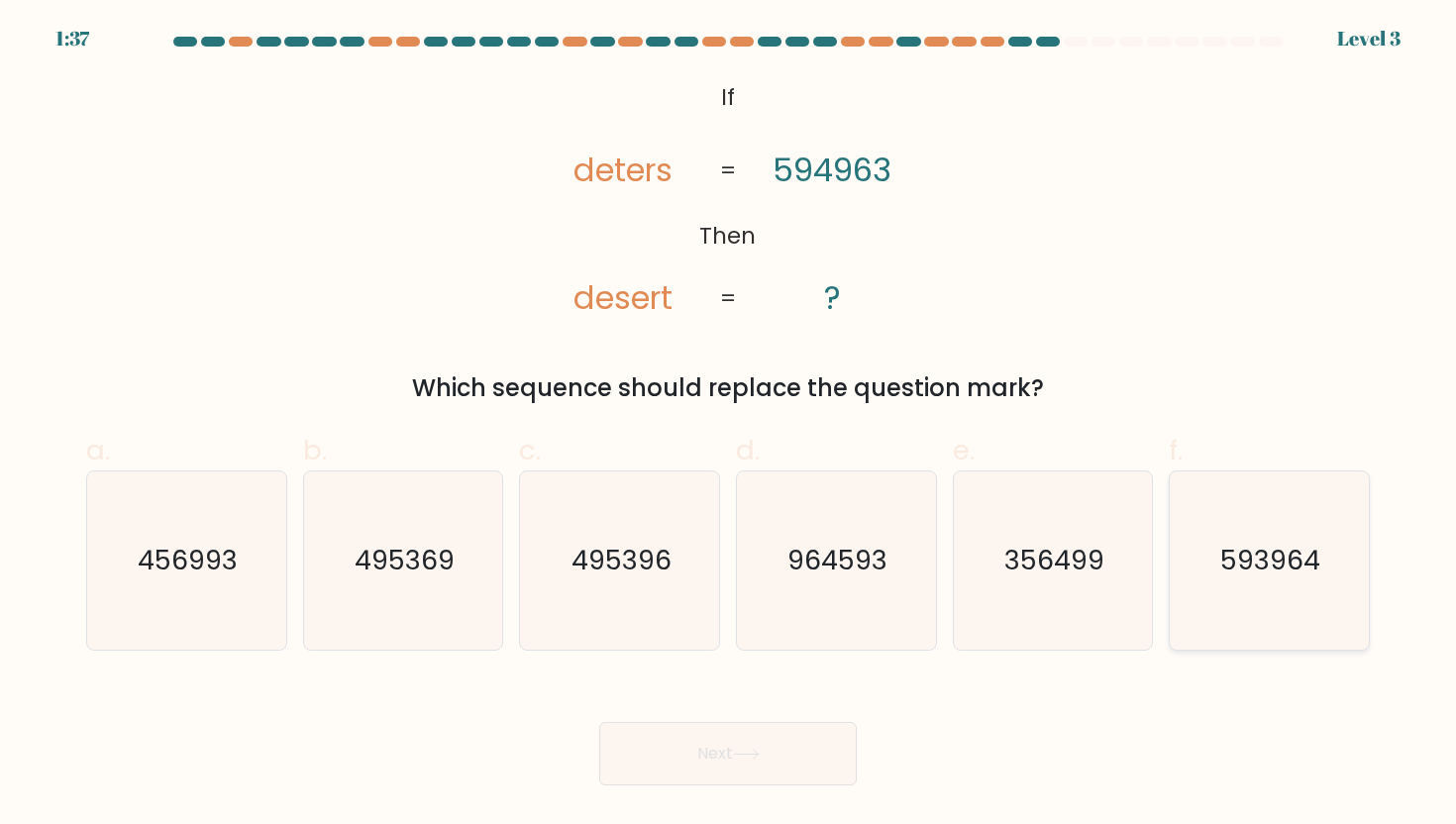 click on "593964" 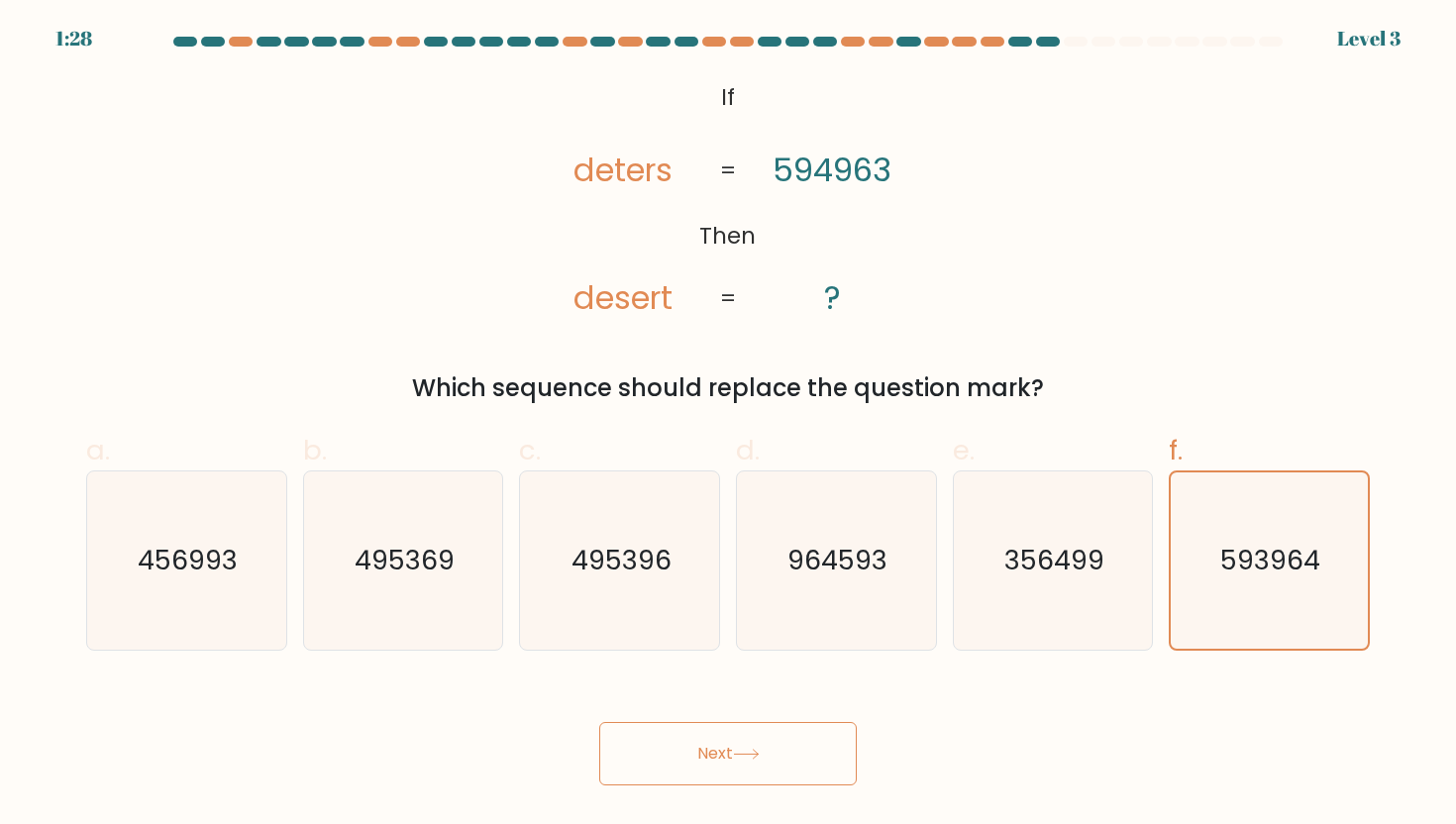 click on "Next" at bounding box center [728, 754] 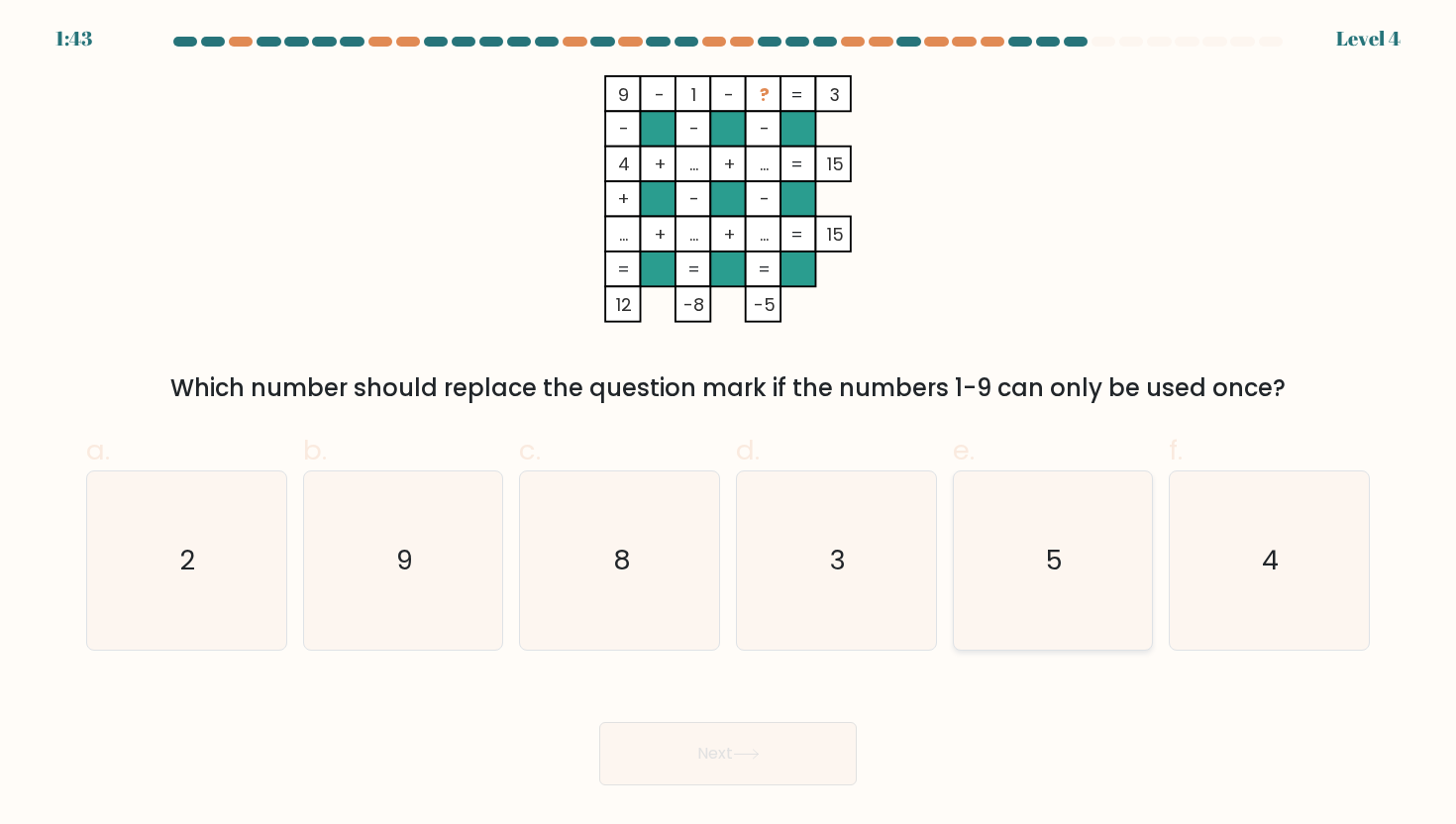 click on "5" 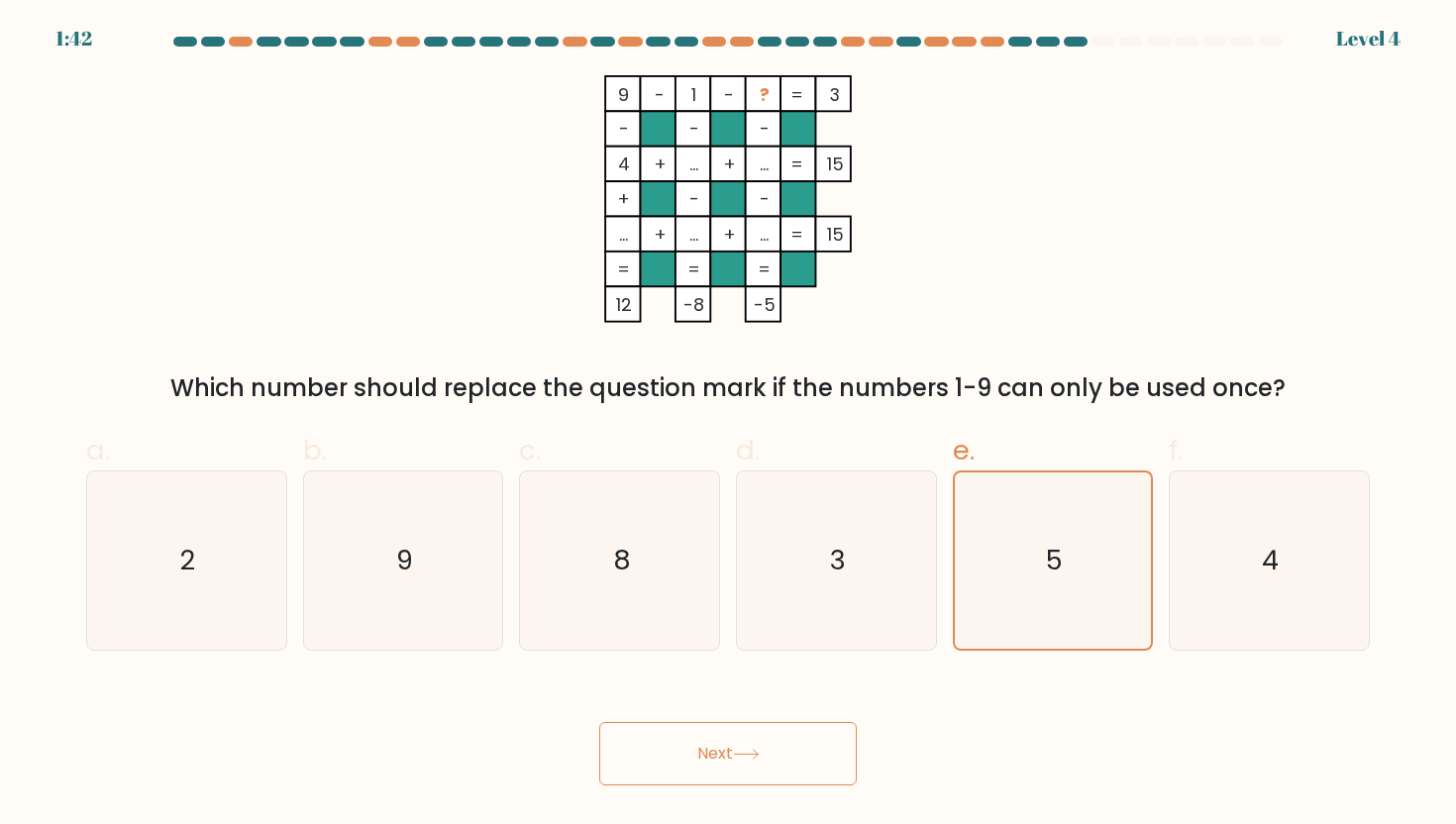 click on "Next" at bounding box center [728, 754] 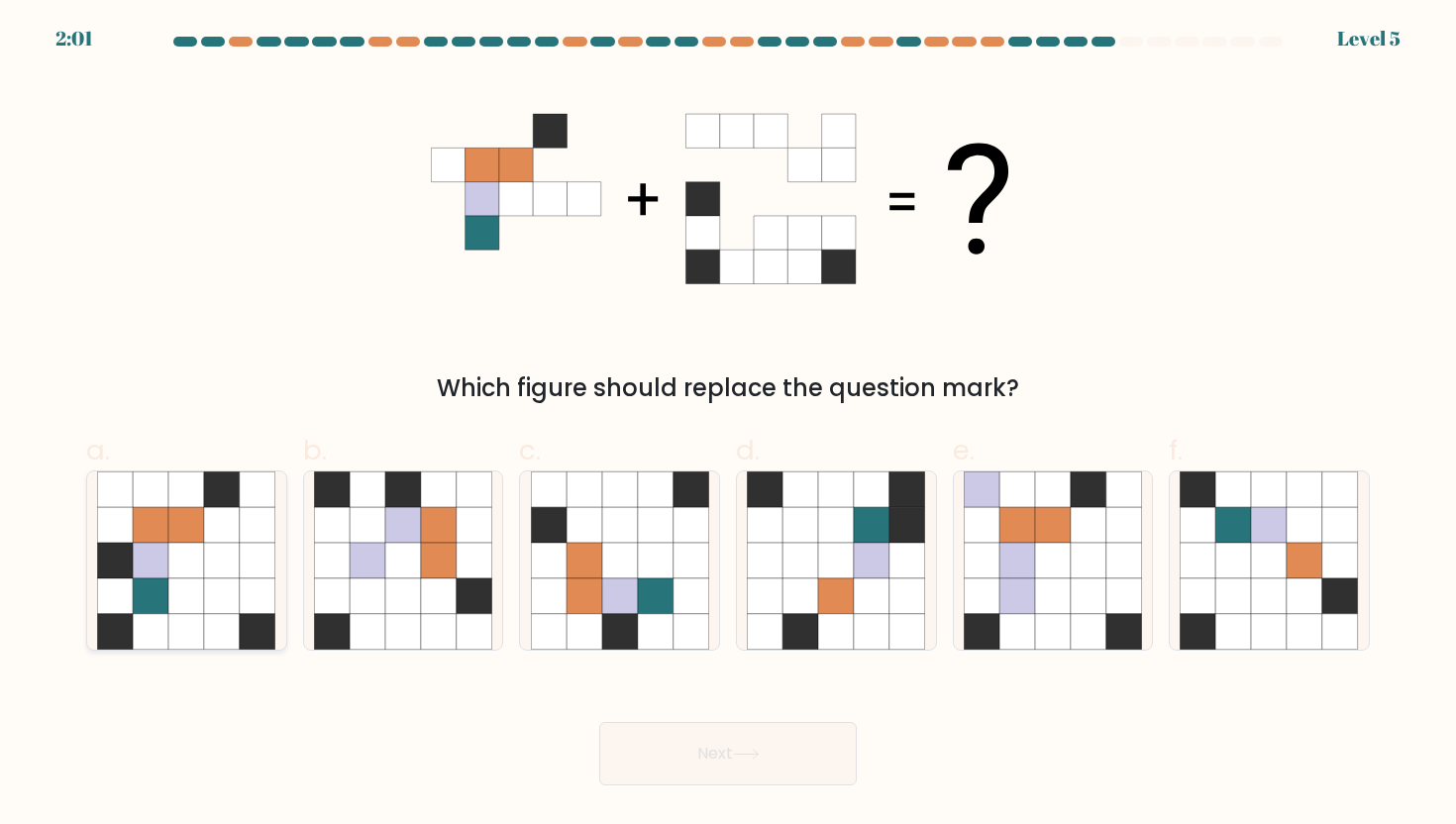 click 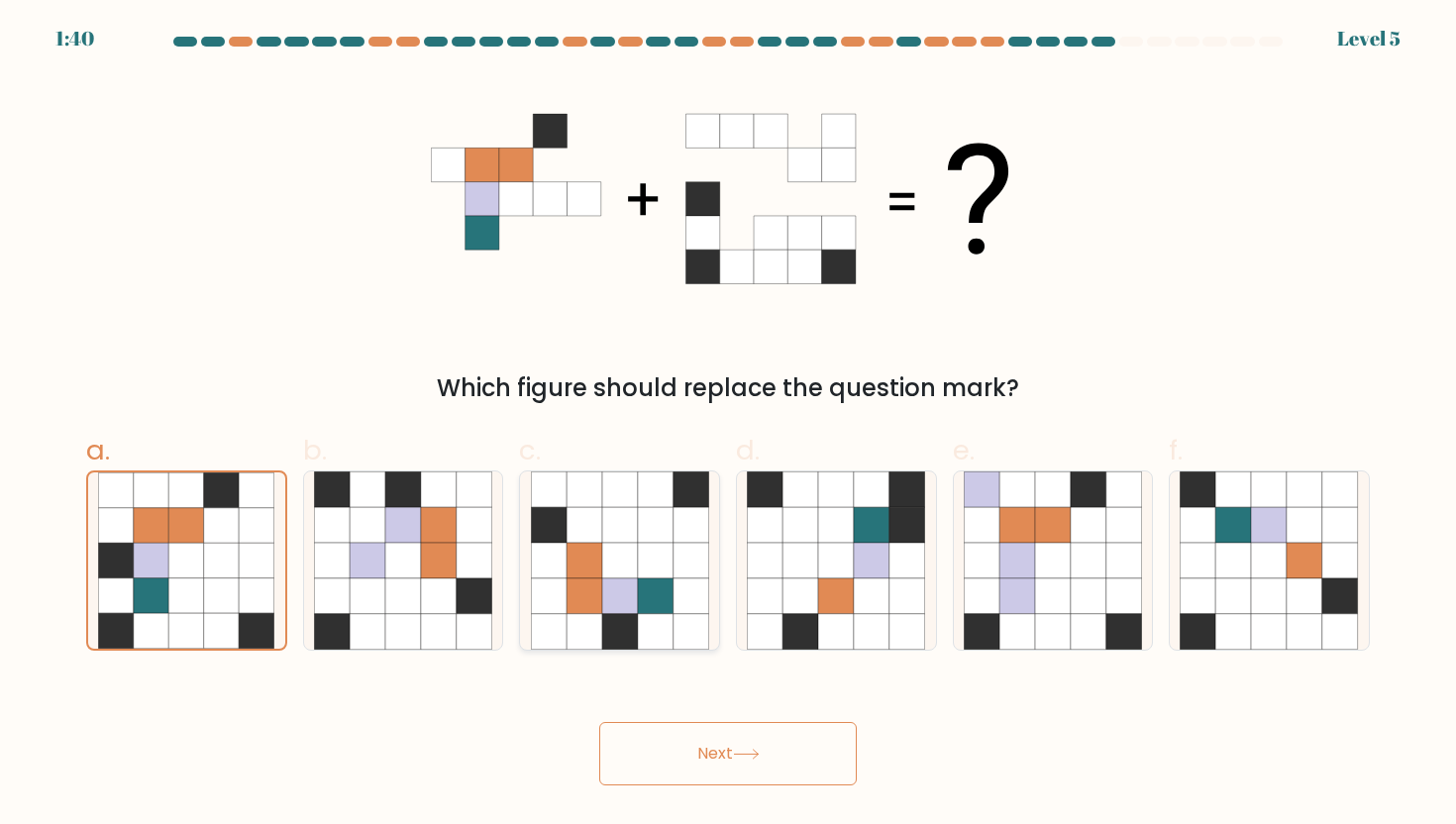 click 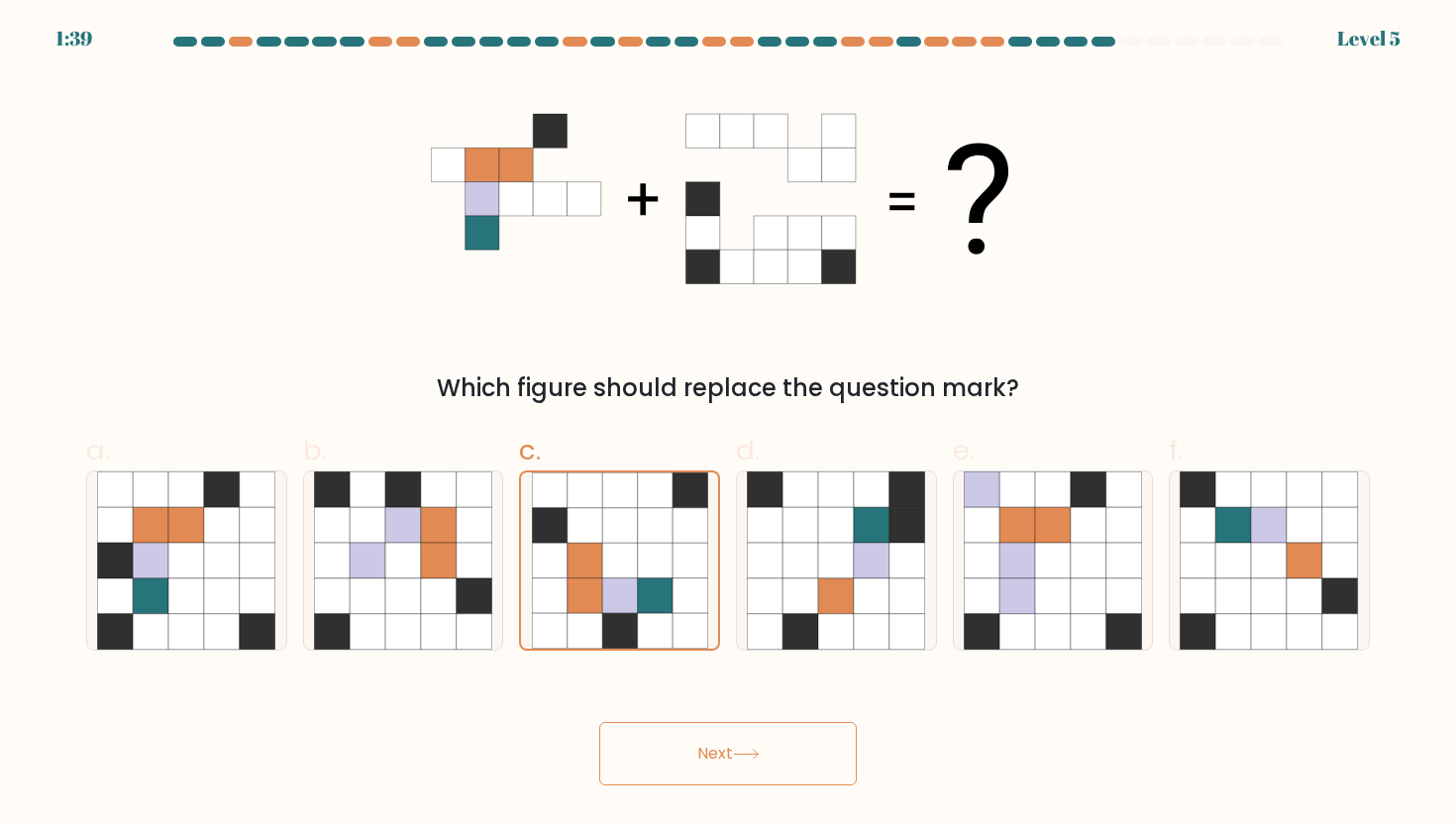 click on "Next" at bounding box center [728, 754] 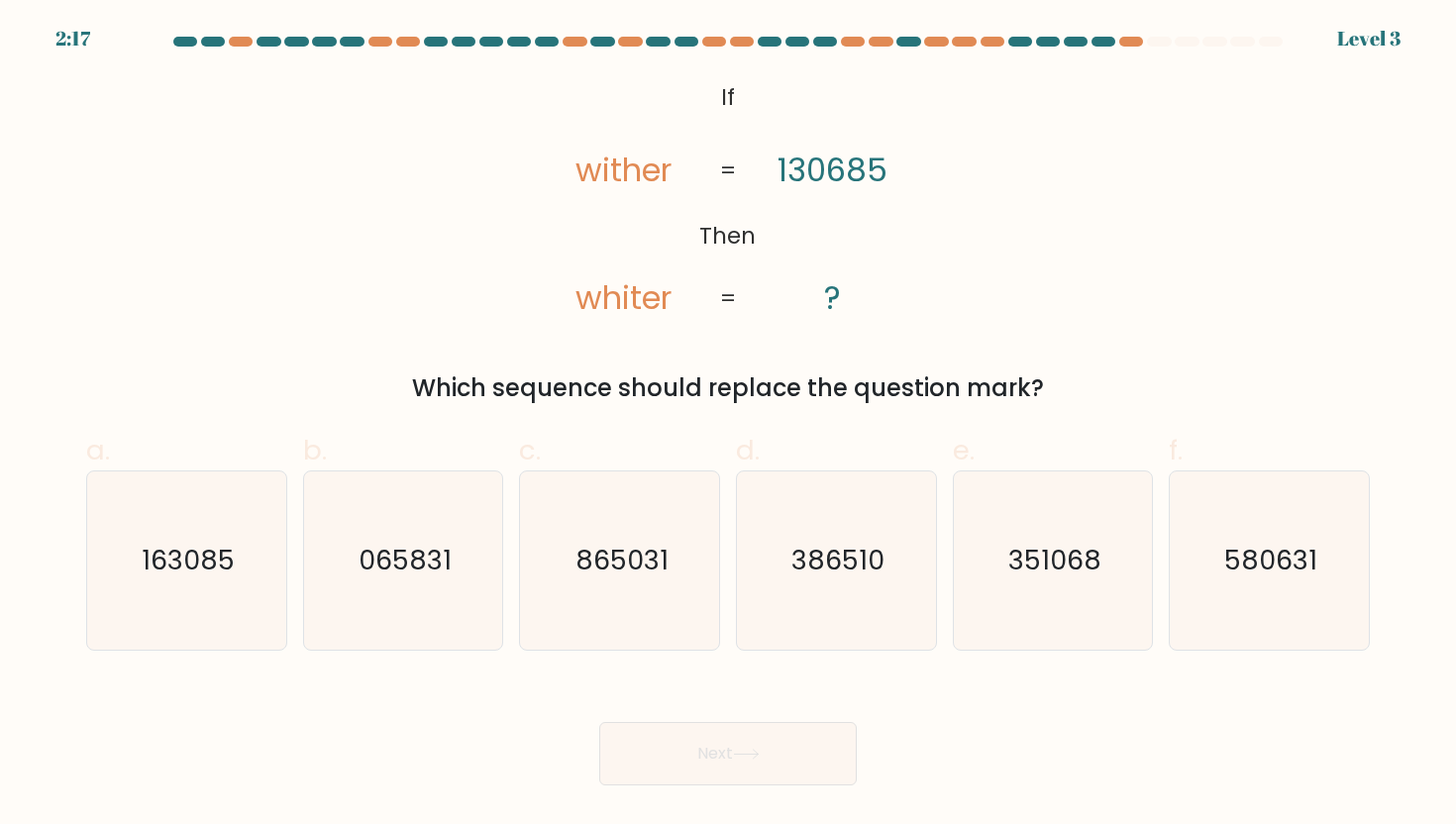 click on "130685" 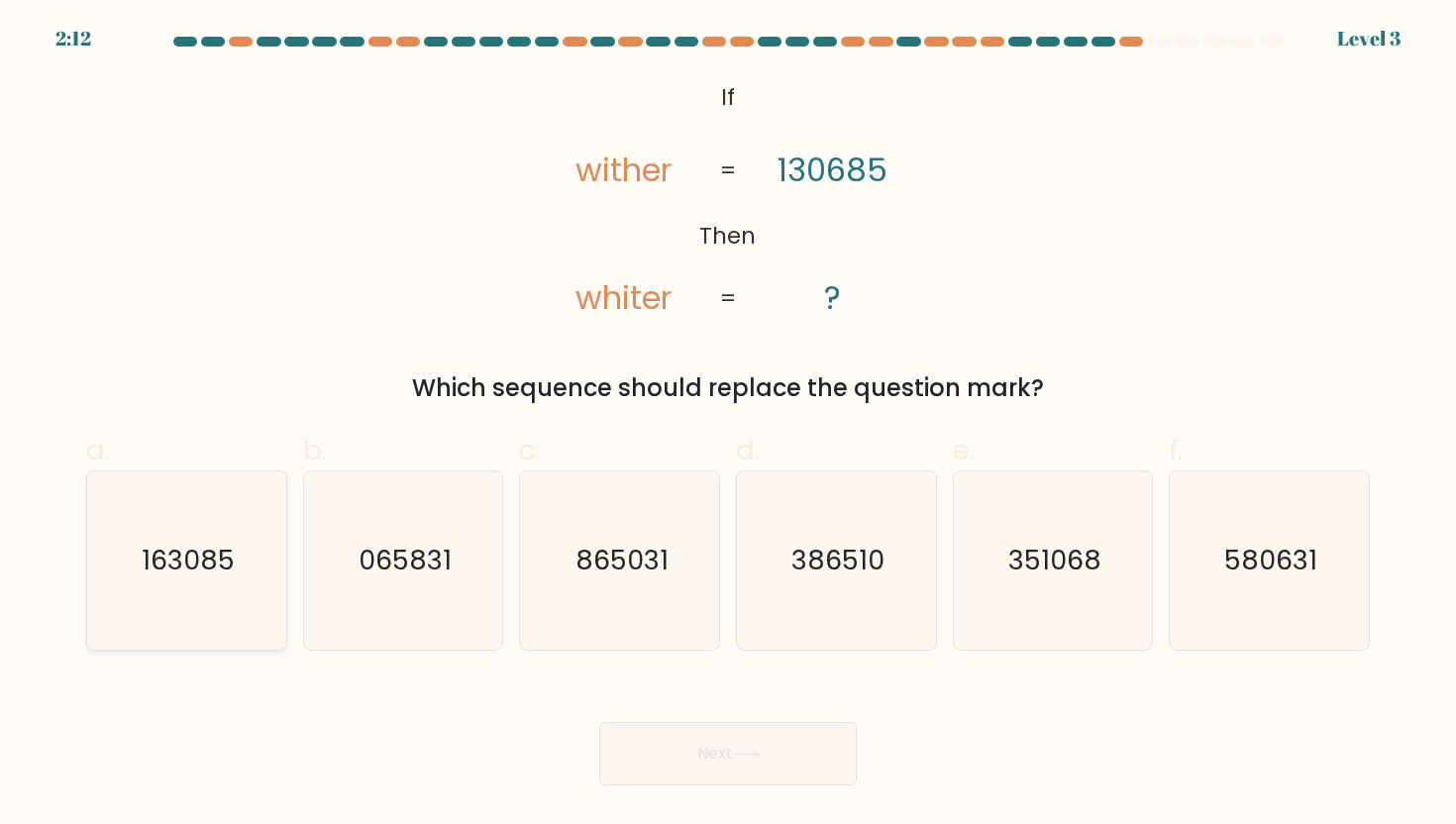 click on "163085" 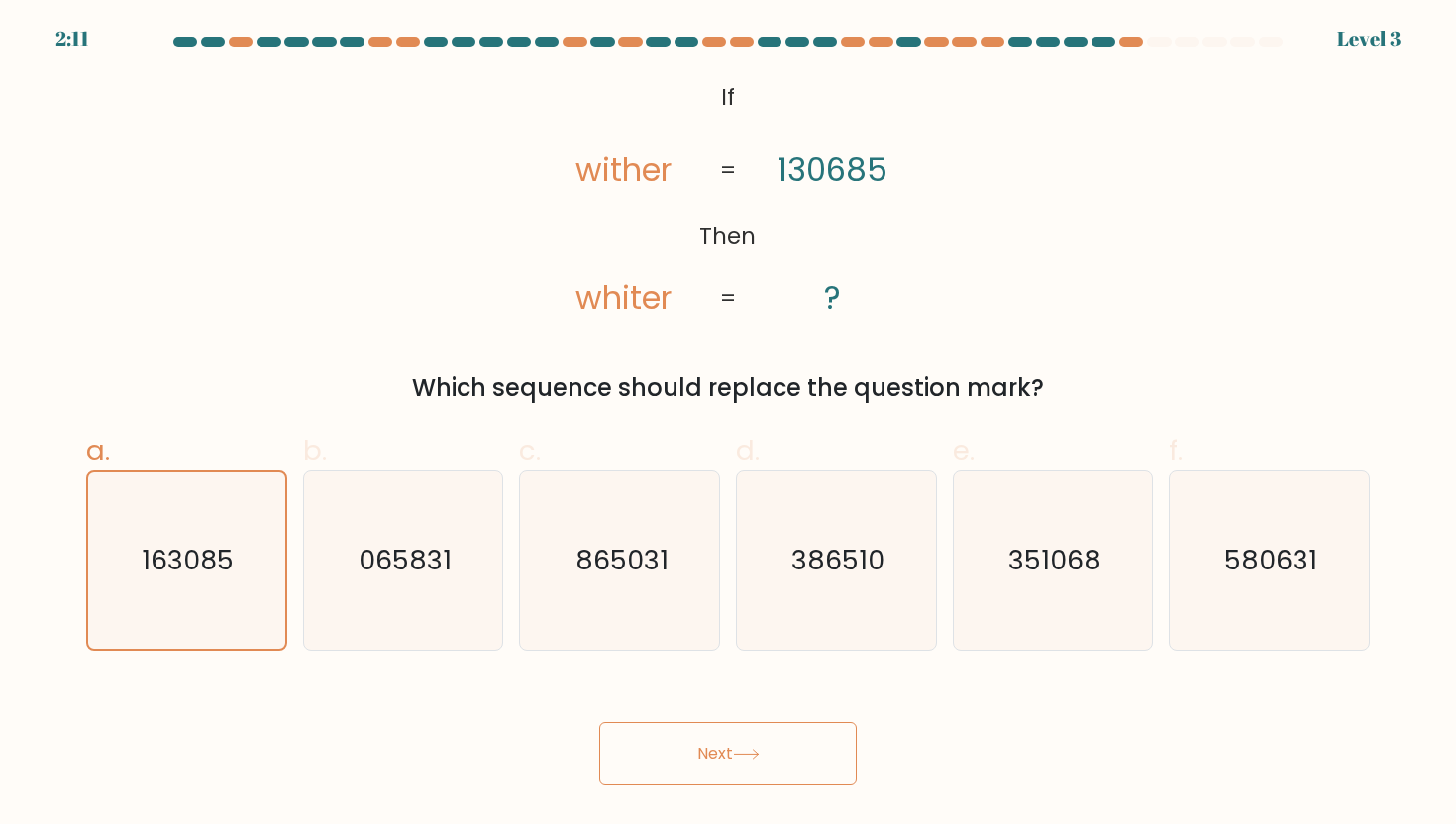 click on "Next" at bounding box center [728, 754] 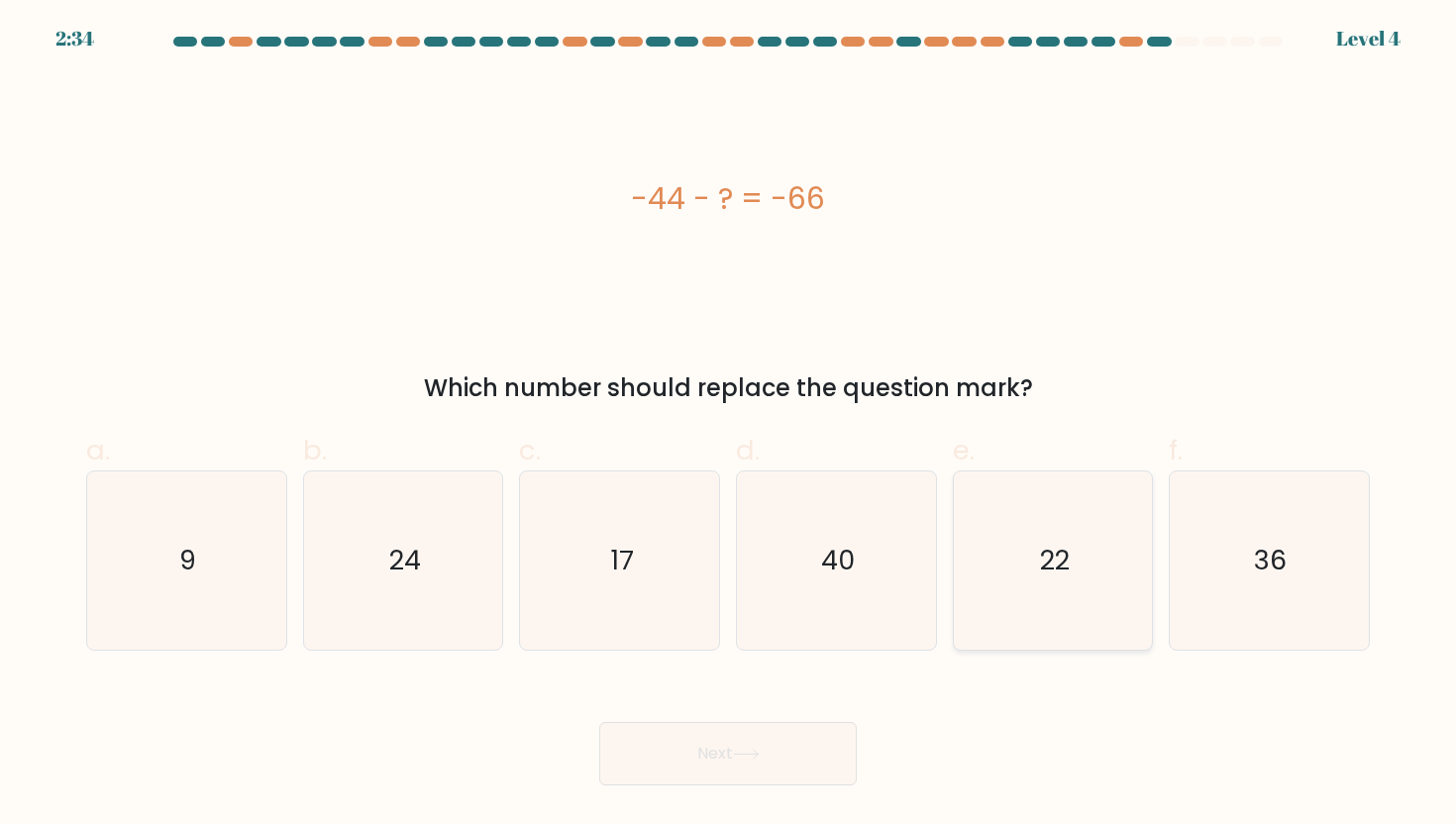 click on "22" 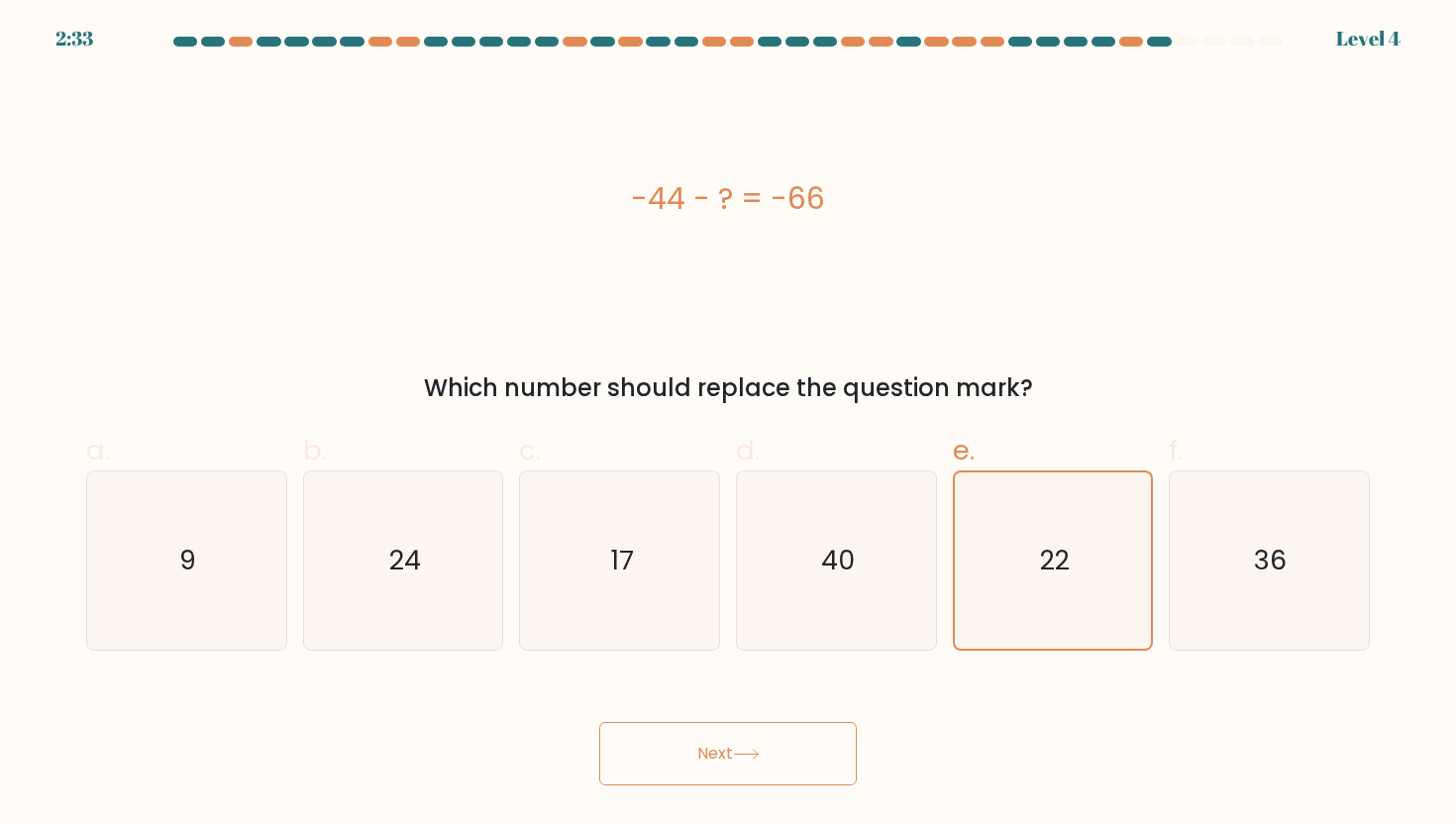 click on "Next" at bounding box center [728, 754] 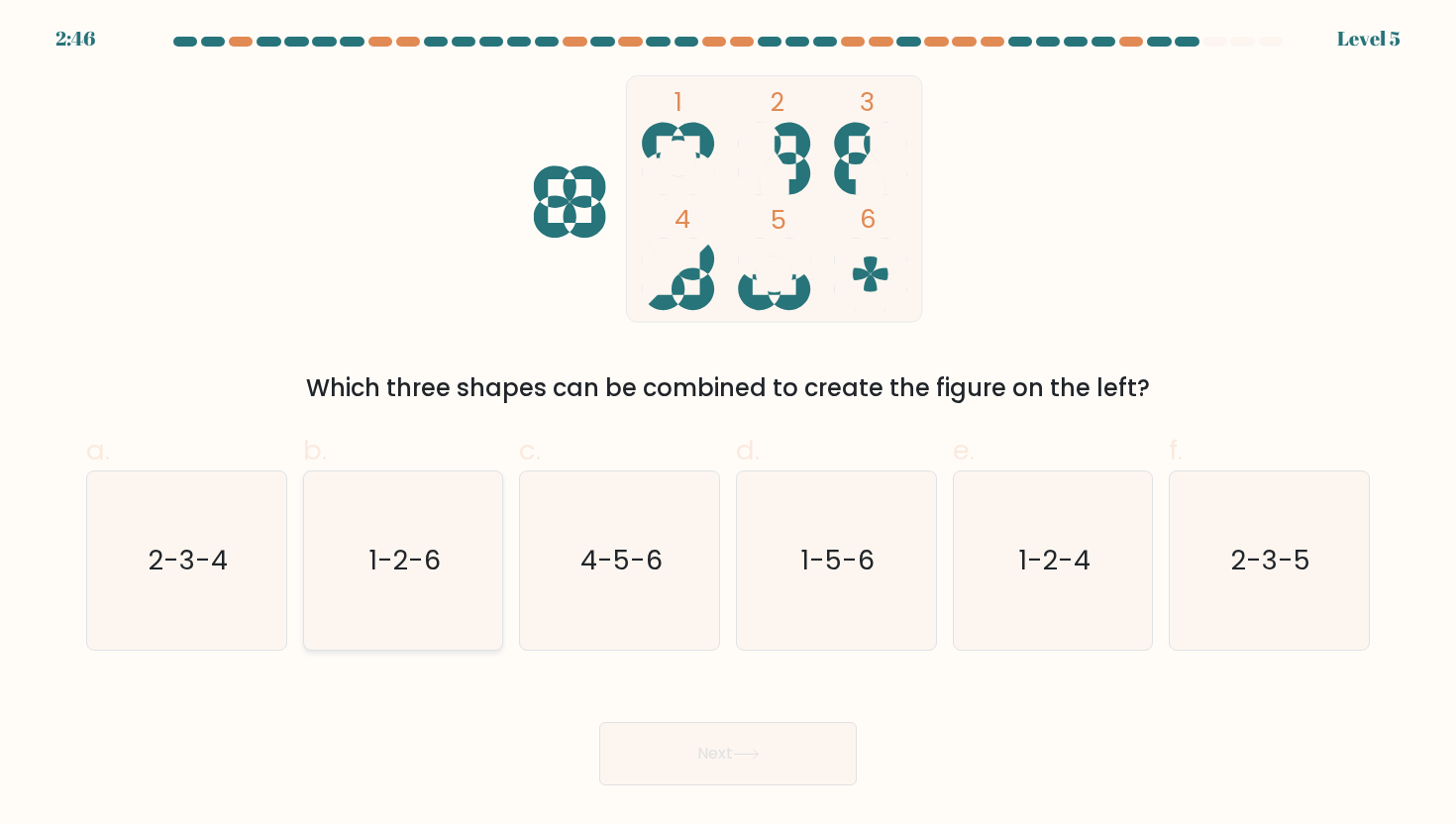 click on "1-2-6" 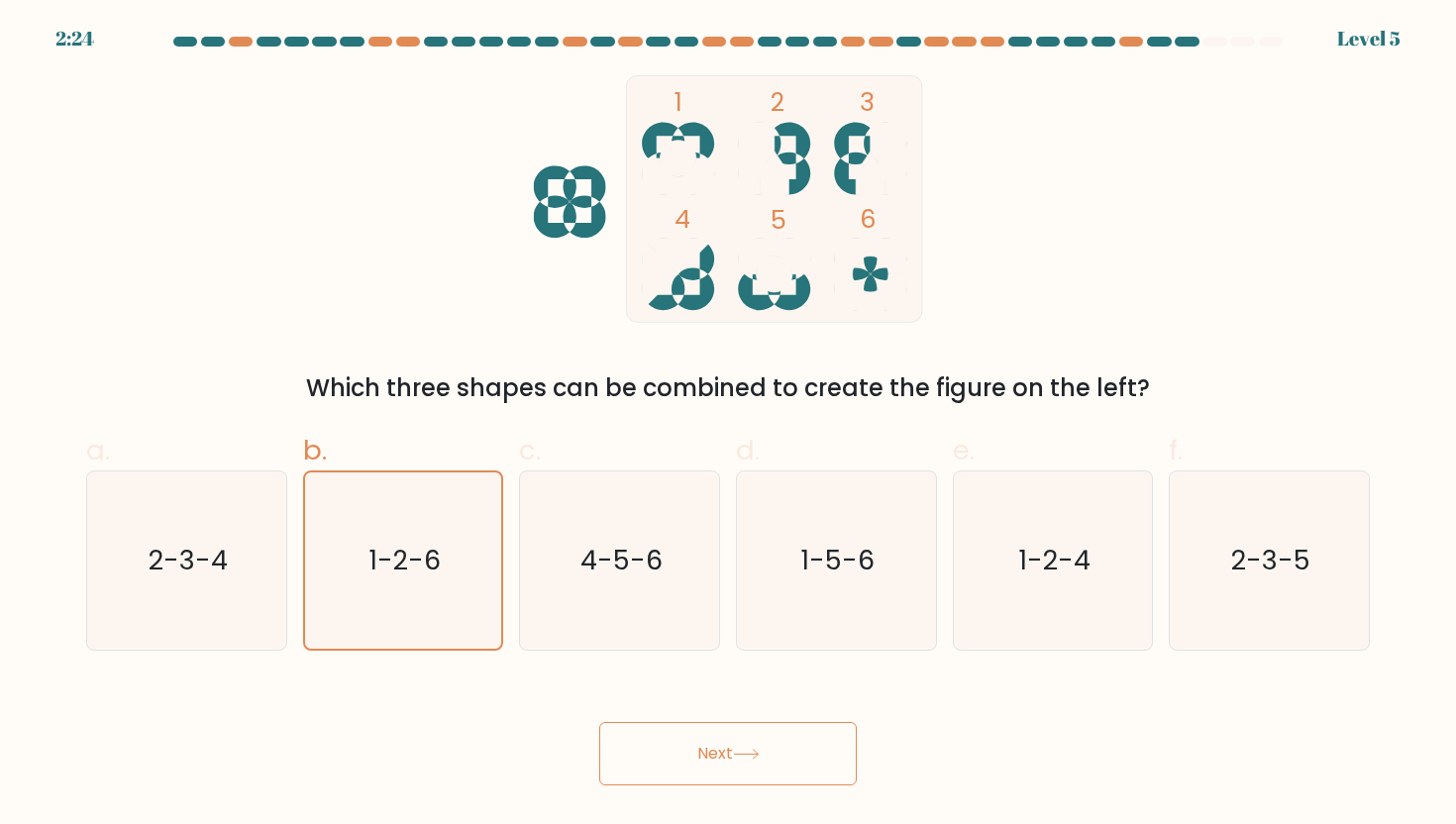 click on "Next" at bounding box center (728, 754) 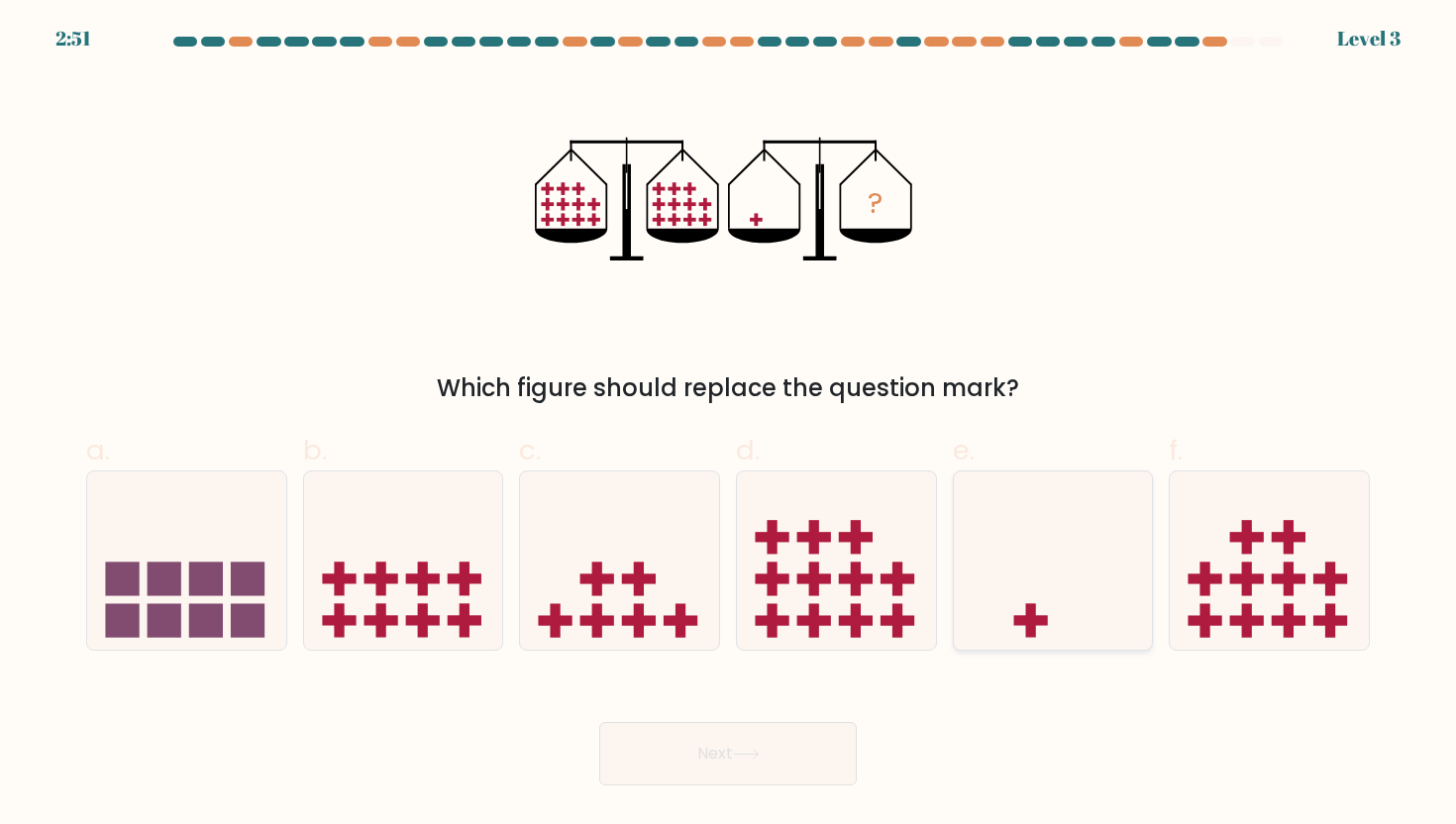 click 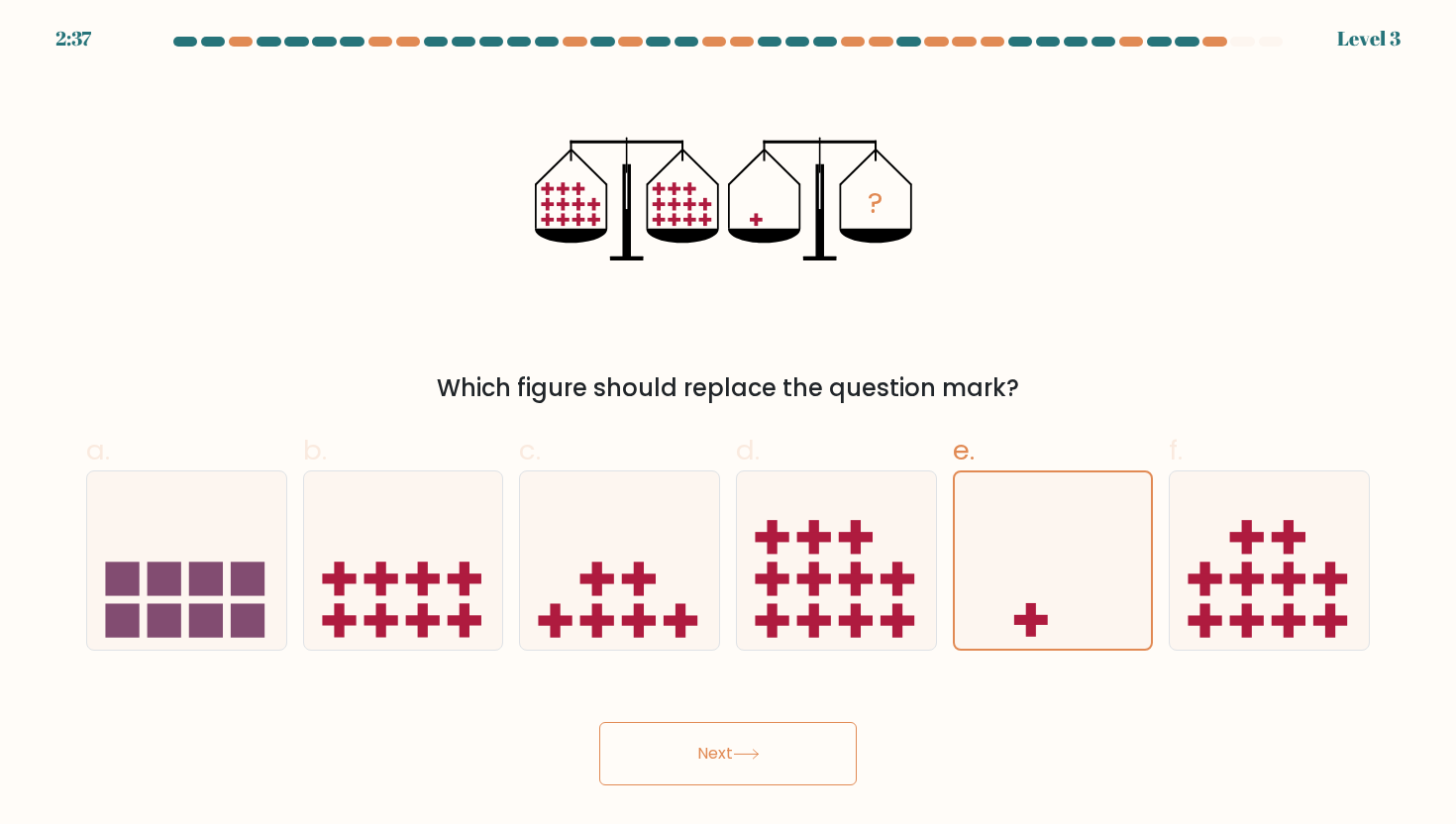 click on "Next" at bounding box center (728, 754) 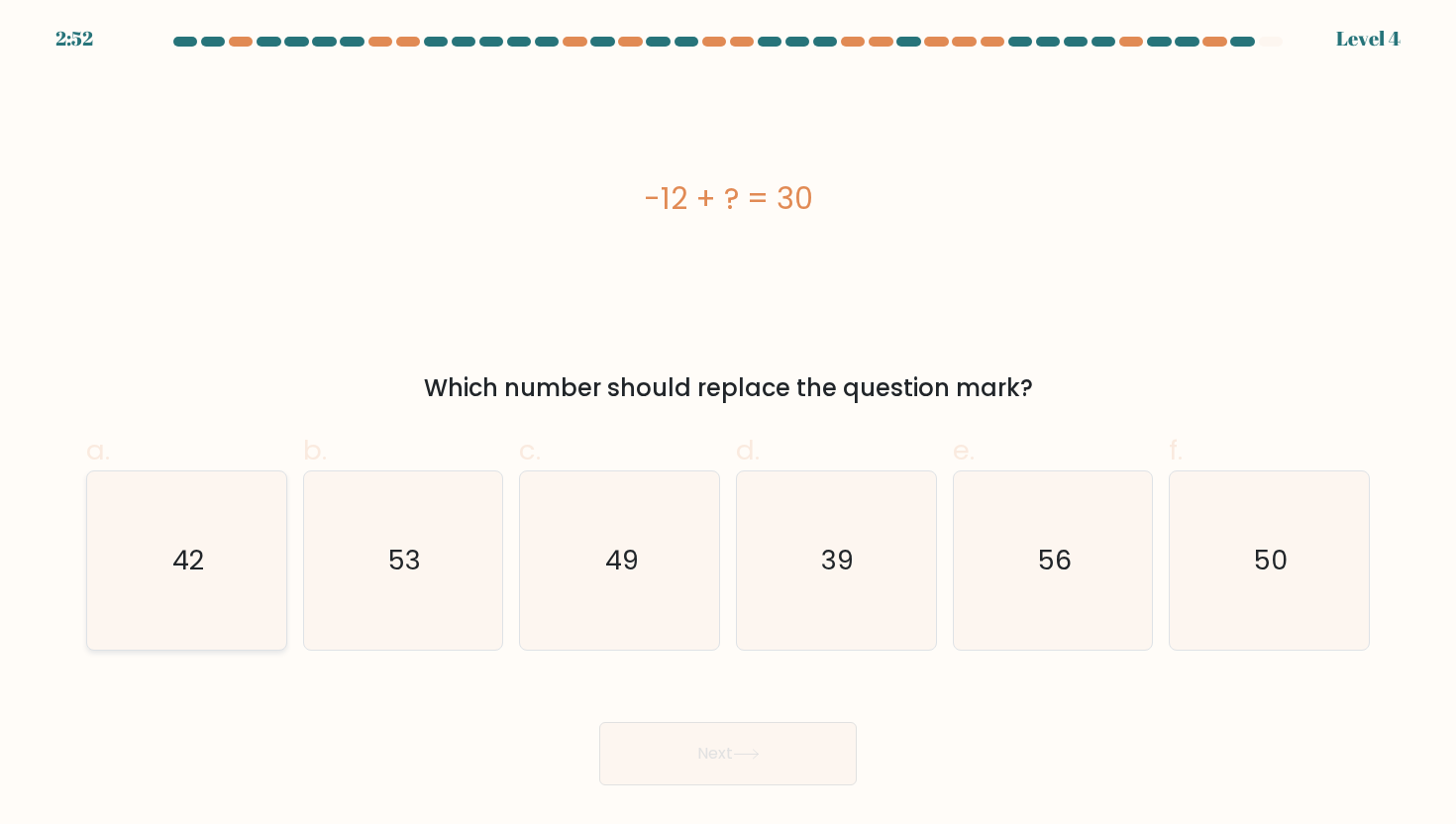 click on "42" 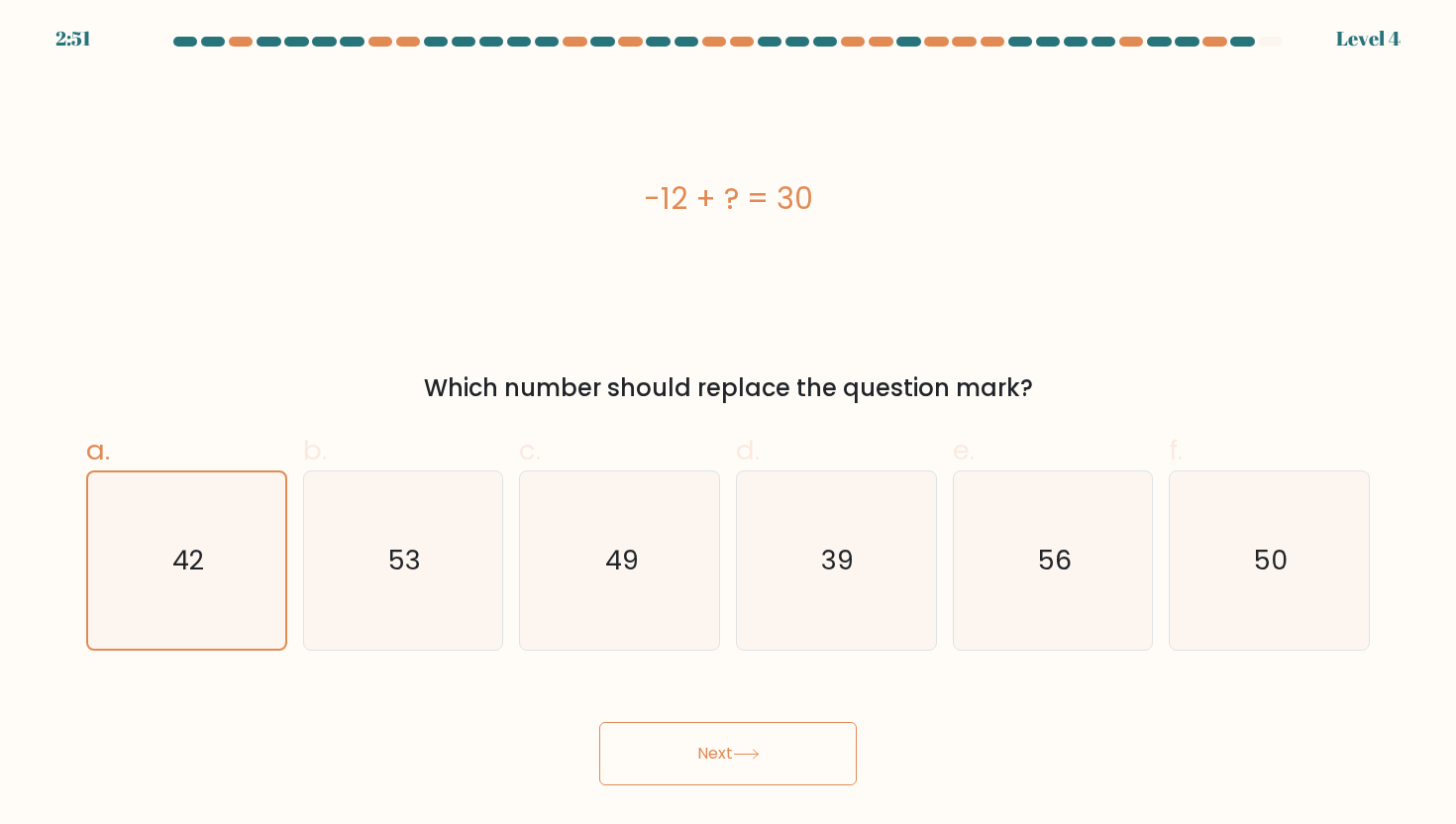 click on "Next" at bounding box center [728, 754] 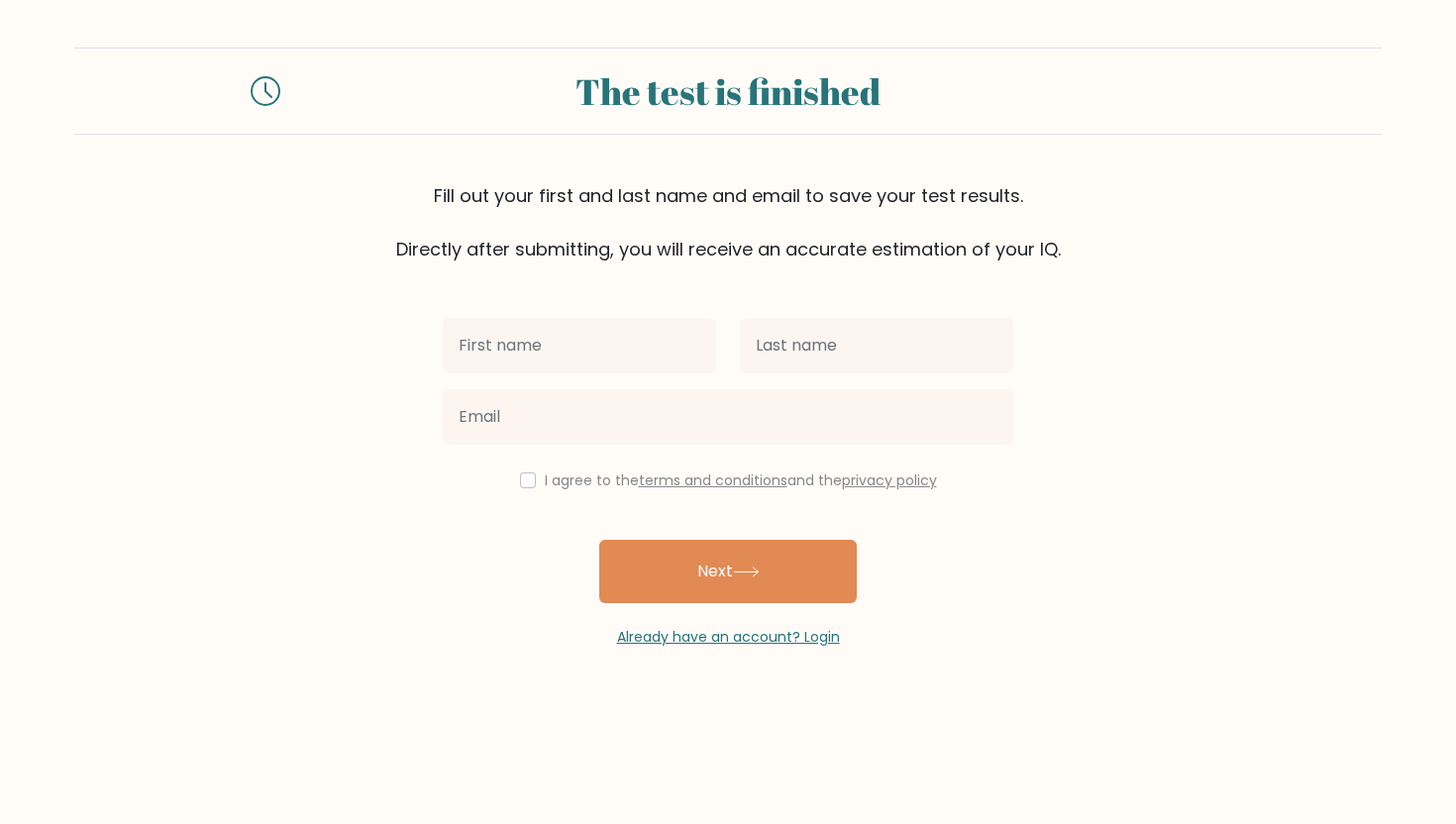 scroll, scrollTop: 0, scrollLeft: 0, axis: both 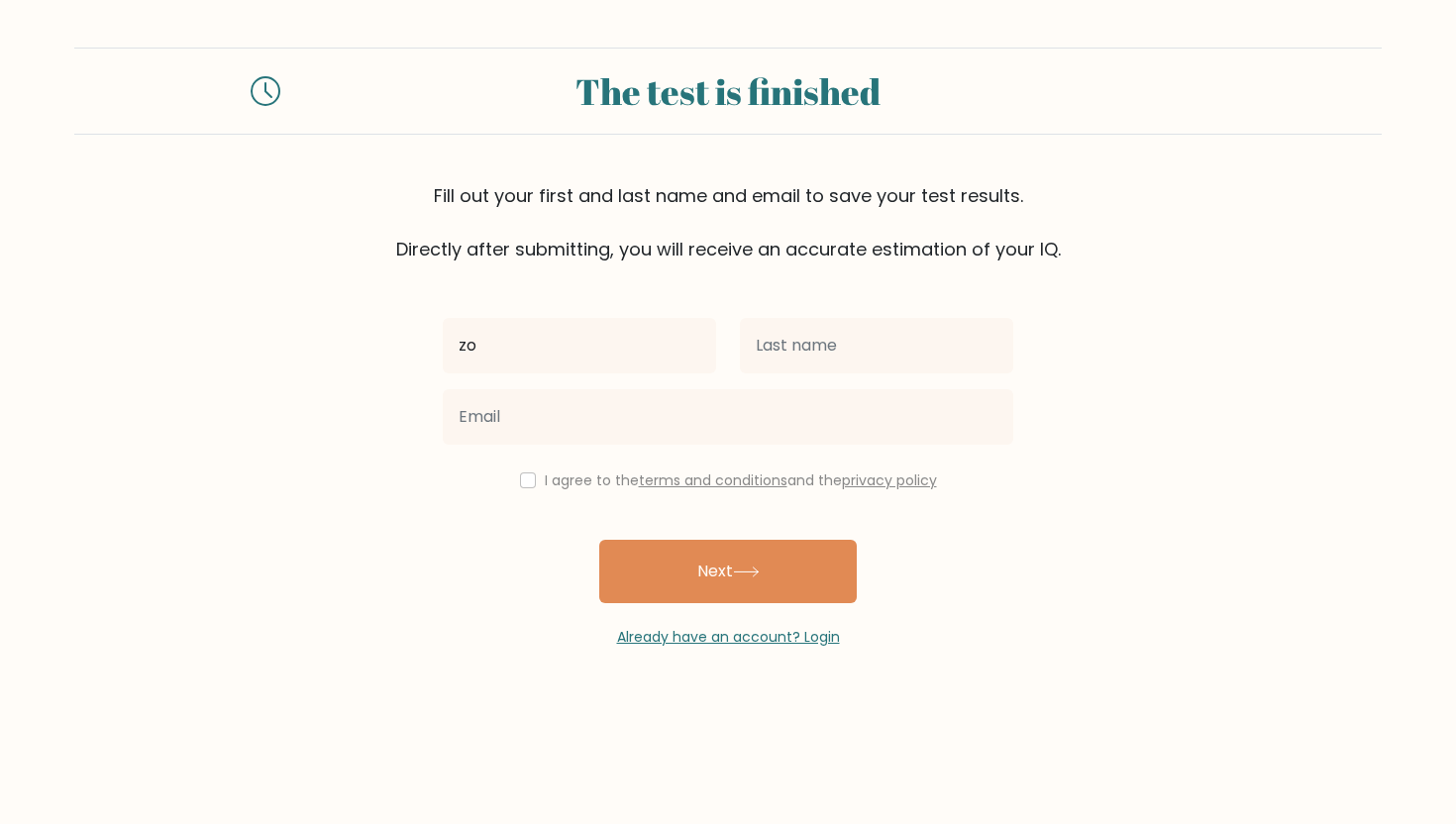 type on "zo" 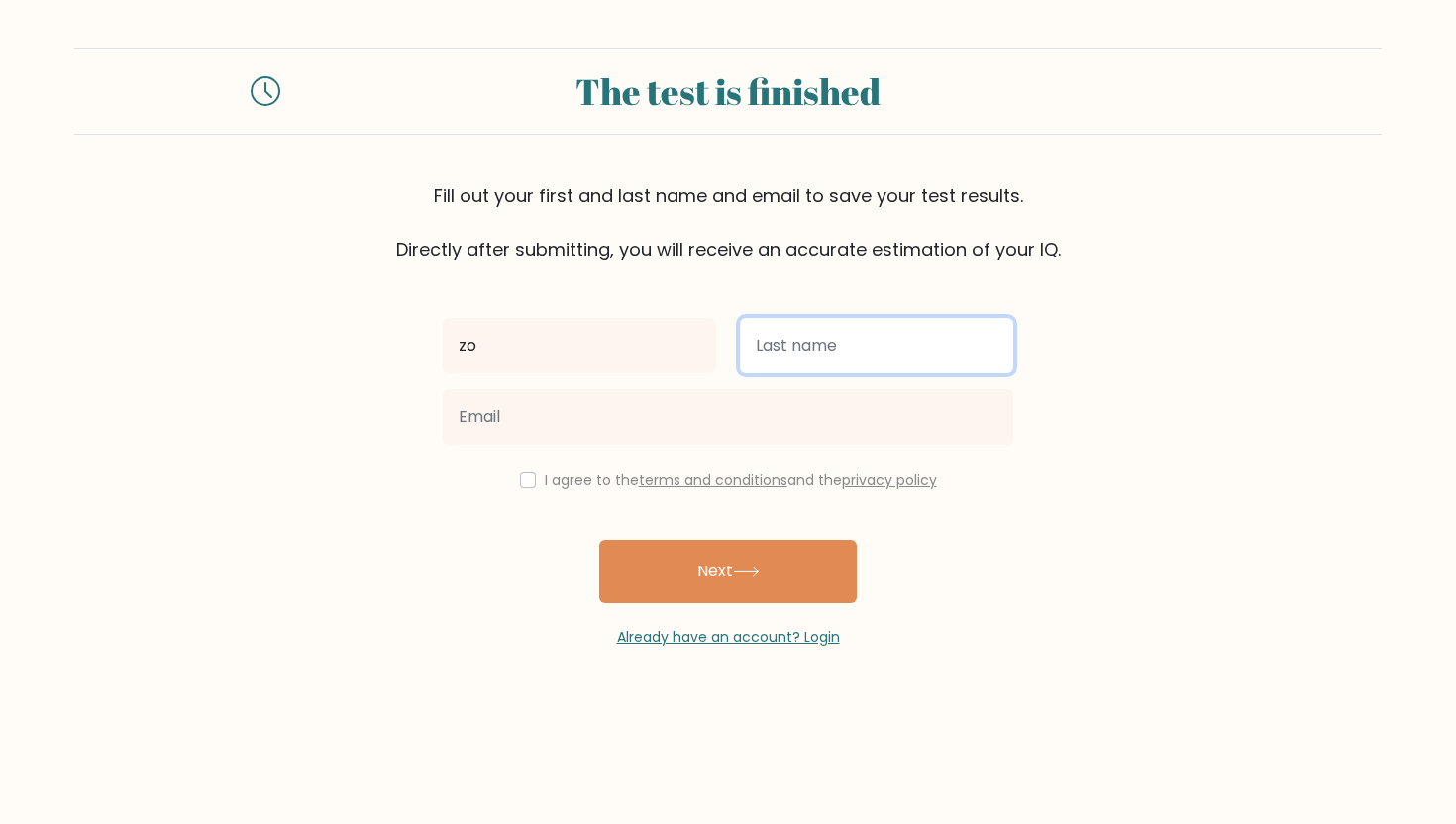 click at bounding box center [877, 346] 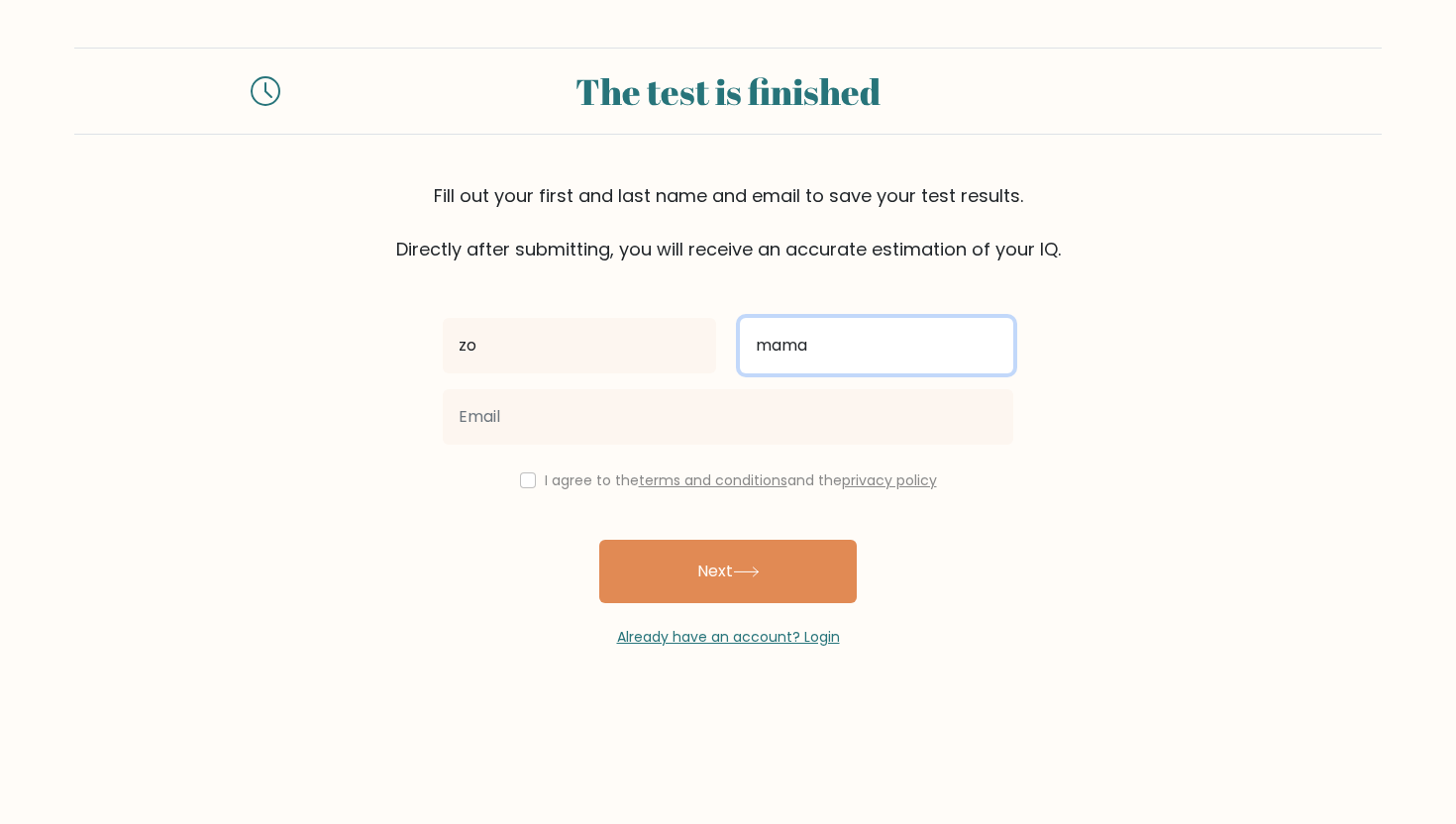 type on "mama" 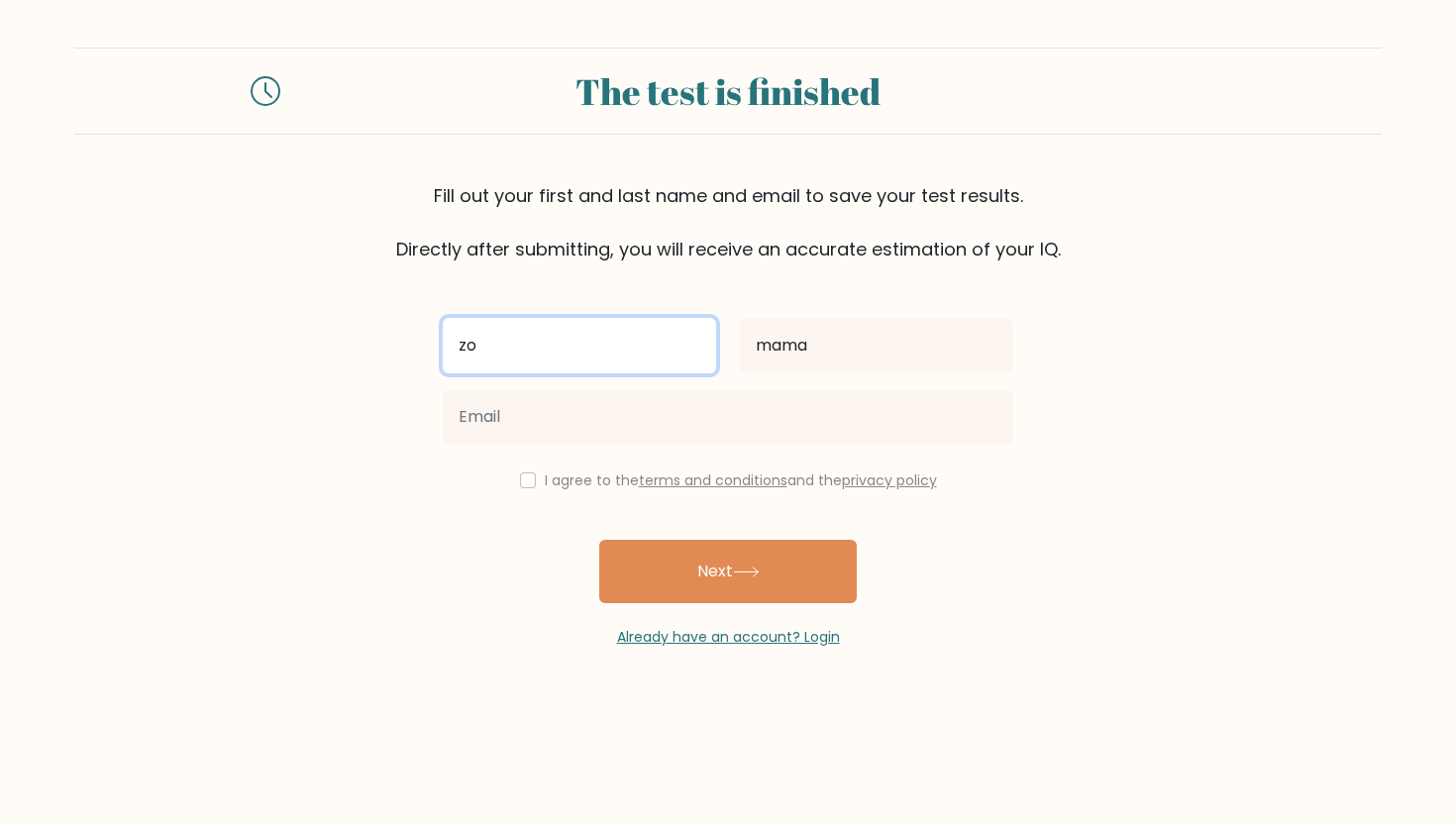 click on "zo" at bounding box center (579, 346) 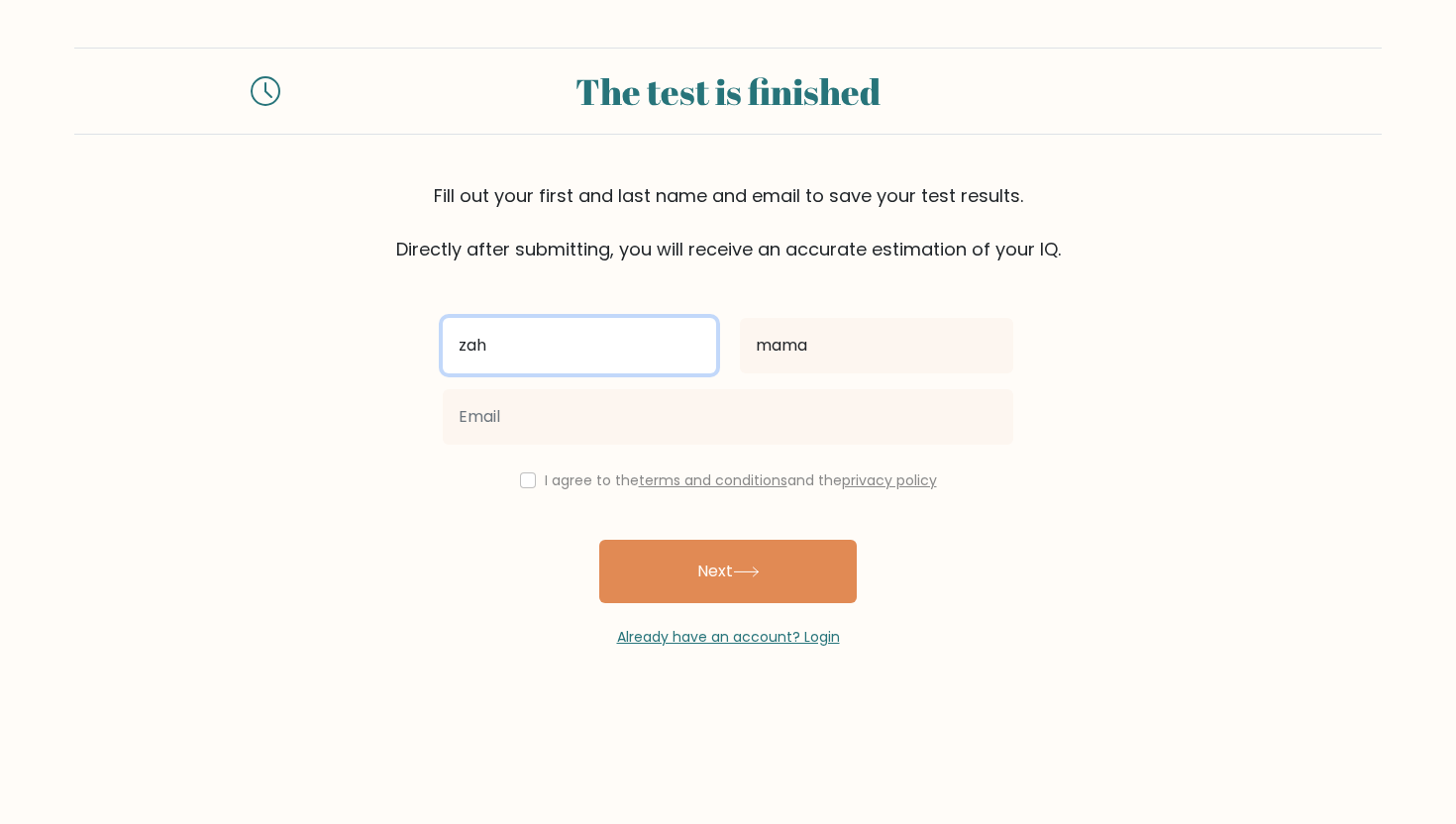type on "zah" 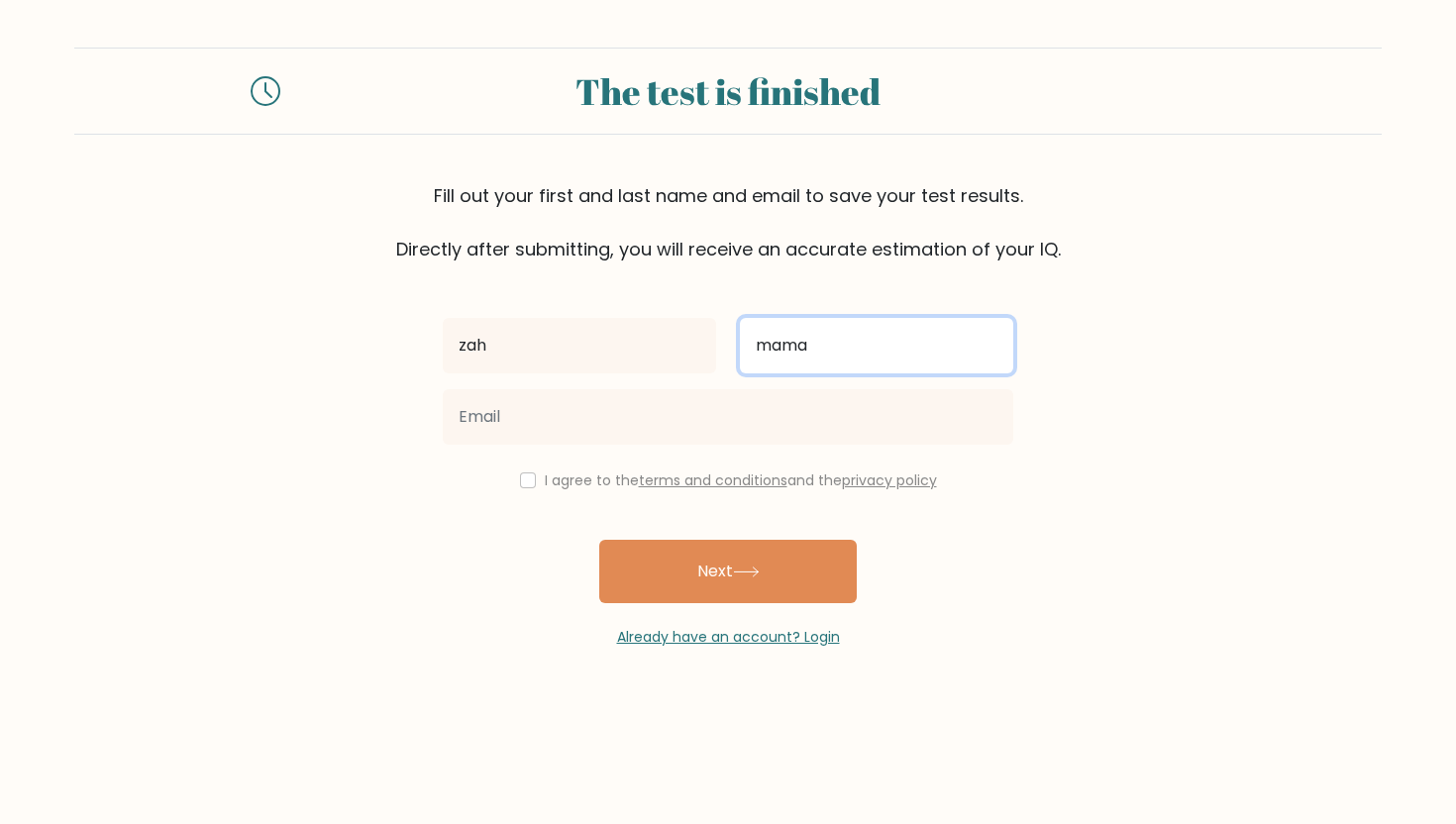 click on "mama" at bounding box center [877, 346] 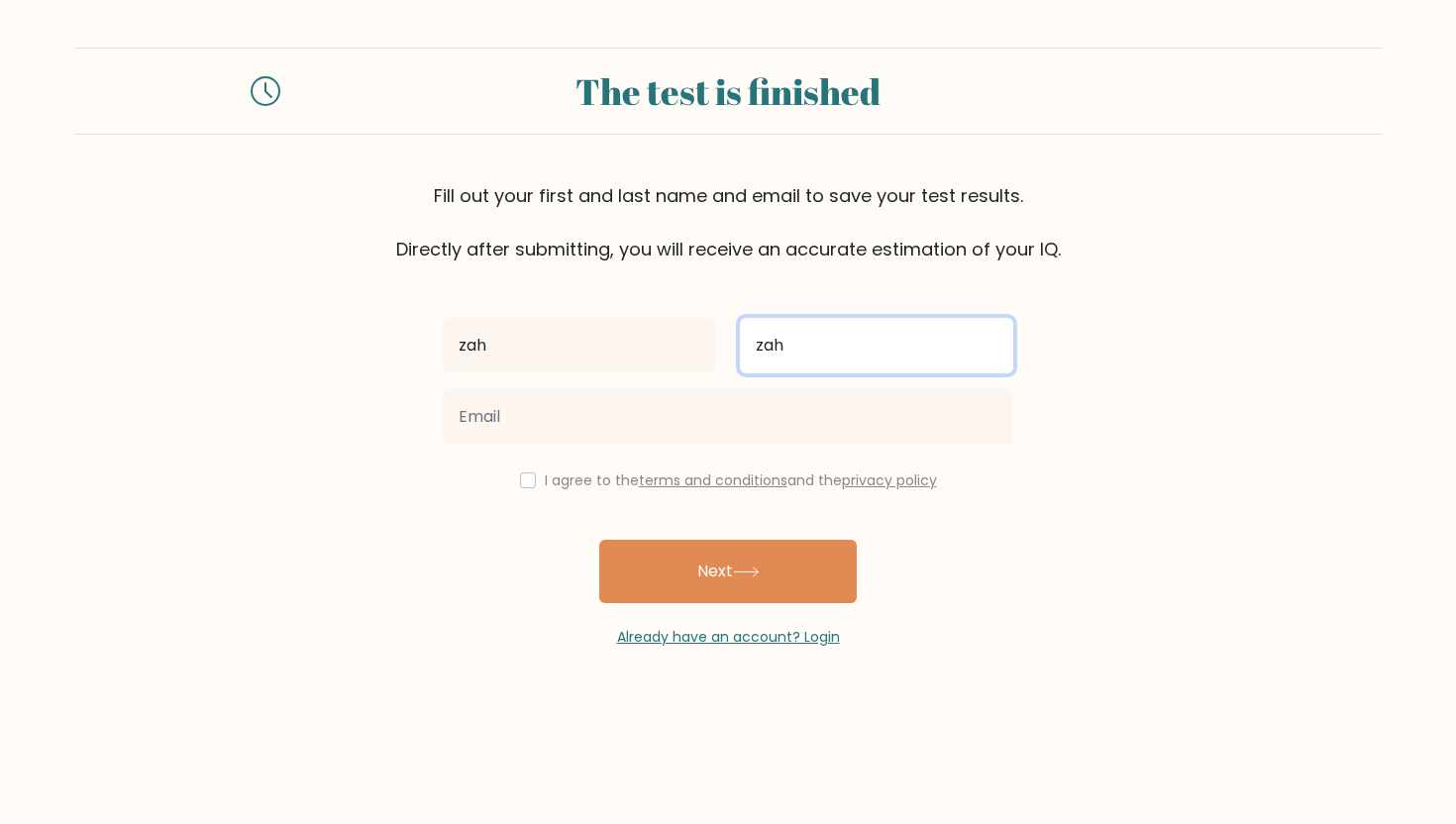type on "zah" 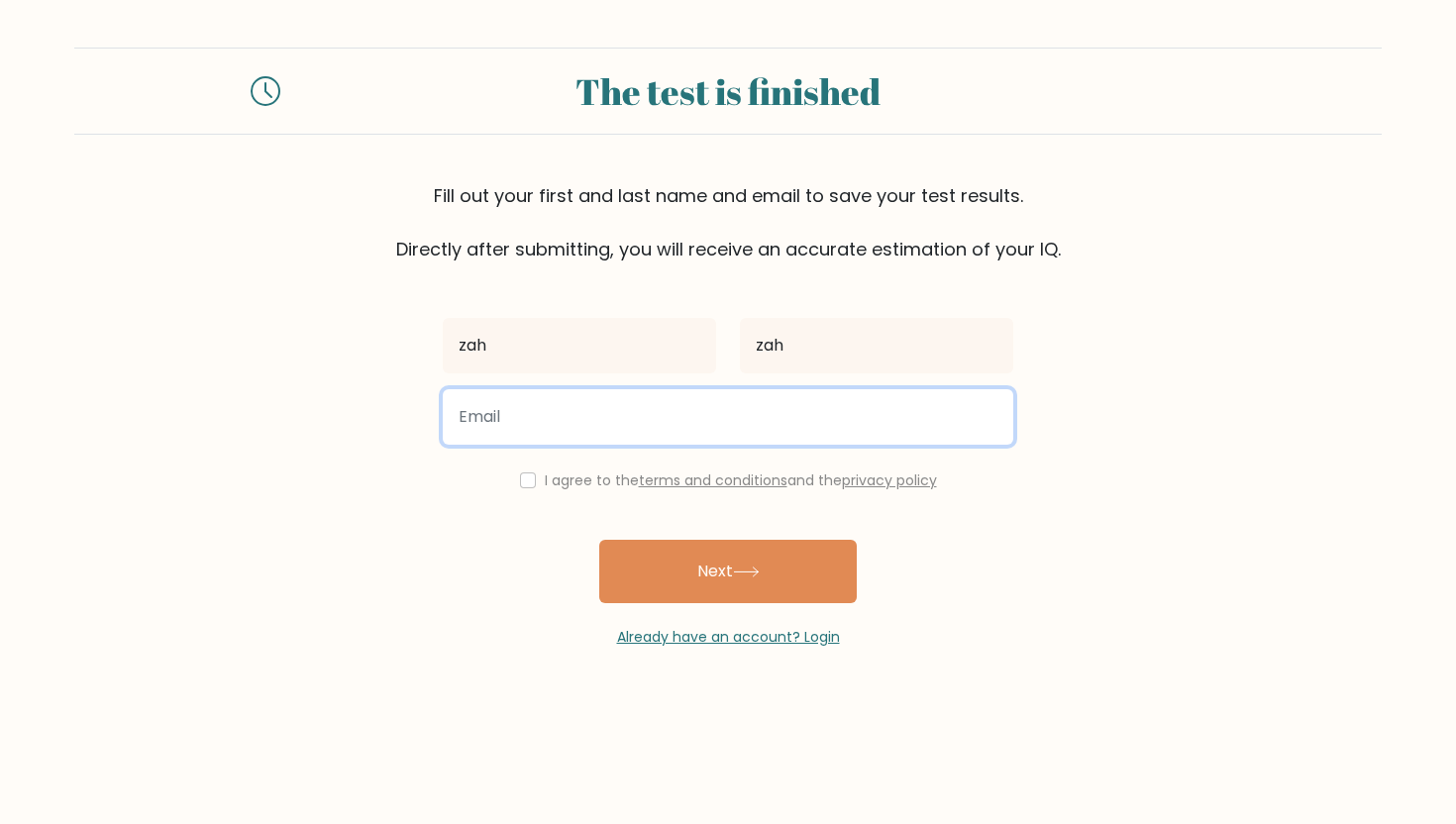 click at bounding box center [728, 417] 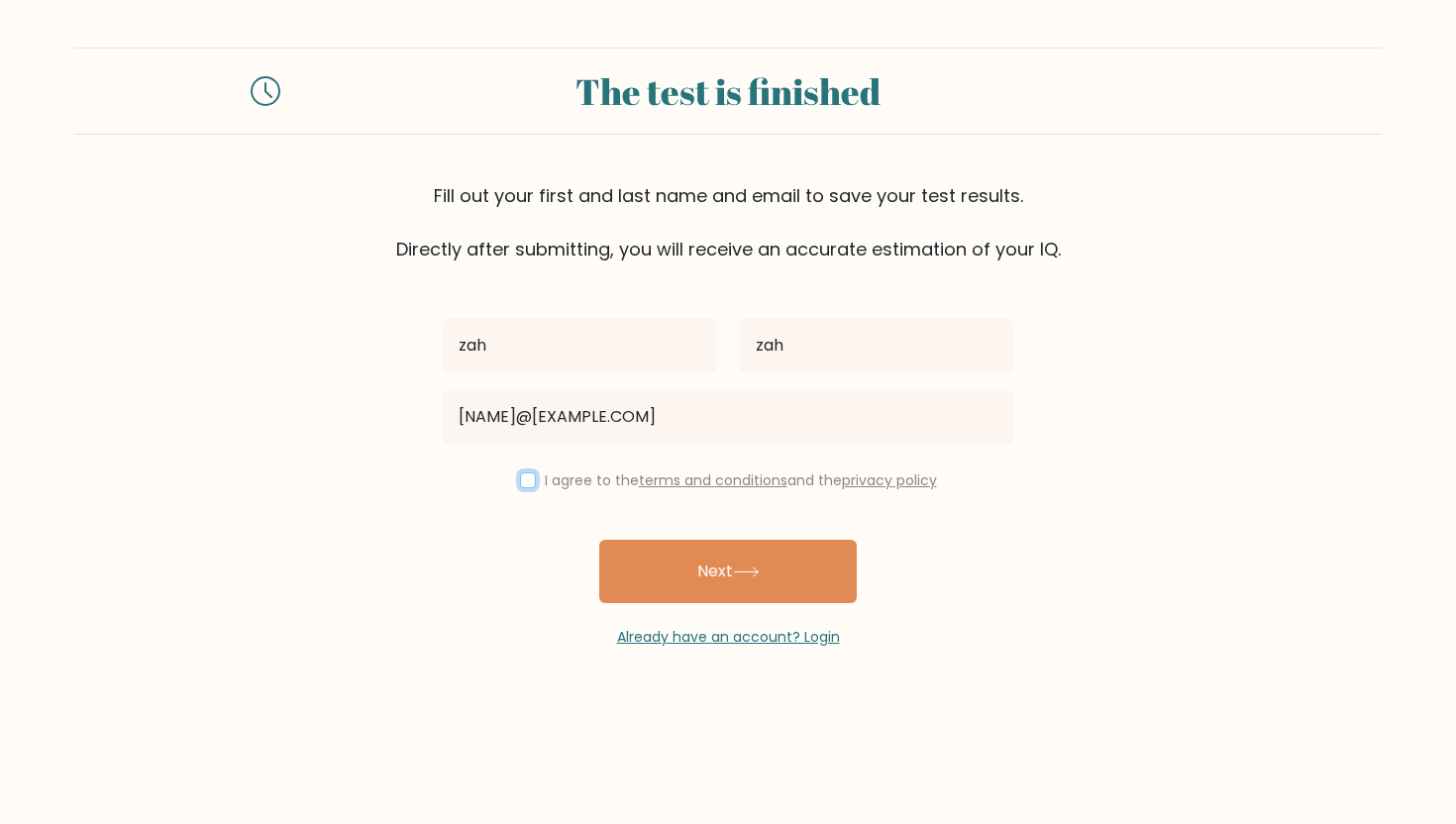 click at bounding box center [528, 480] 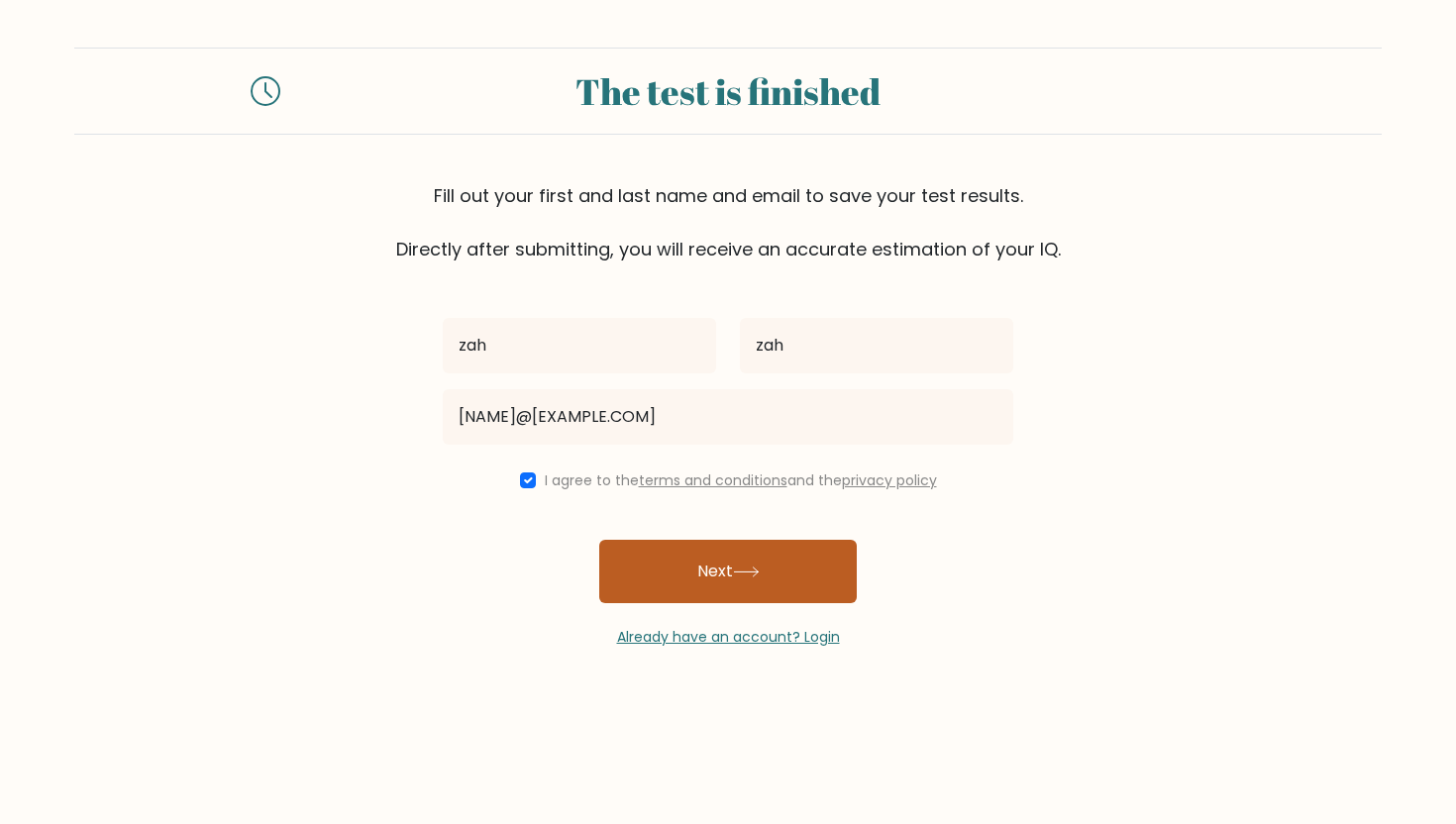 click on "Next" at bounding box center (728, 571) 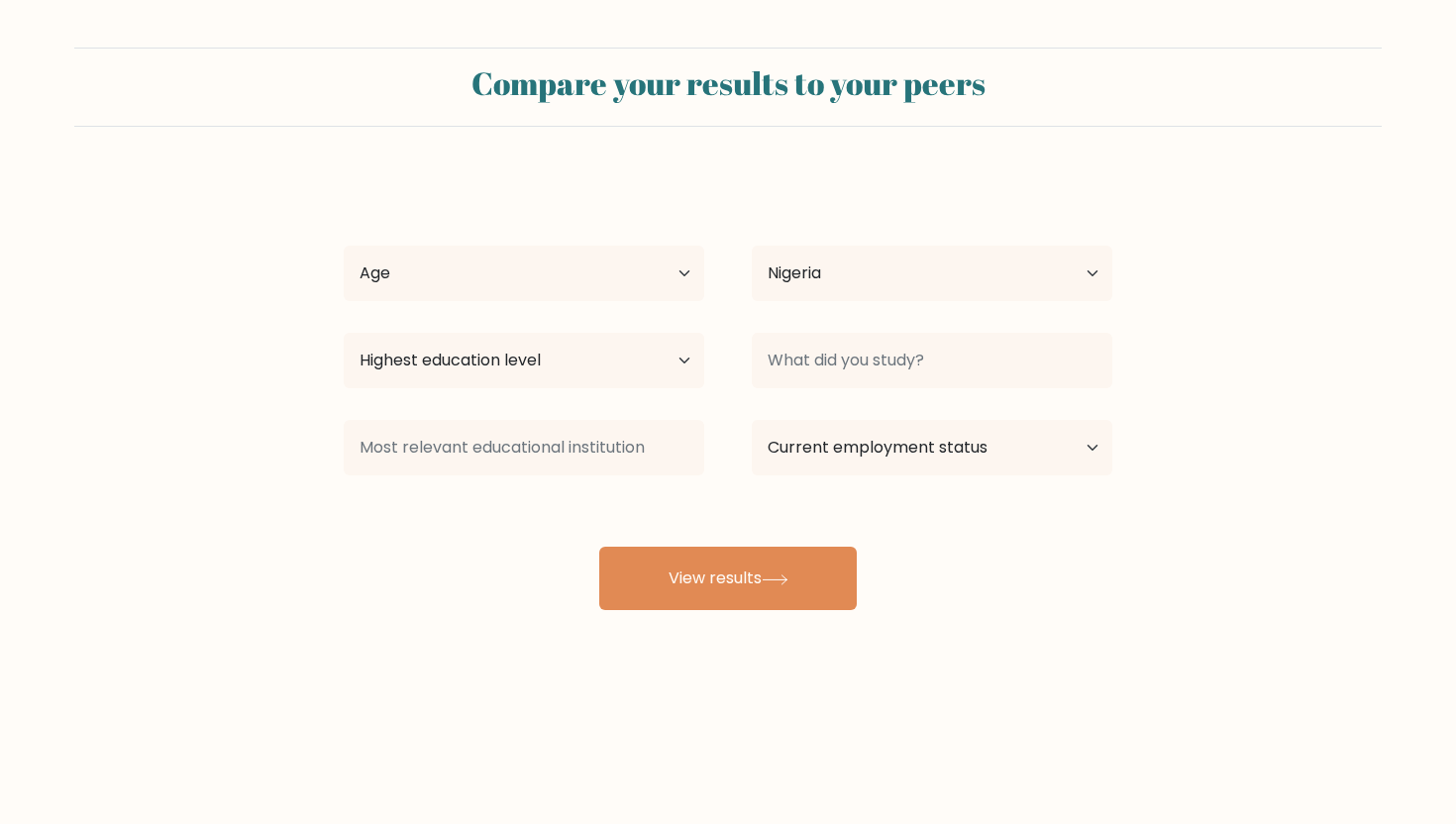 select on "NG" 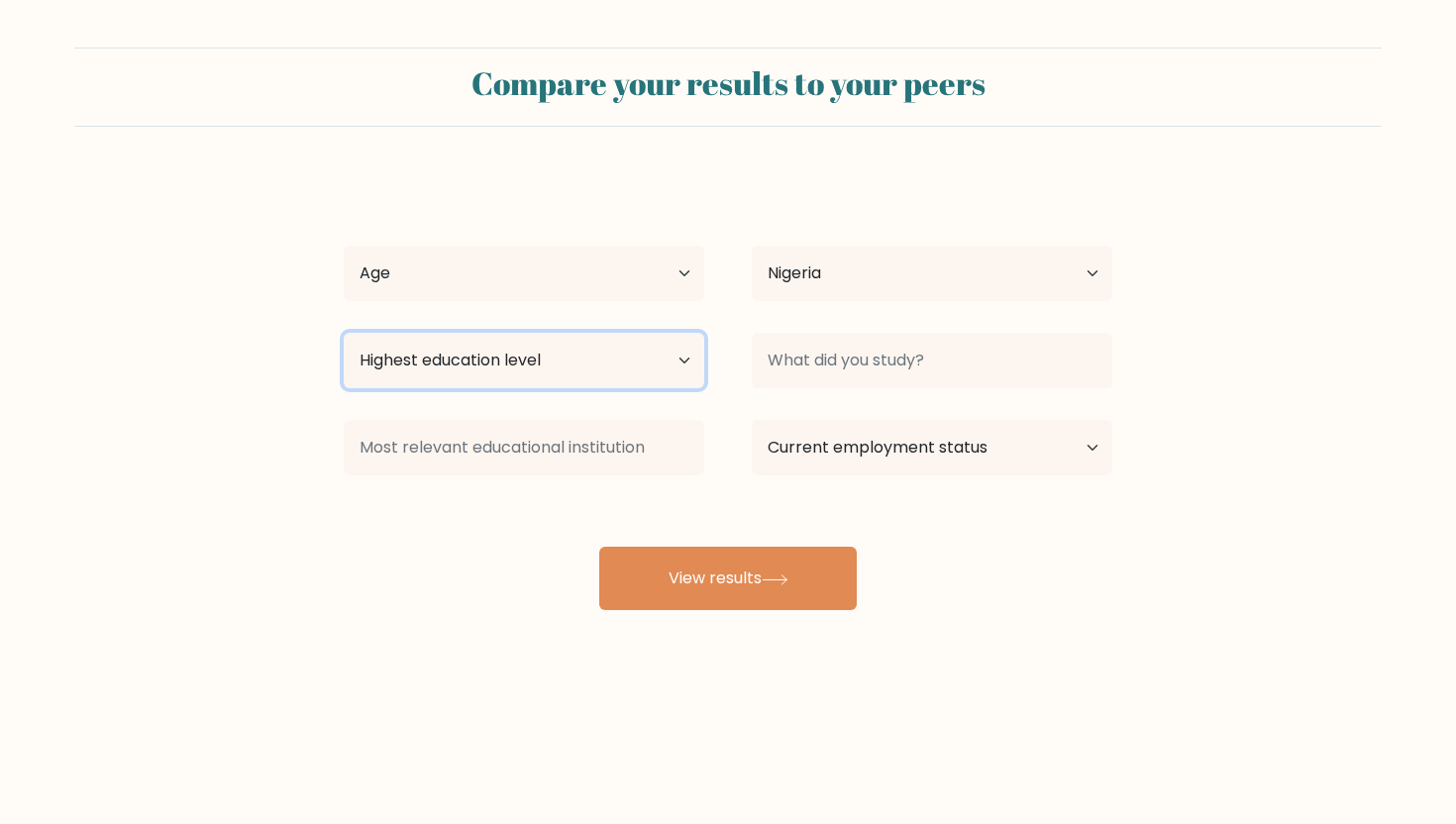 click on "Highest education level
No schooling
Primary
Lower Secondary
Upper Secondary
Occupation Specific
Bachelor's degree
Master's degree
Doctoral degree" at bounding box center (524, 360) 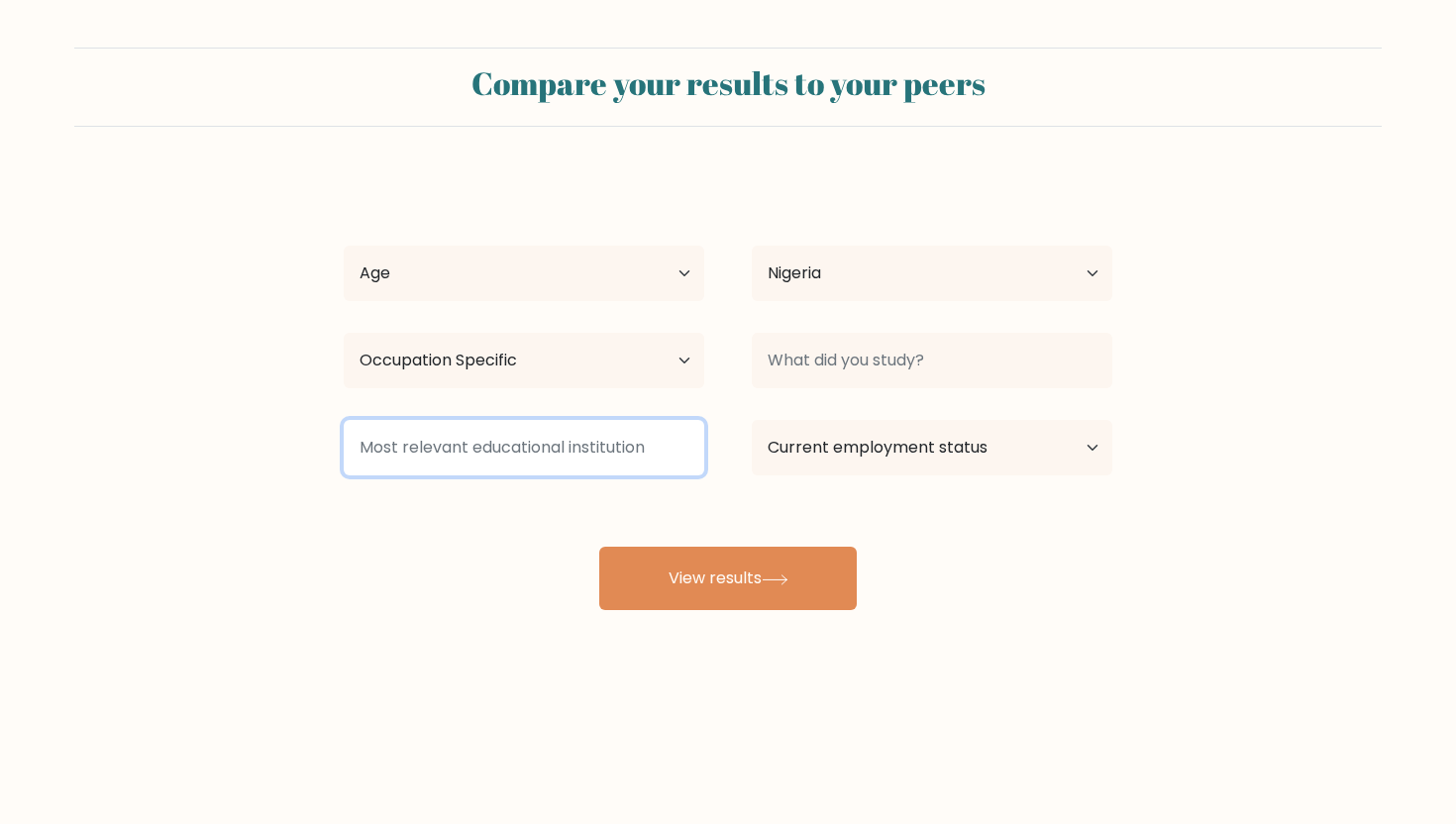 click at bounding box center (524, 448) 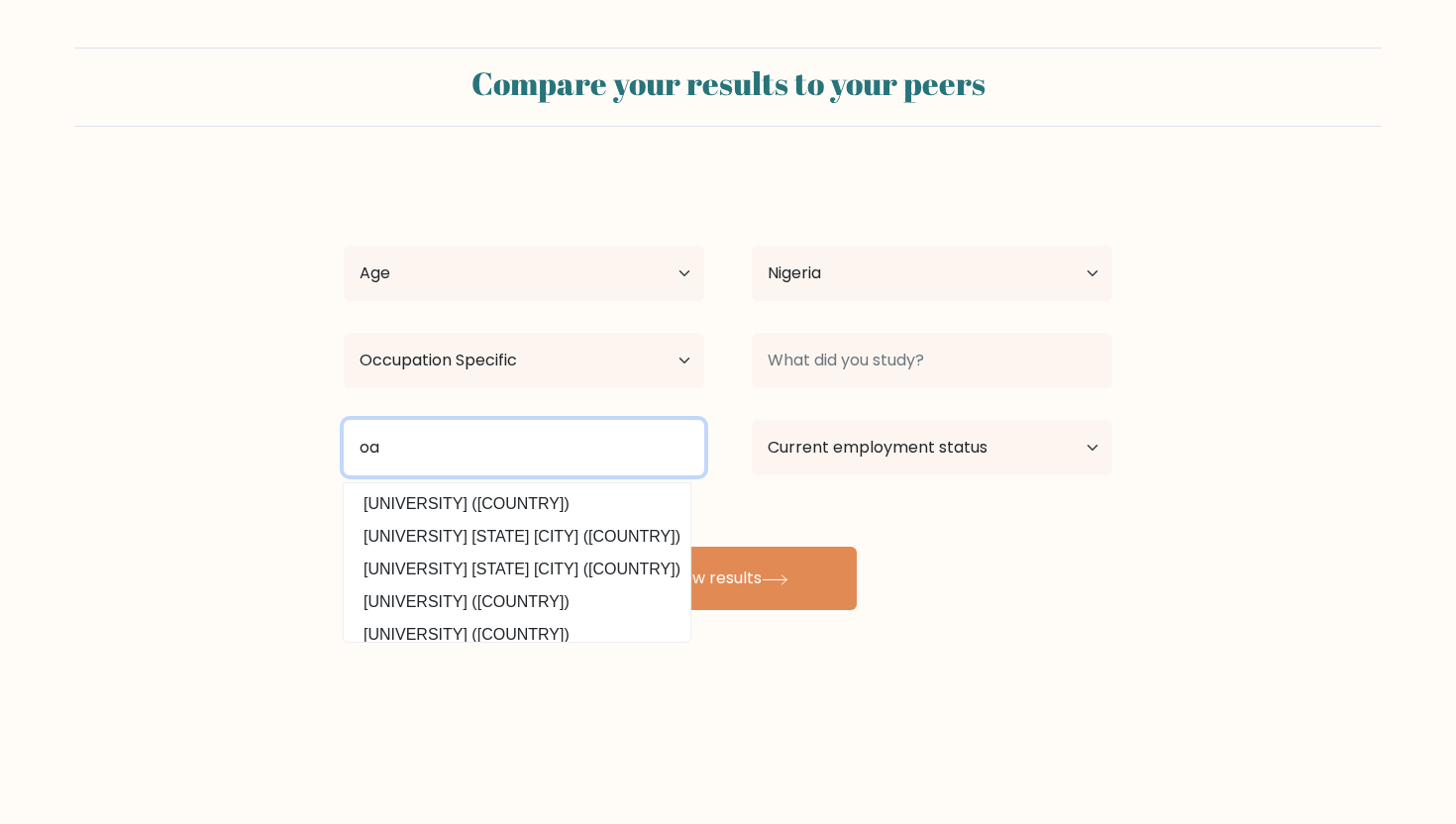 type on "o" 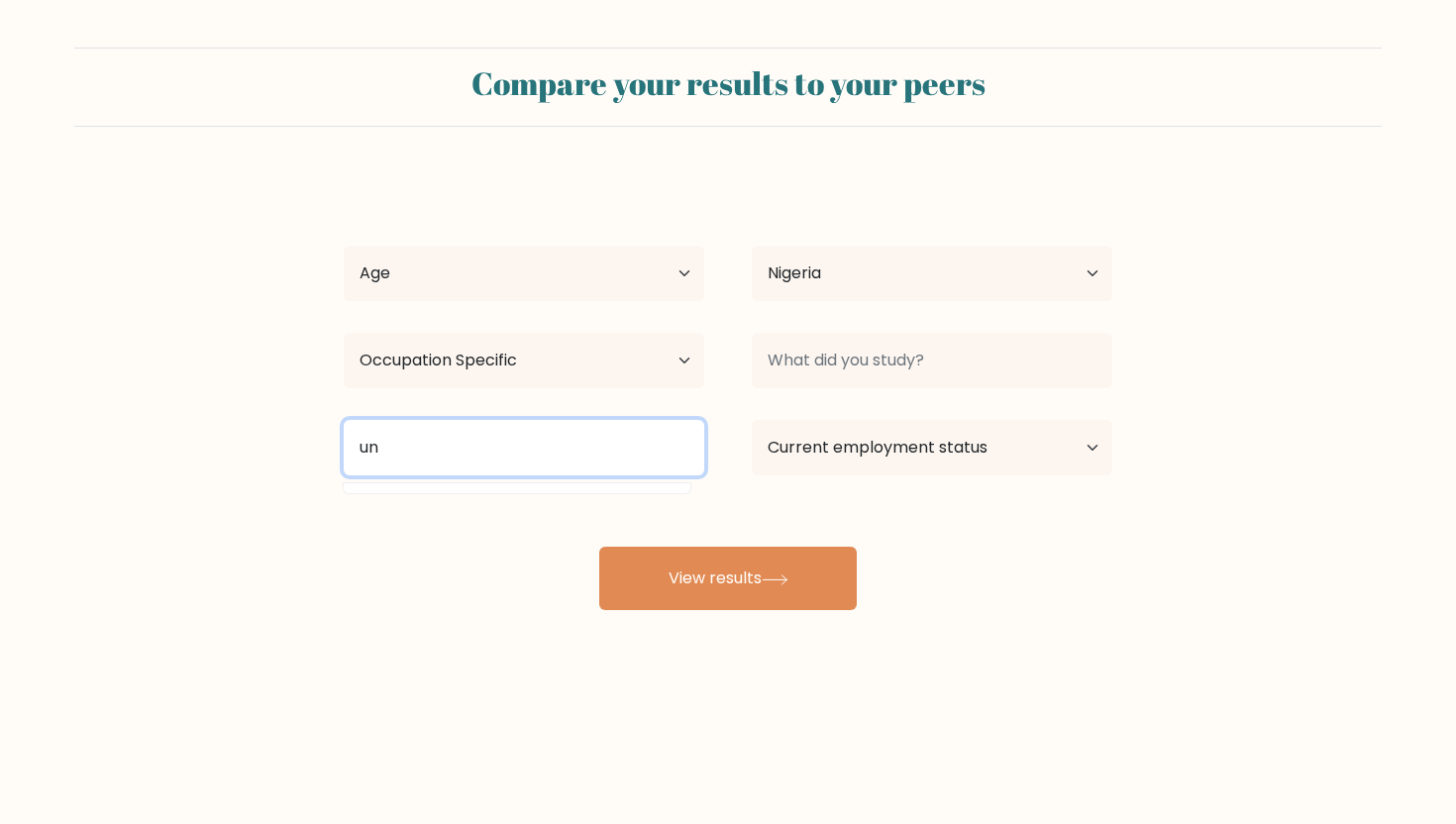 type on "u" 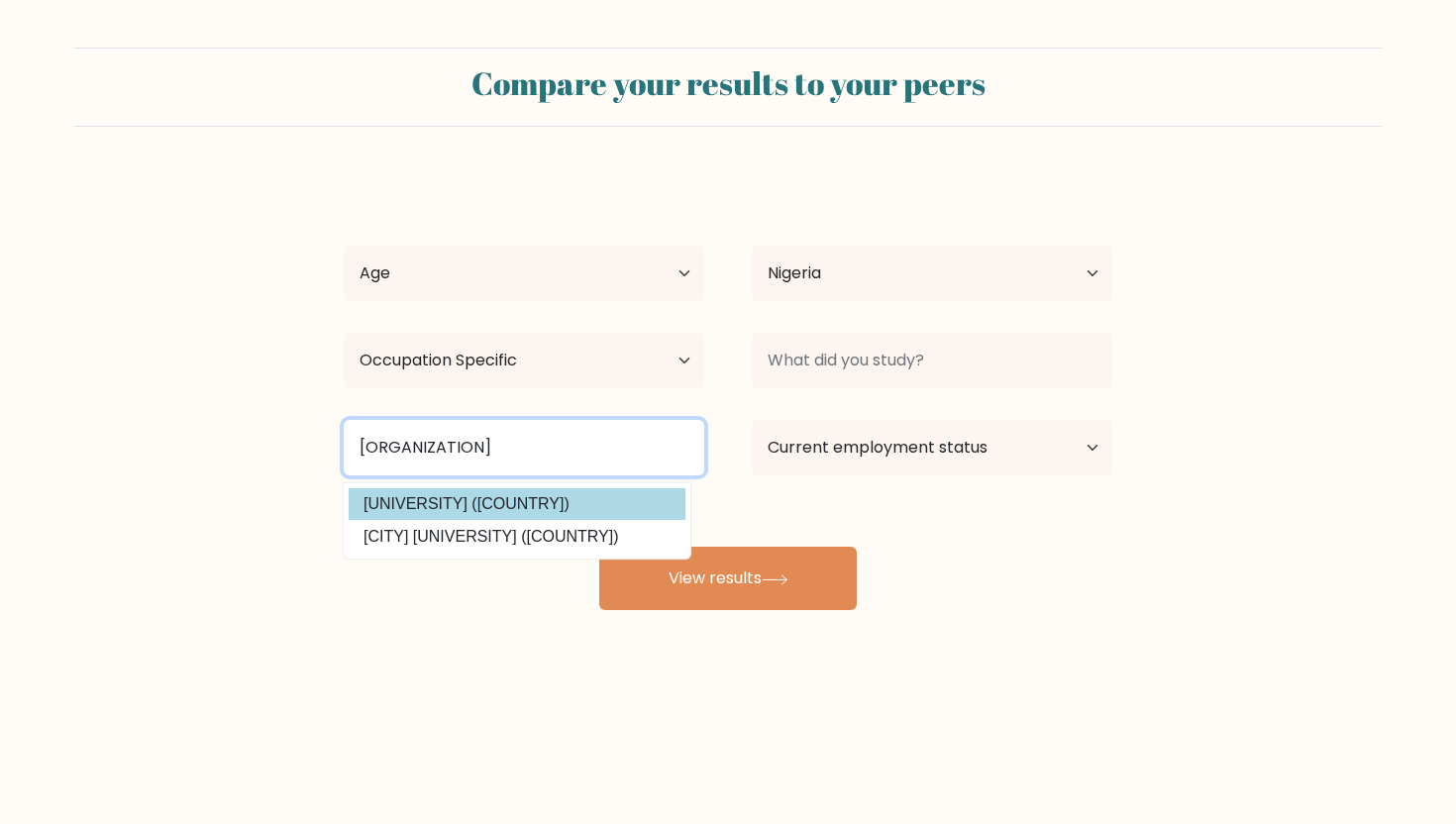 type on "[ORGANIZATION]" 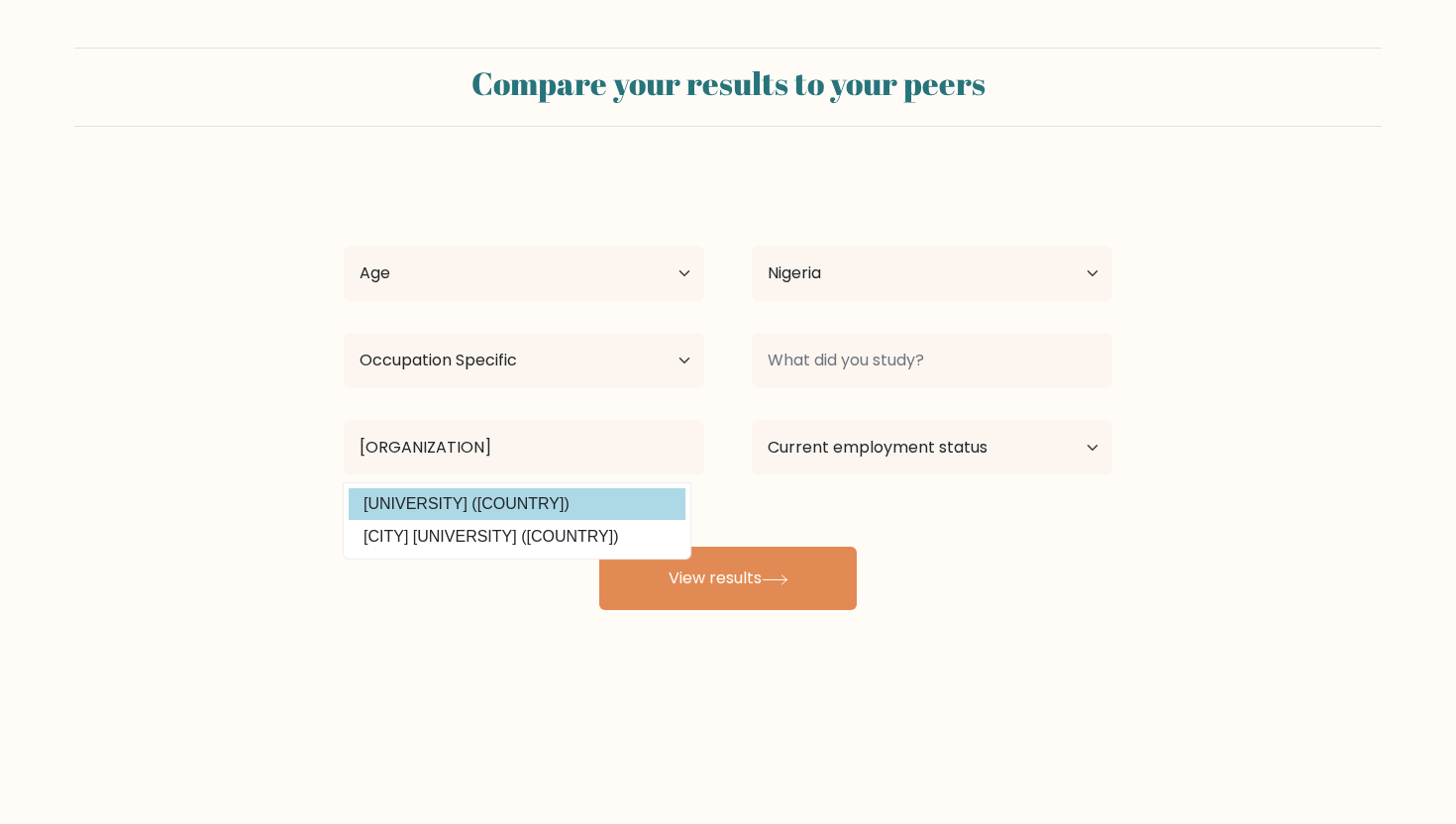 click on "Age
Under [AGE]
[AGE]-[AGE]
[AGE]-[AGE]
[AGE]-[AGE]
[AGE]-[AGE]
[AGE]-[AGE]
[AGE] [AGE] and above
Country
Afghanistan
Albania
Algeria
American Samoa
Andorra
Angola
Anguilla
Antarctica
Antigua and Barbuda
Argentina
Armenia
Aruba
Australia
Austria
Azerbaijan
Bahamas
Bahrain
Bangladesh
Barbados
Belarus
Belgium
Belize
Benin
Bermuda
Bhutan
Bolivia
Bonaire, Sint Eustatius and Saba
Bosnia and Herzegovina
Botswana
Bouvet Island
Brazil
Brunei
[COUNTRY]" at bounding box center [728, 392] 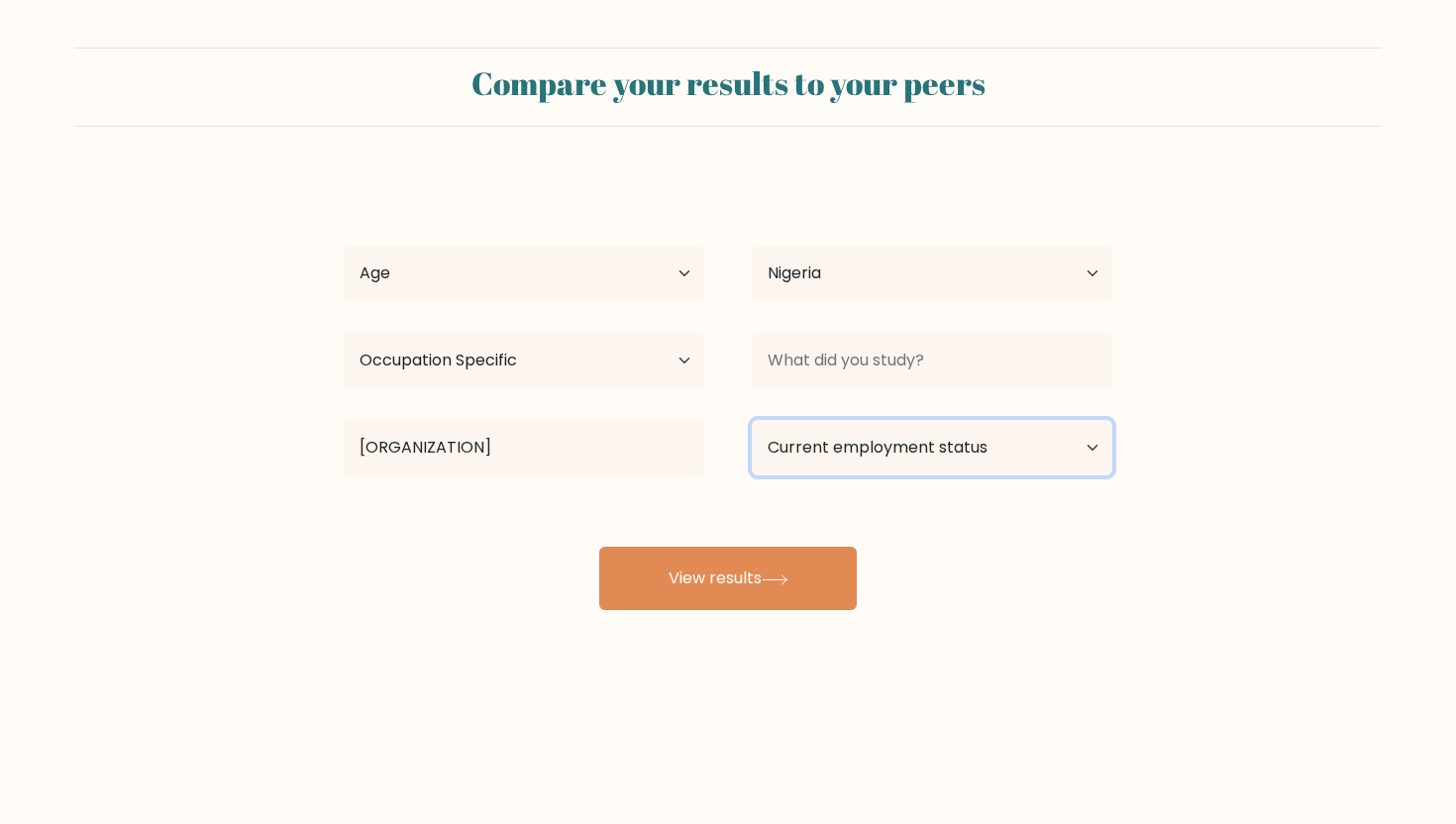 click on "Current employment status
Employed
Student
Retired
Other / prefer not to answer" at bounding box center (932, 448) 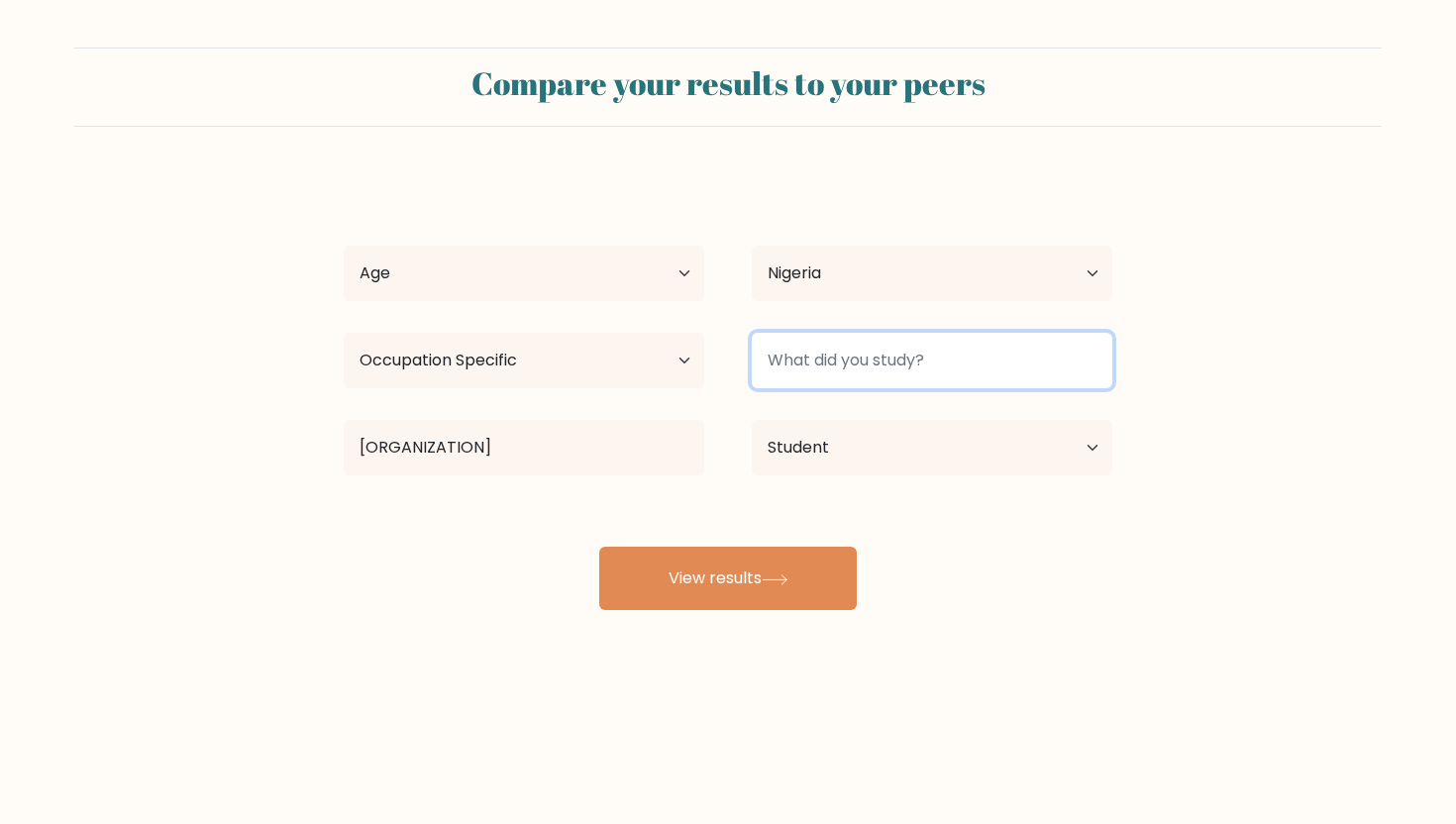 click at bounding box center (932, 360) 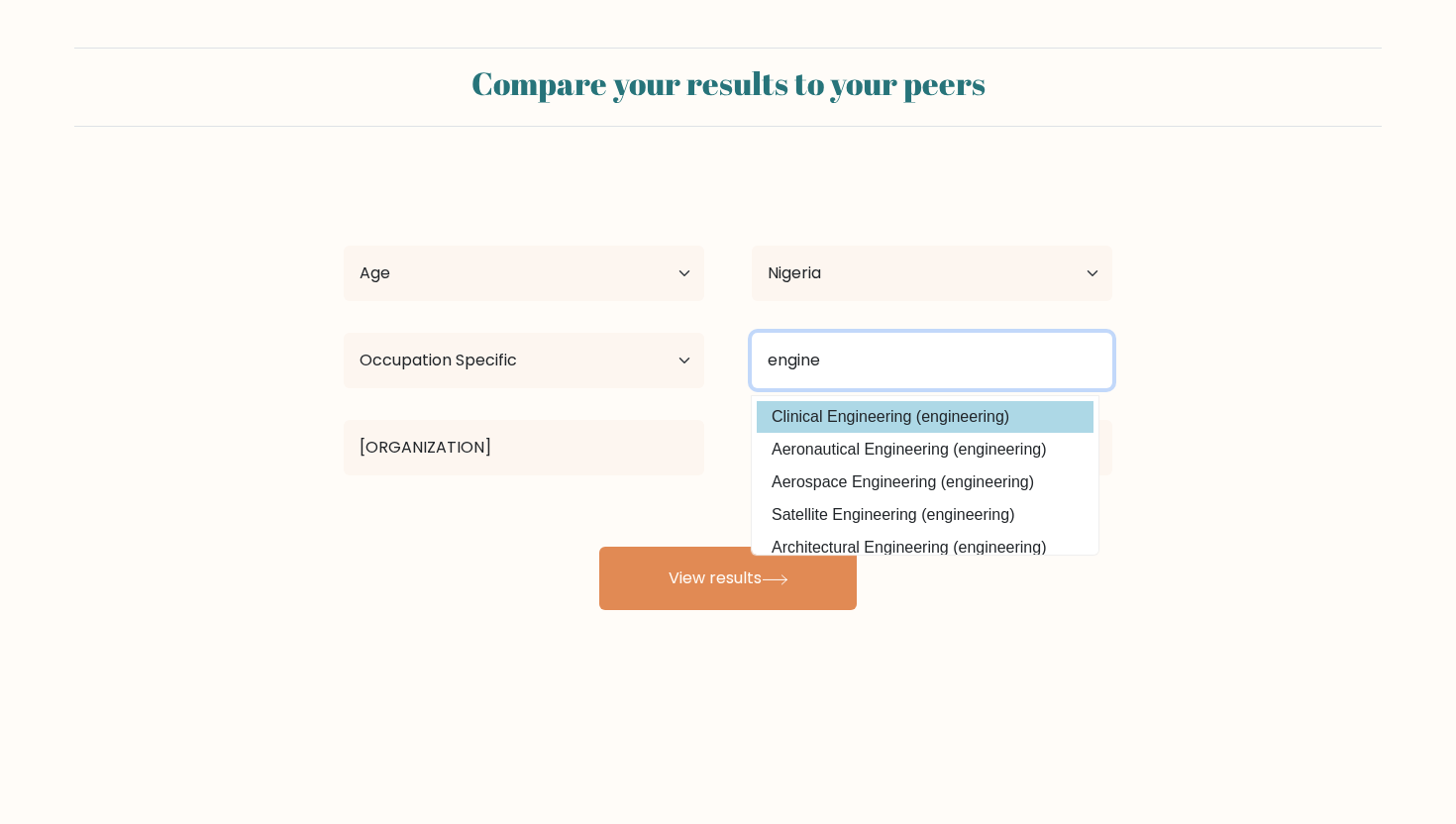 type on "engine" 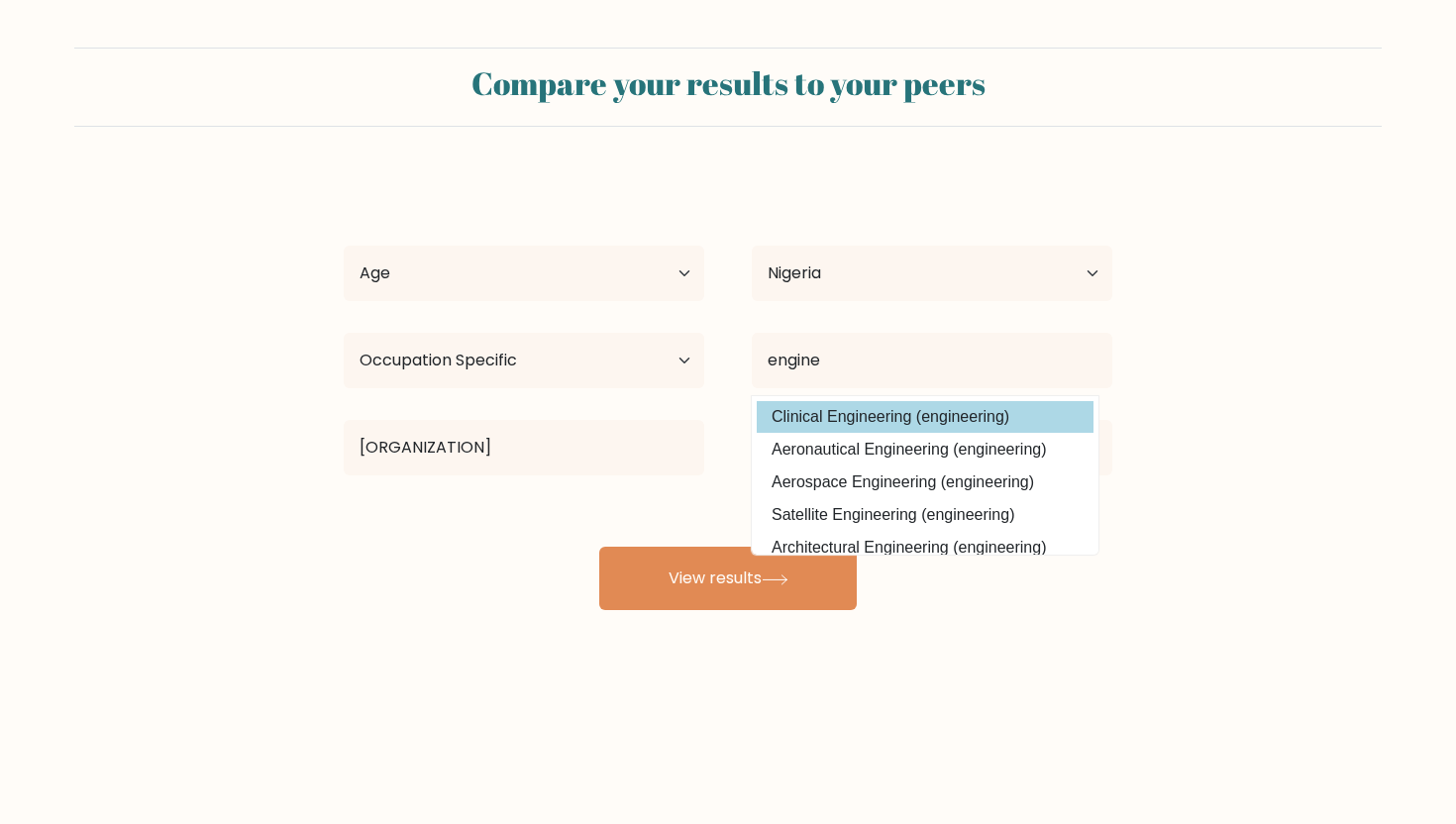 click on "Age
Under [AGE]
[AGE]-[AGE]
[AGE]-[AGE]
[AGE]-[AGE]
[AGE]-[AGE]
[AGE]-[AGE]
[AGE] [AGE] and above
Country
Afghanistan
Albania
Algeria
American Samoa
Andorra
Angola
Anguilla
Antarctica
Antigua and Barbuda
Argentina
Armenia
Aruba
Australia
Austria
Azerbaijan
Bahamas
Bahrain
Bangladesh
Barbados
Belarus
Belgium
Belize
Benin
Bermuda
Bhutan
Bolivia
Bonaire, Sint Eustatius and Saba
Bosnia and Herzegovina
Botswana
Bouvet Island
Brazil
Brunei" at bounding box center (728, 392) 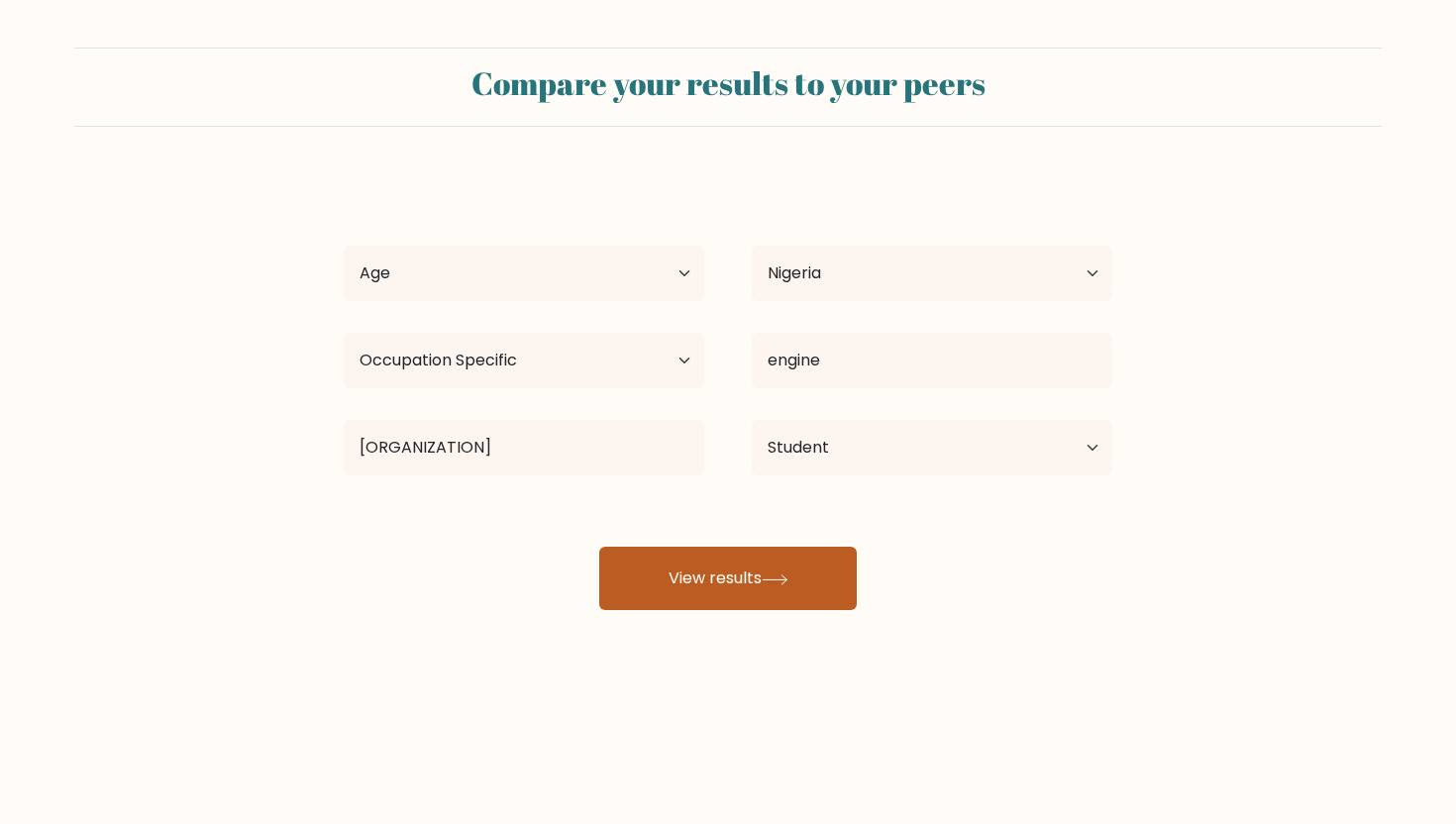 click on "View results" at bounding box center (728, 578) 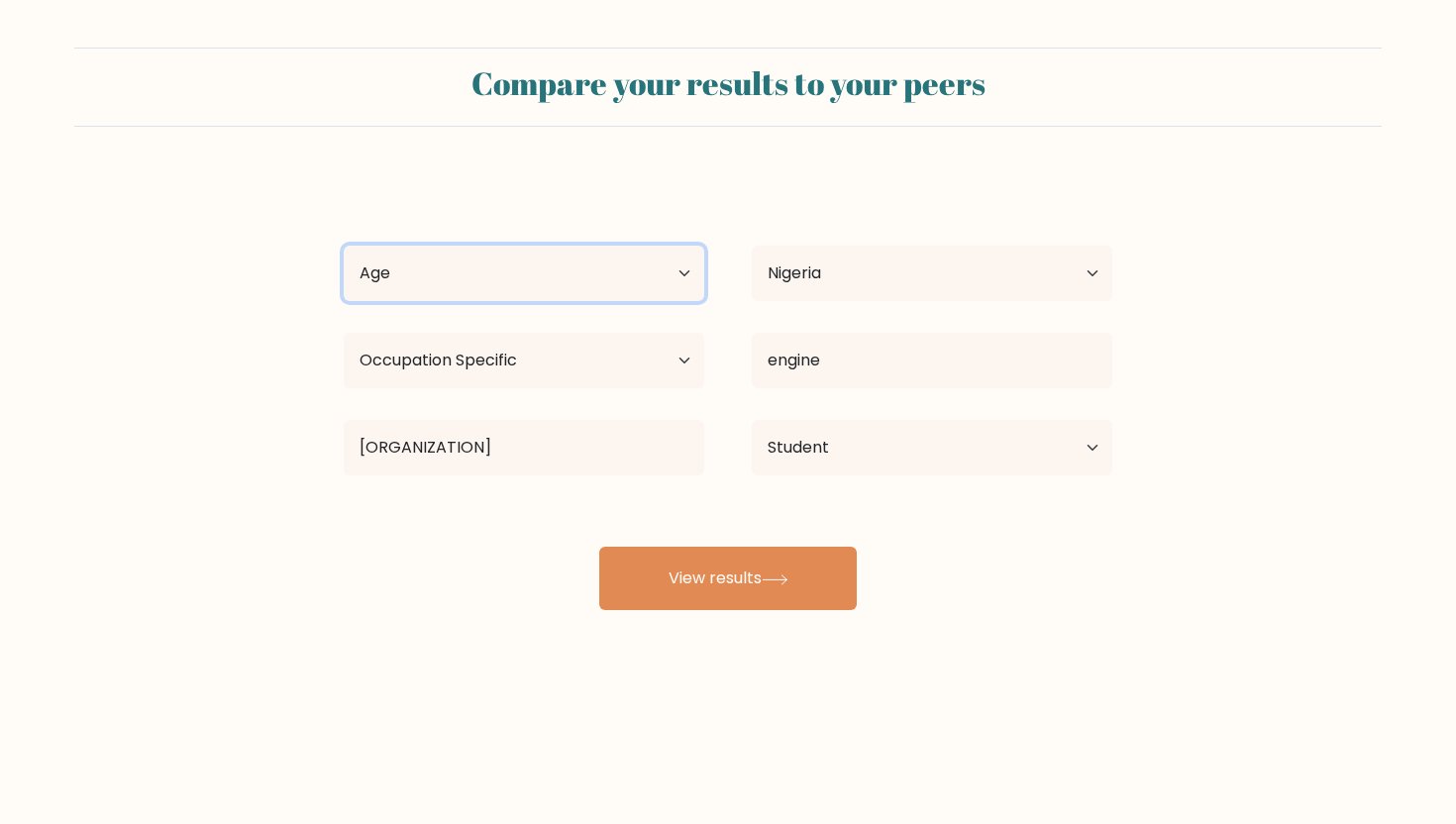 click on "Age
Under 18 years old
18-24 years old
25-34 years old
35-44 years old
45-54 years old
55-64 years old
65 years old and above" at bounding box center [524, 273] 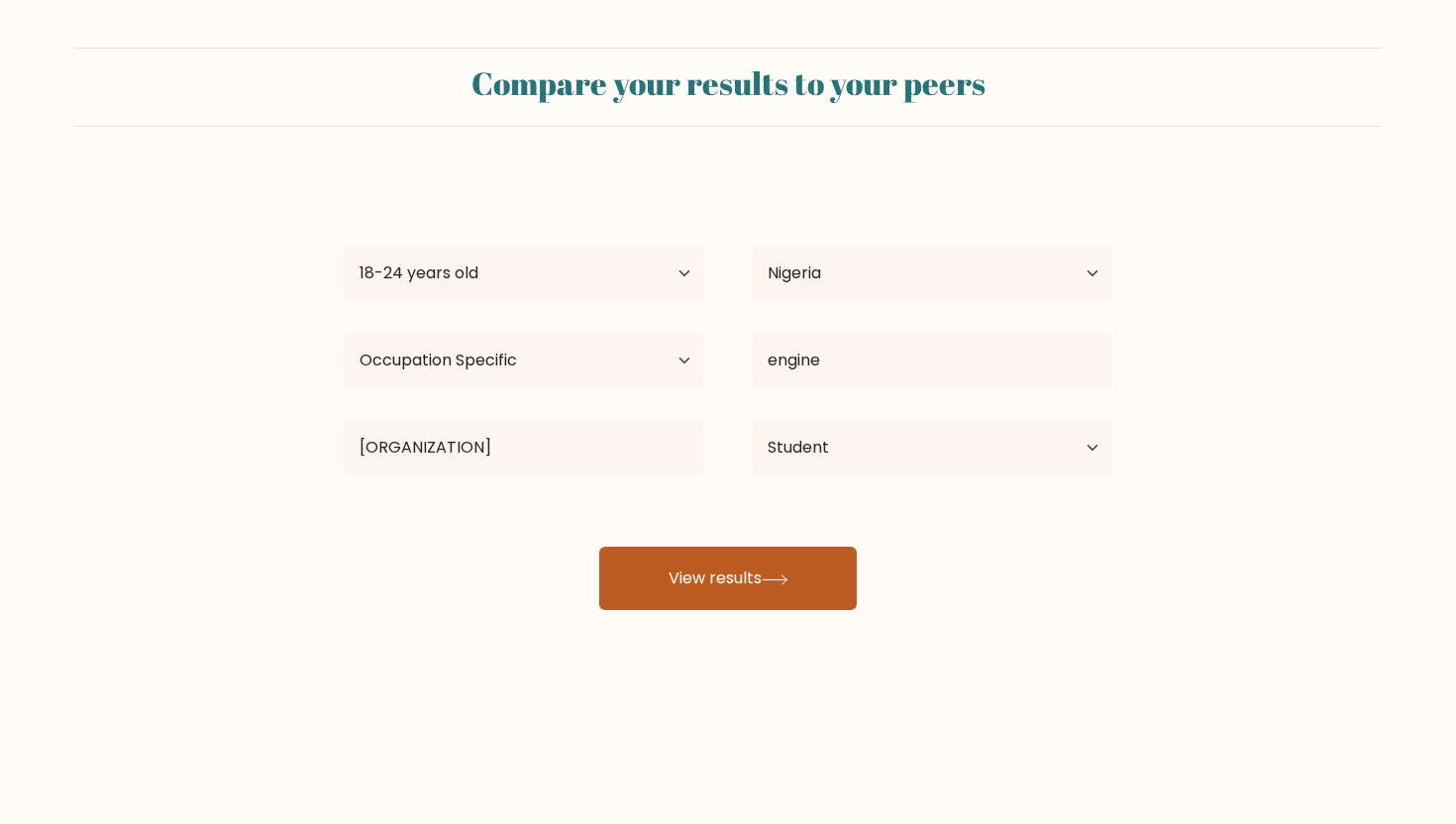 click on "View results" at bounding box center [728, 578] 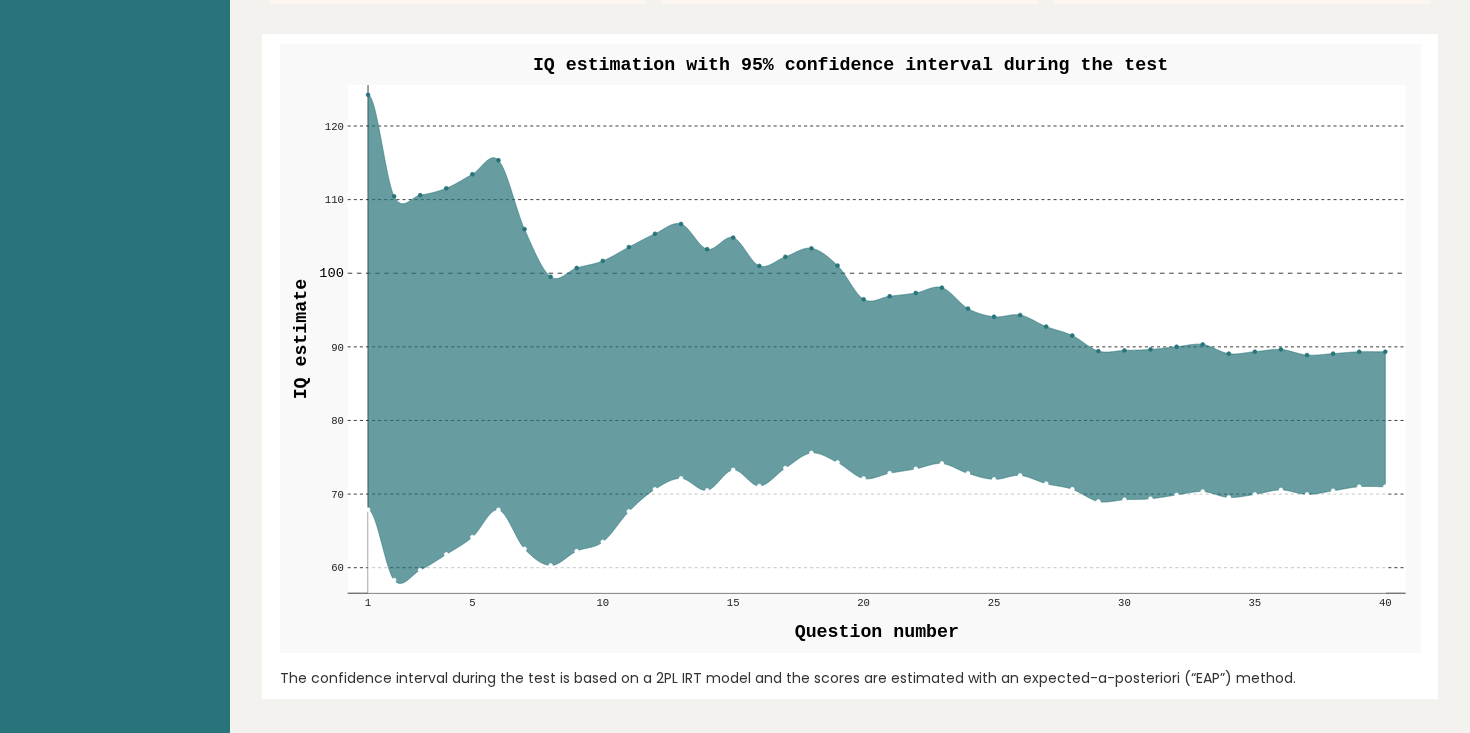 scroll, scrollTop: 2294, scrollLeft: 0, axis: vertical 